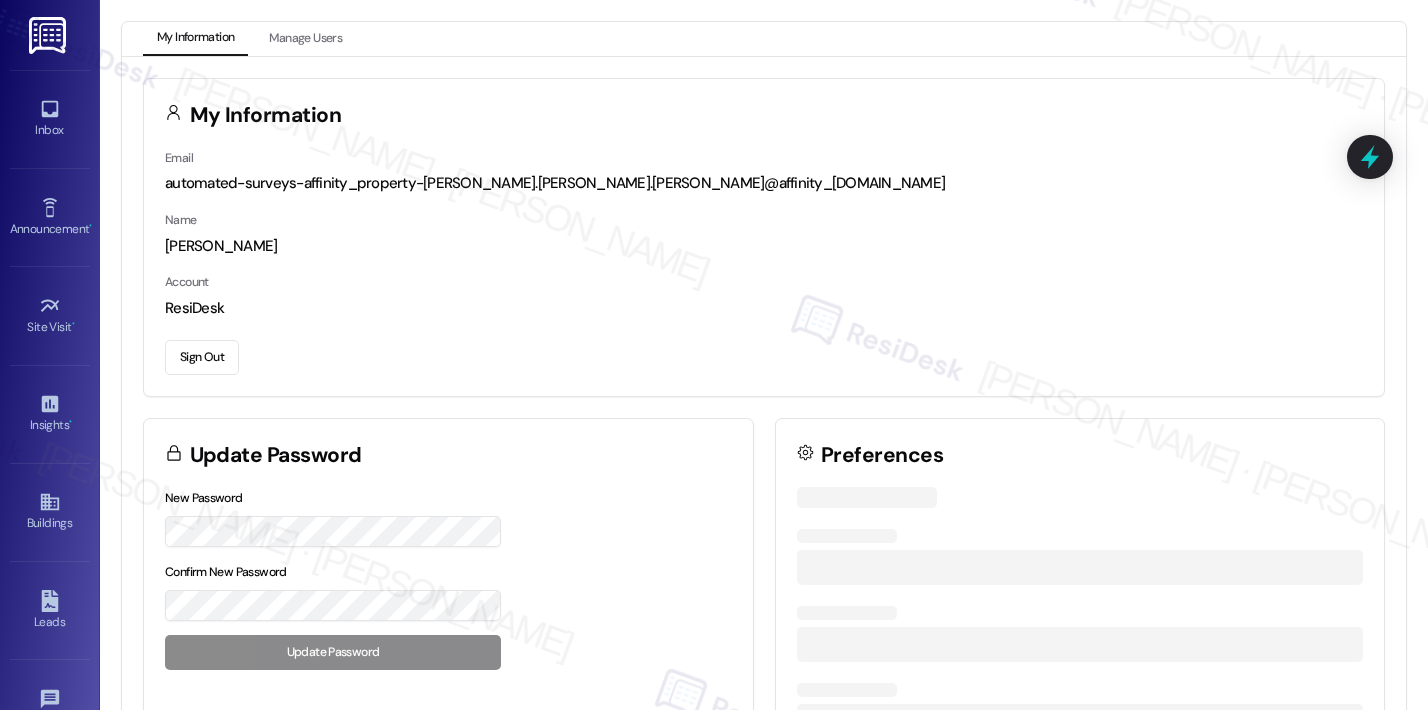 scroll, scrollTop: 0, scrollLeft: 0, axis: both 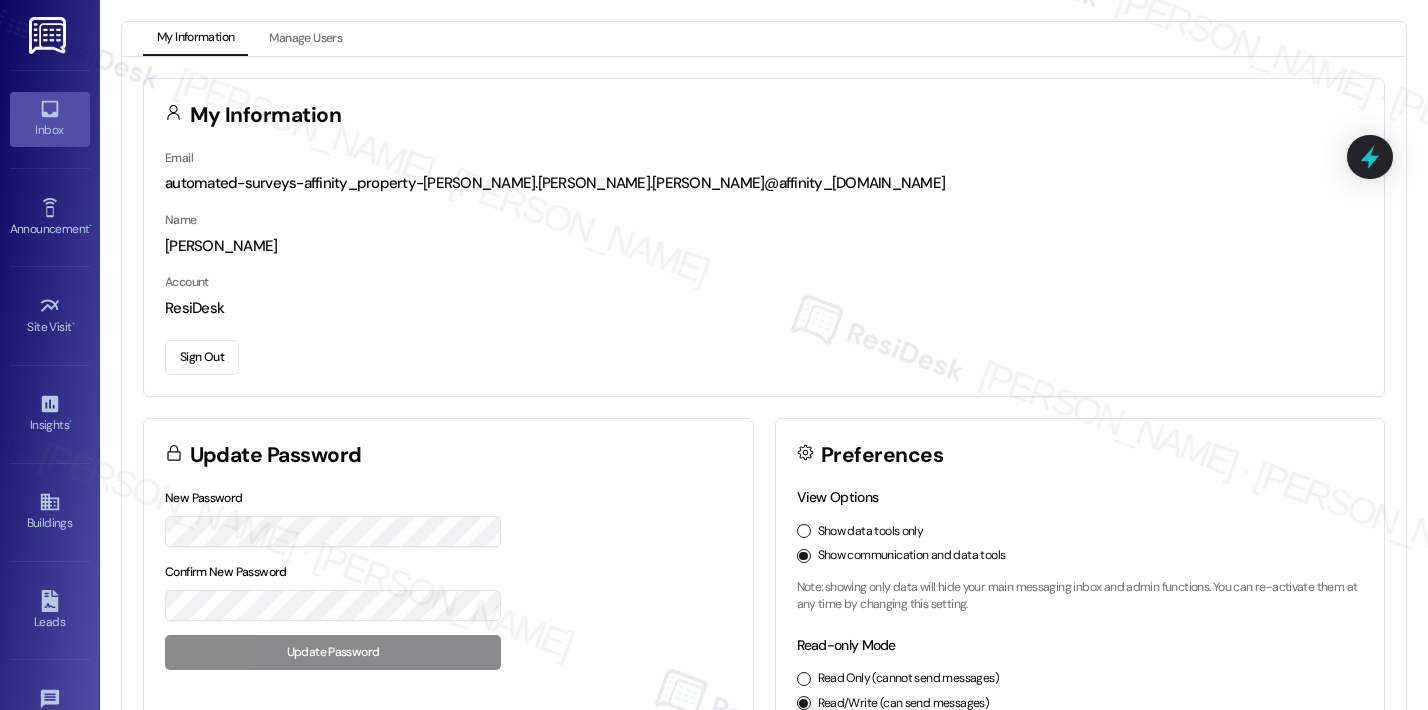 click on "Inbox" at bounding box center (50, 119) 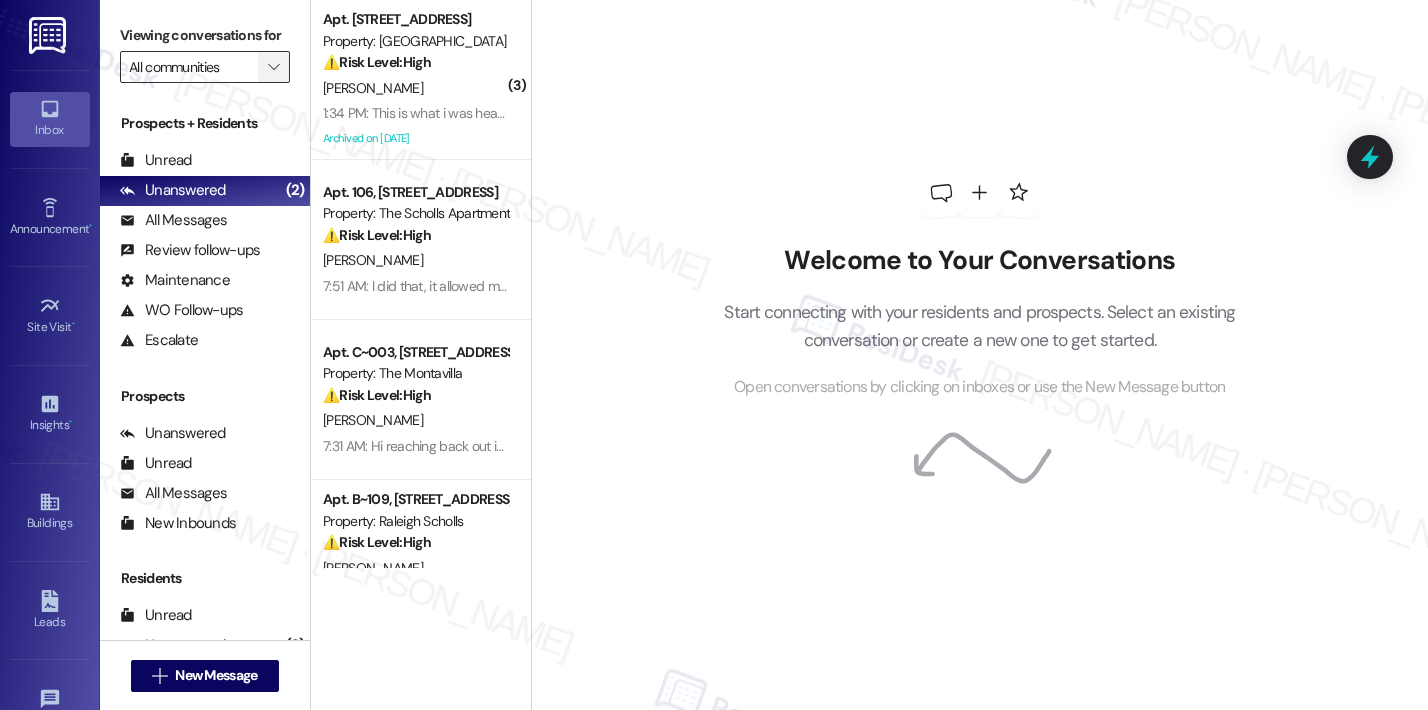 click on "" at bounding box center [273, 67] 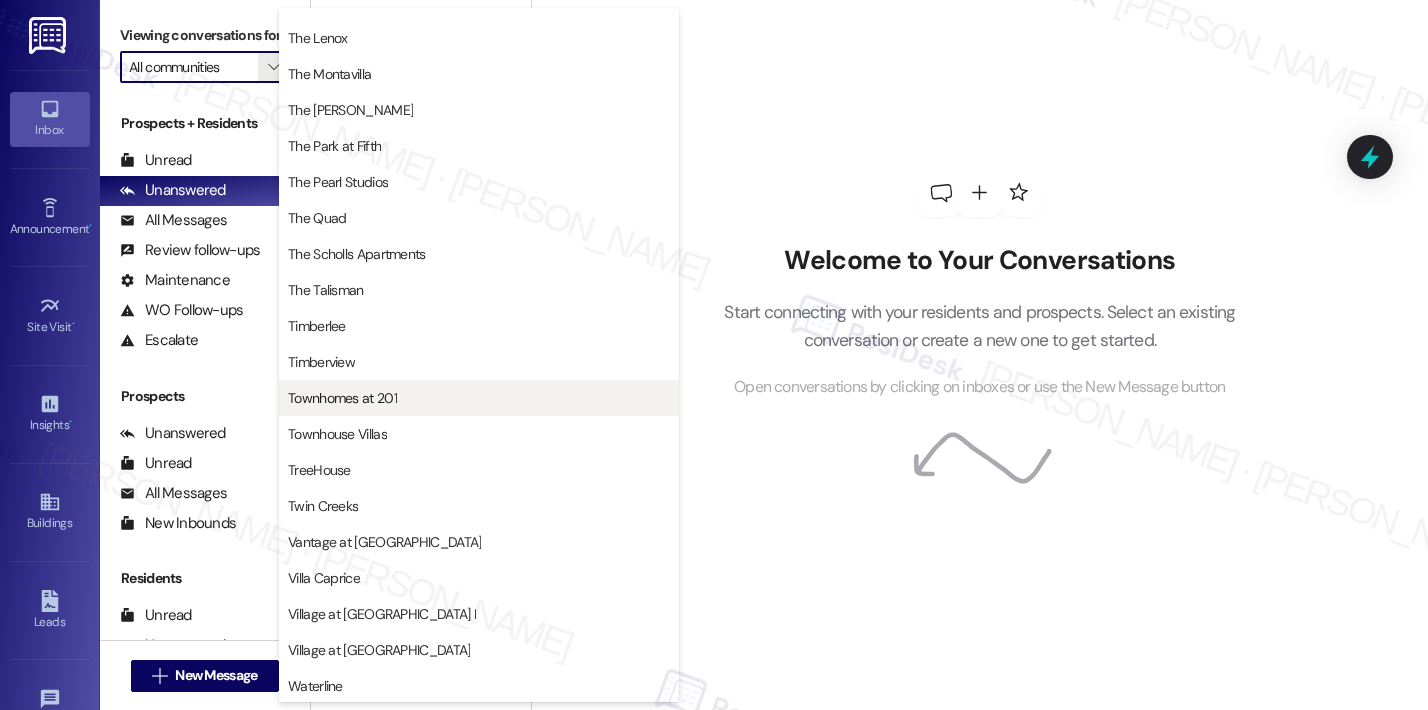 scroll, scrollTop: 3668, scrollLeft: 0, axis: vertical 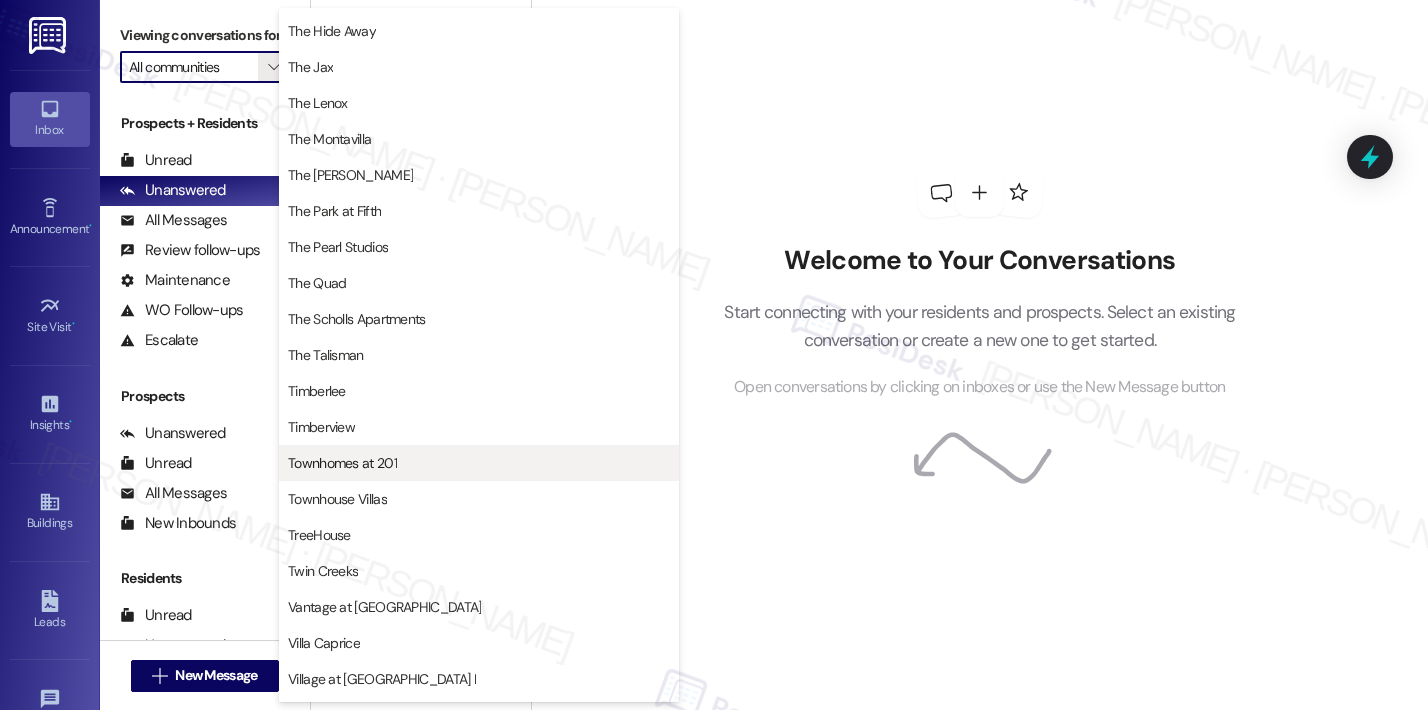click on "The Pearl Studios" at bounding box center [479, 247] 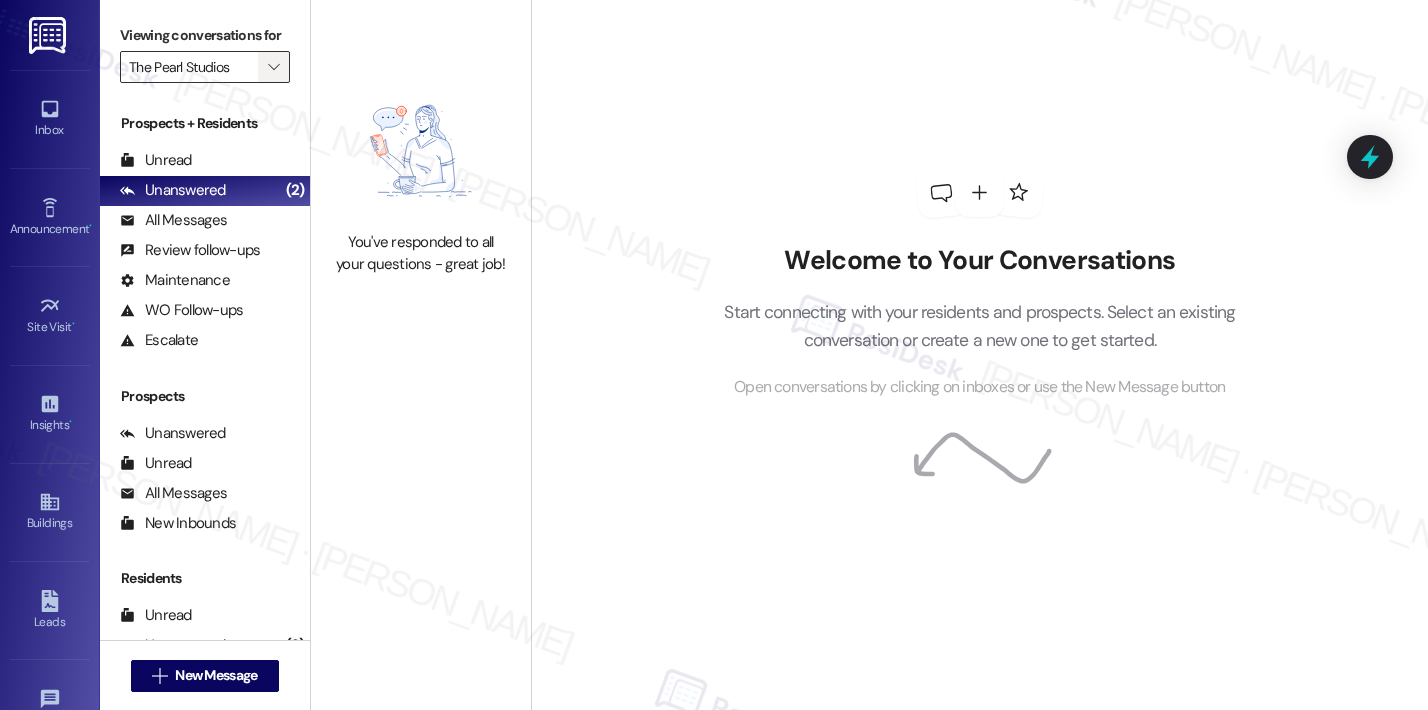 click on "" at bounding box center [273, 67] 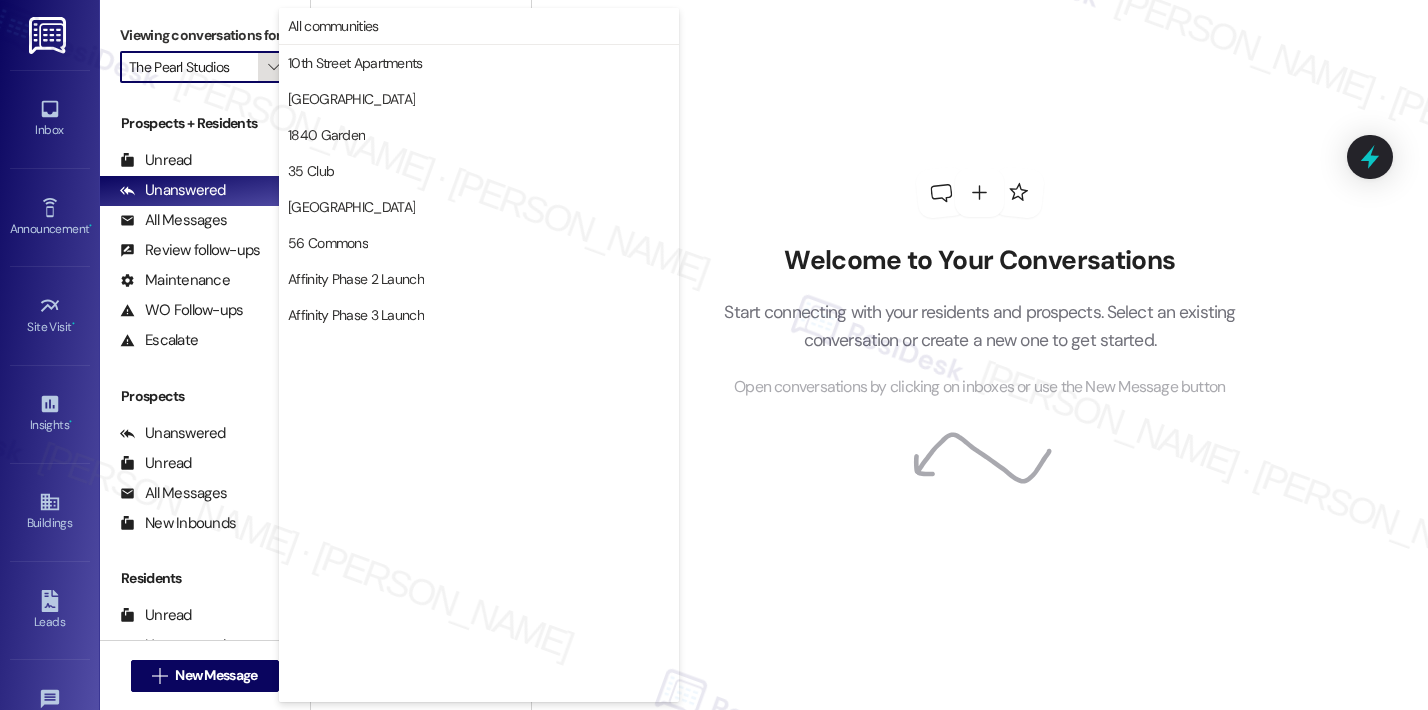 scroll, scrollTop: 3488, scrollLeft: 0, axis: vertical 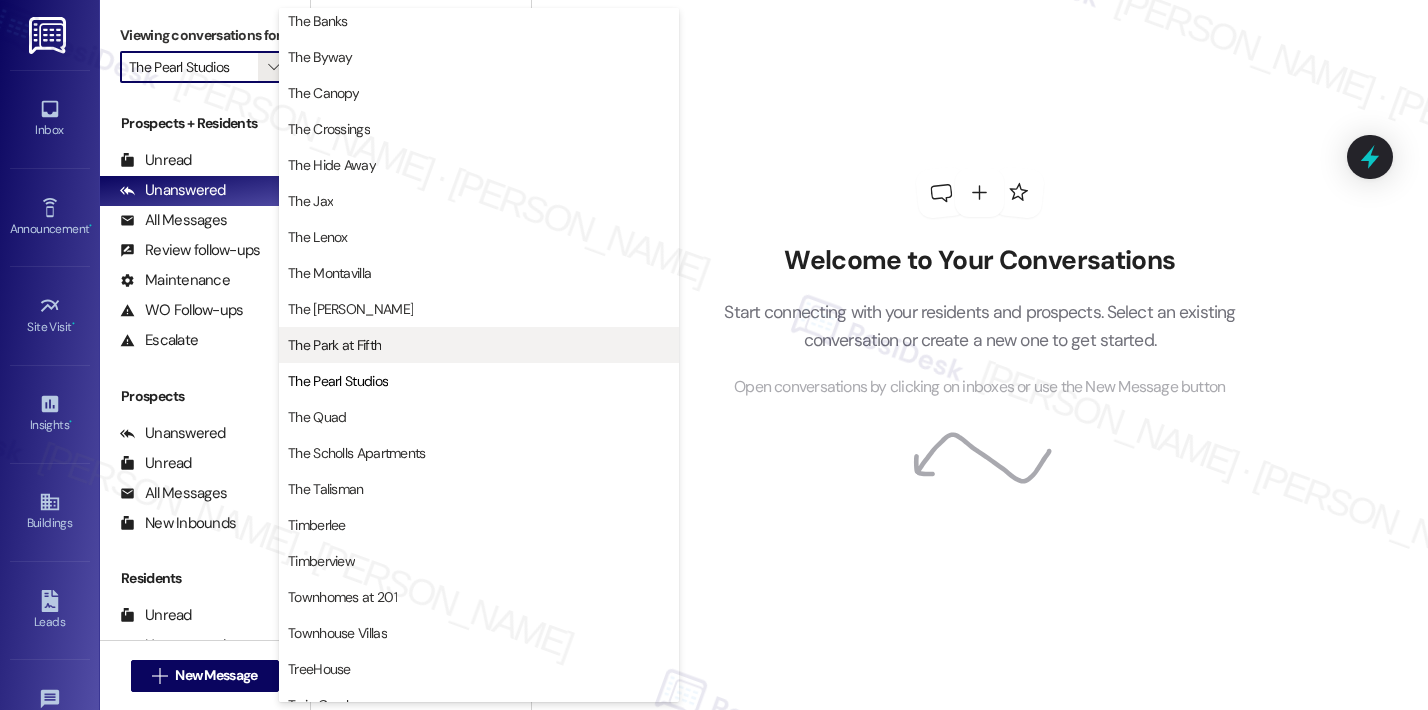 click on "The Park at Fifth" at bounding box center (334, 345) 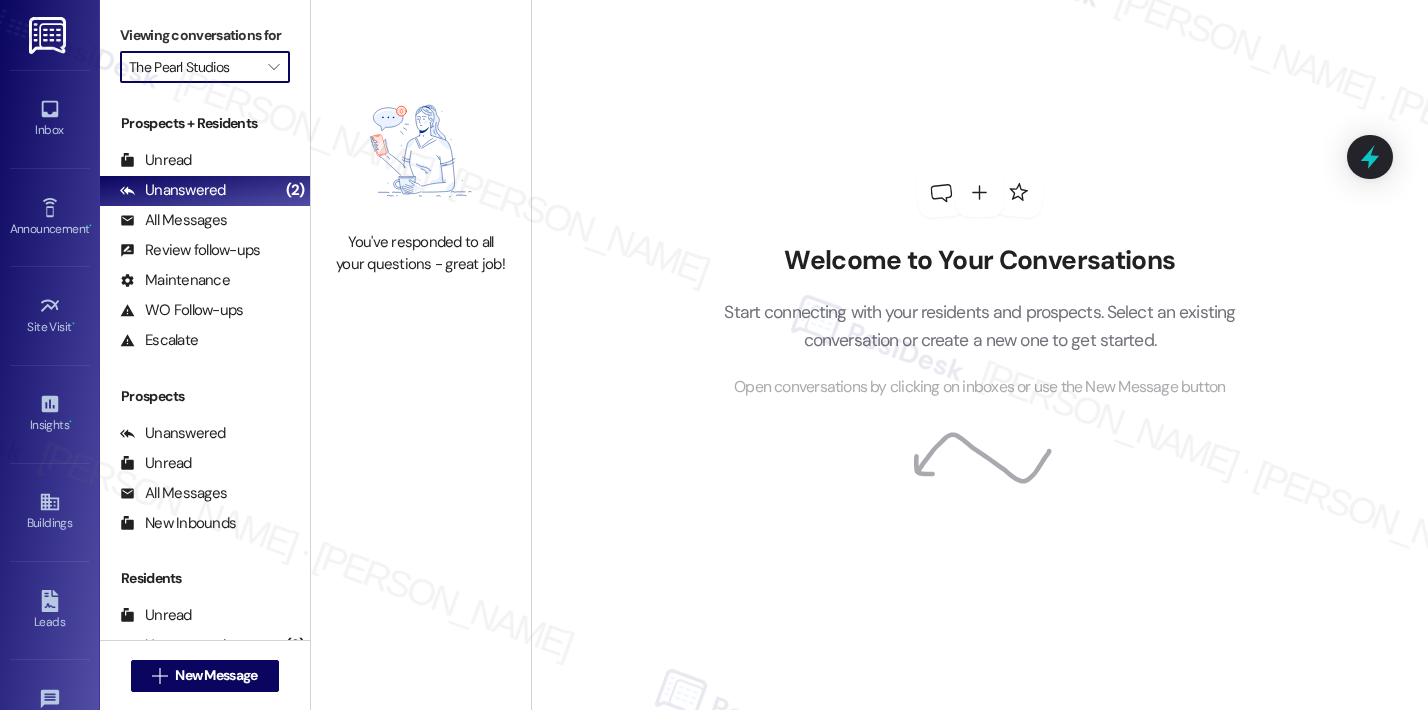 type on "The Park at Fifth" 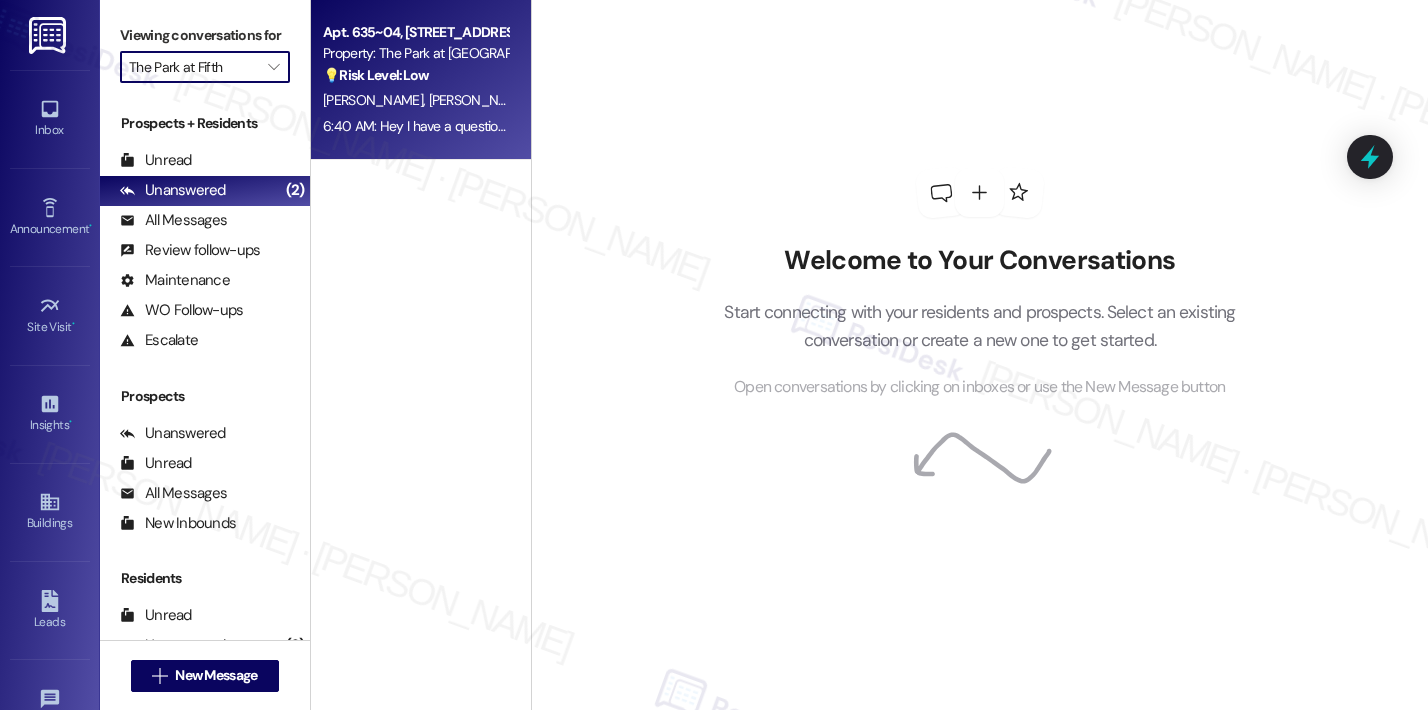 click on "Property: The Park at [GEOGRAPHIC_DATA]" at bounding box center [415, 53] 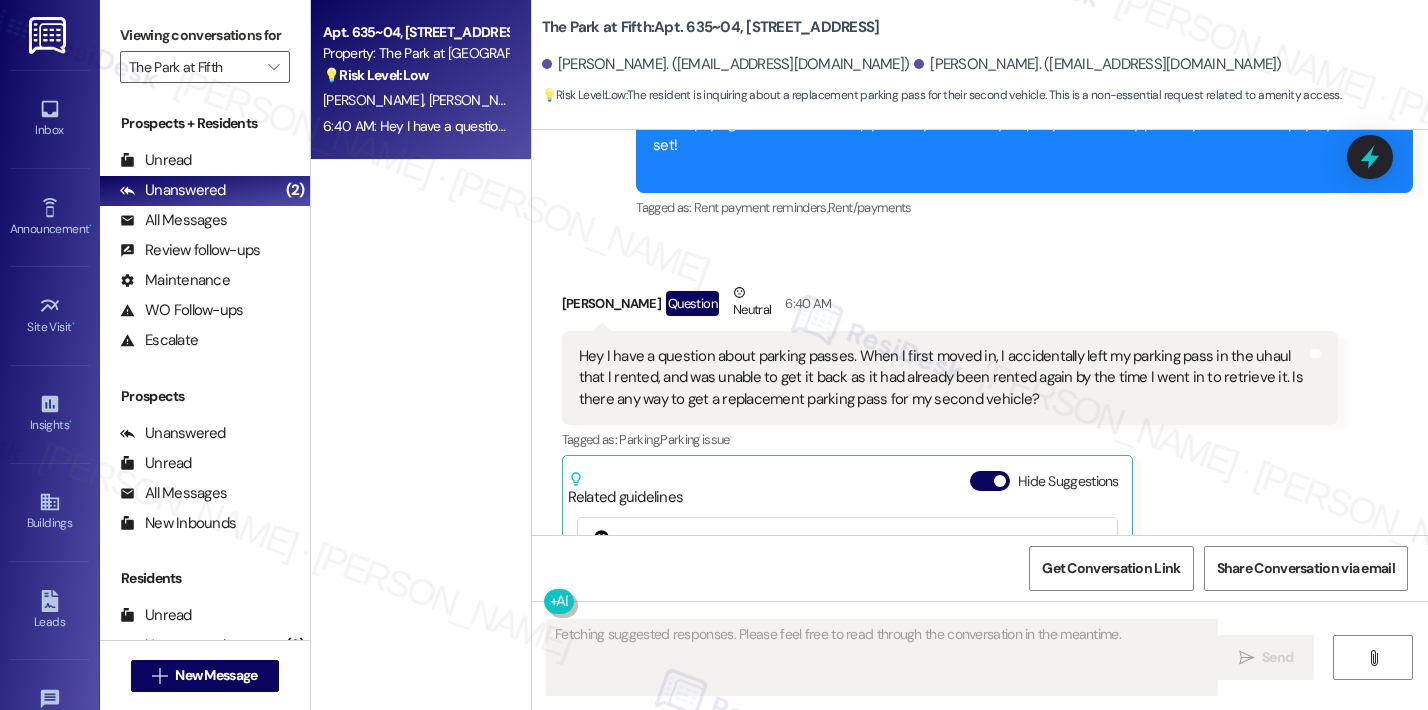 scroll, scrollTop: 1825, scrollLeft: 0, axis: vertical 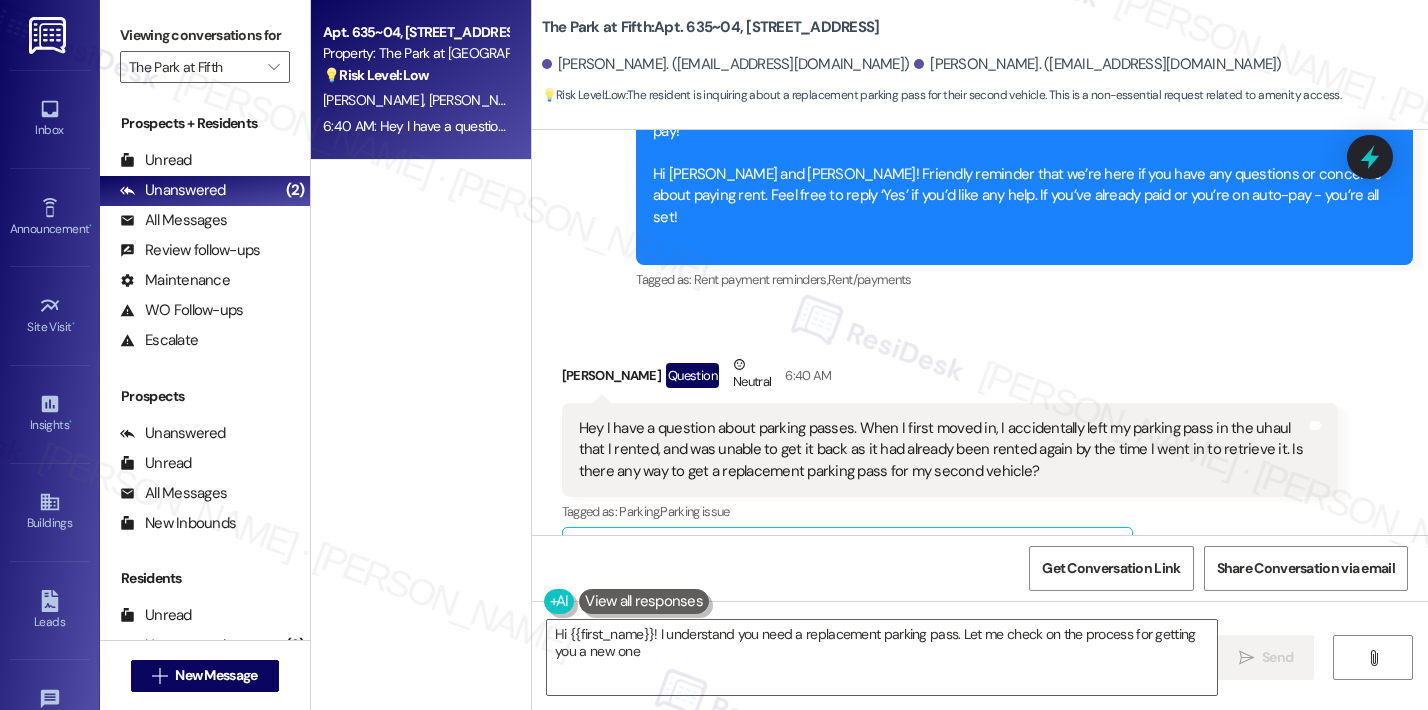 click on "Hide Suggestions" at bounding box center (990, 553) 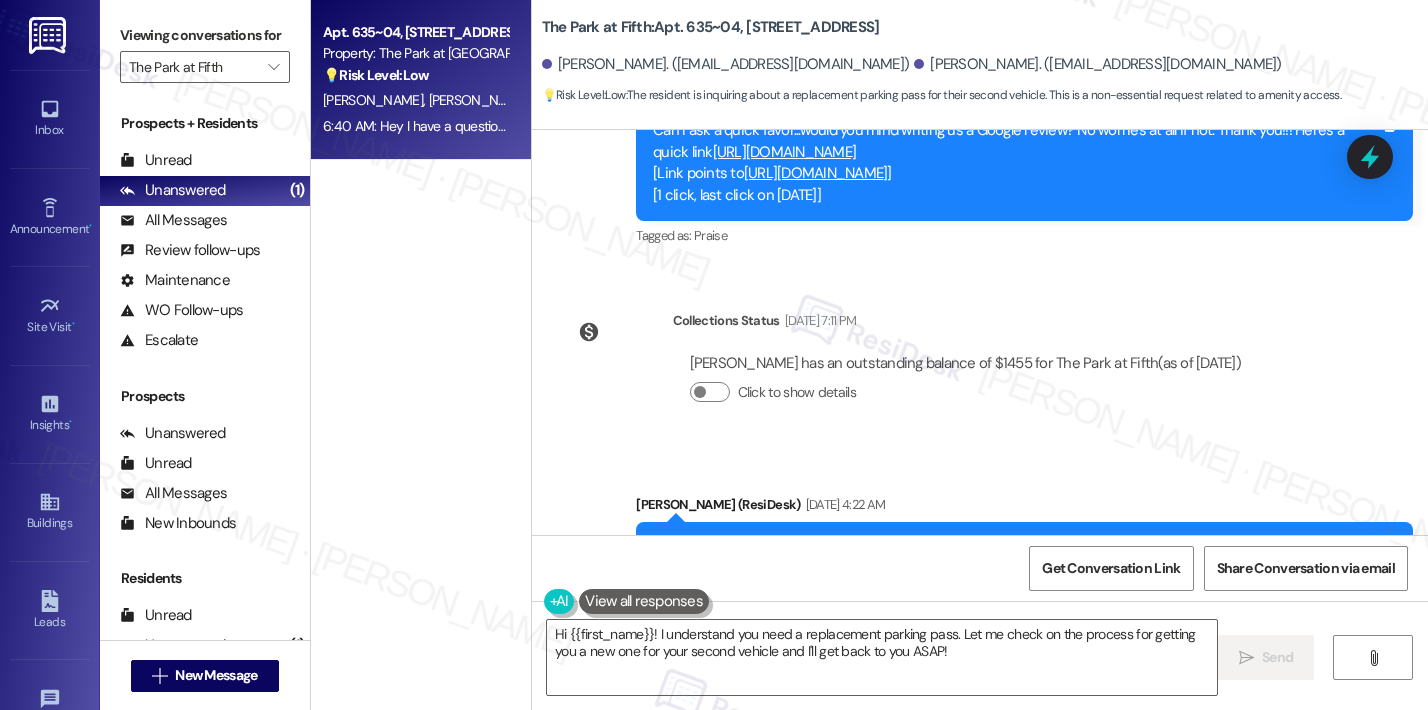 scroll, scrollTop: 1807, scrollLeft: 0, axis: vertical 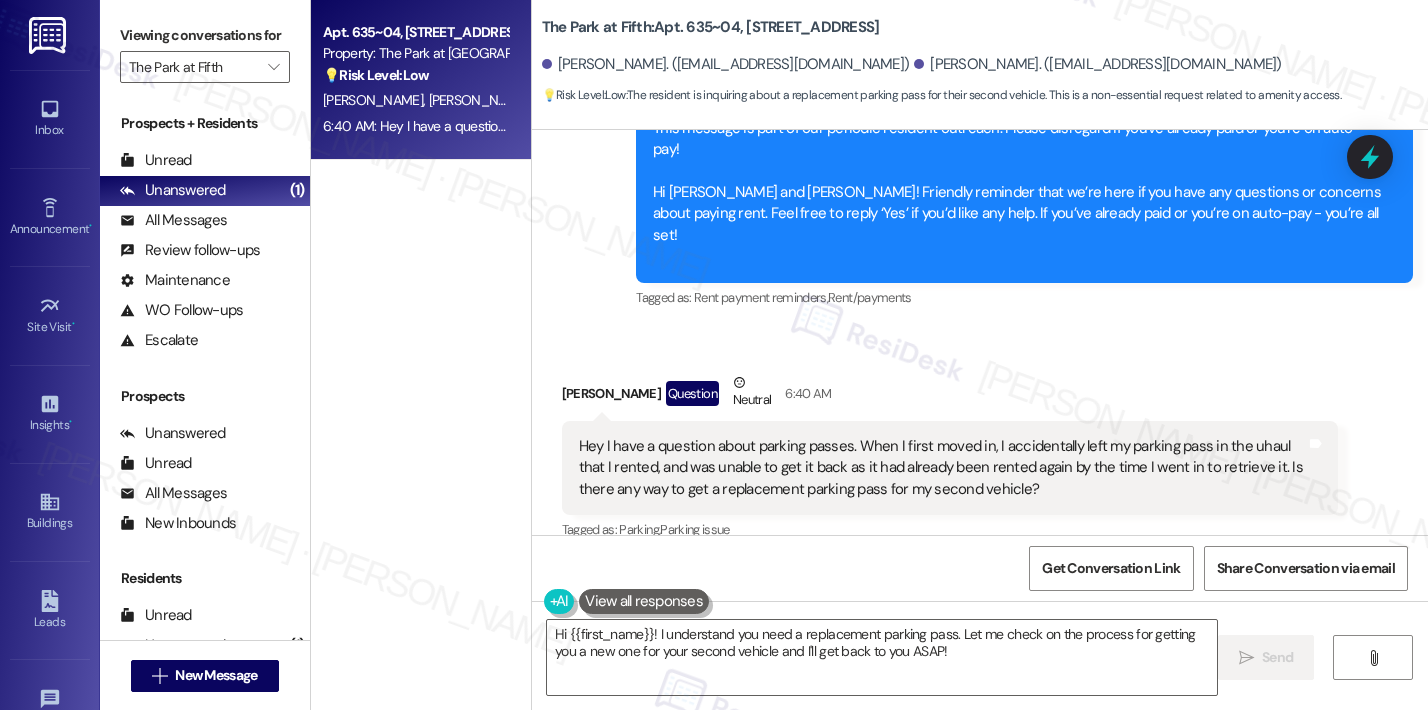 click on "Hey I have a question about parking passes. When I first moved in, I accidentally left my parking pass in the uhaul that I rented, and was unable to get it back as it had already been rented again by the time I went in to retrieve it. Is there any way to get a replacement parking pass for my second vehicle?" at bounding box center [943, 468] 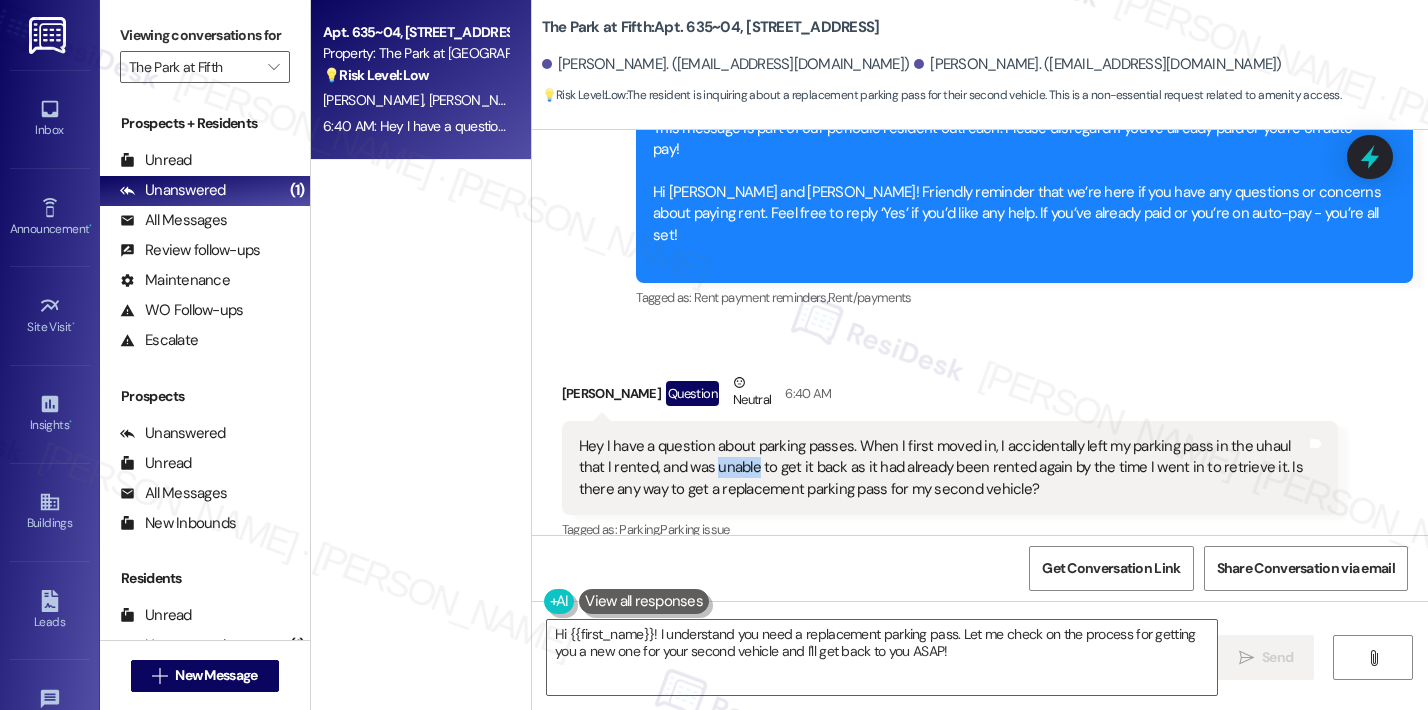 click on "Hey I have a question about parking passes. When I first moved in, I accidentally left my parking pass in the uhaul that I rented, and was unable to get it back as it had already been rented again by the time I went in to retrieve it. Is there any way to get a replacement parking pass for my second vehicle?" at bounding box center [943, 468] 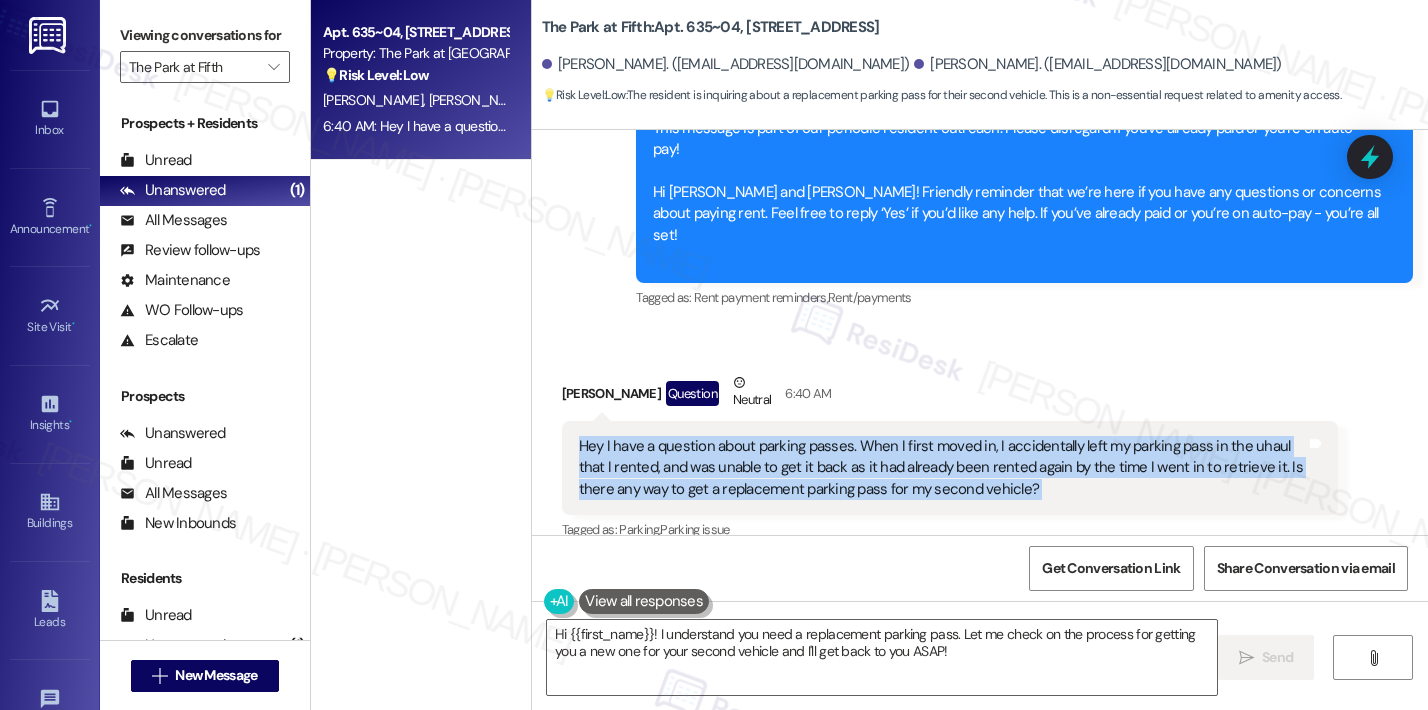 click on "Hey I have a question about parking passes. When I first moved in, I accidentally left my parking pass in the uhaul that I rented, and was unable to get it back as it had already been rented again by the time I went in to retrieve it. Is there any way to get a replacement parking pass for my second vehicle?" at bounding box center [943, 468] 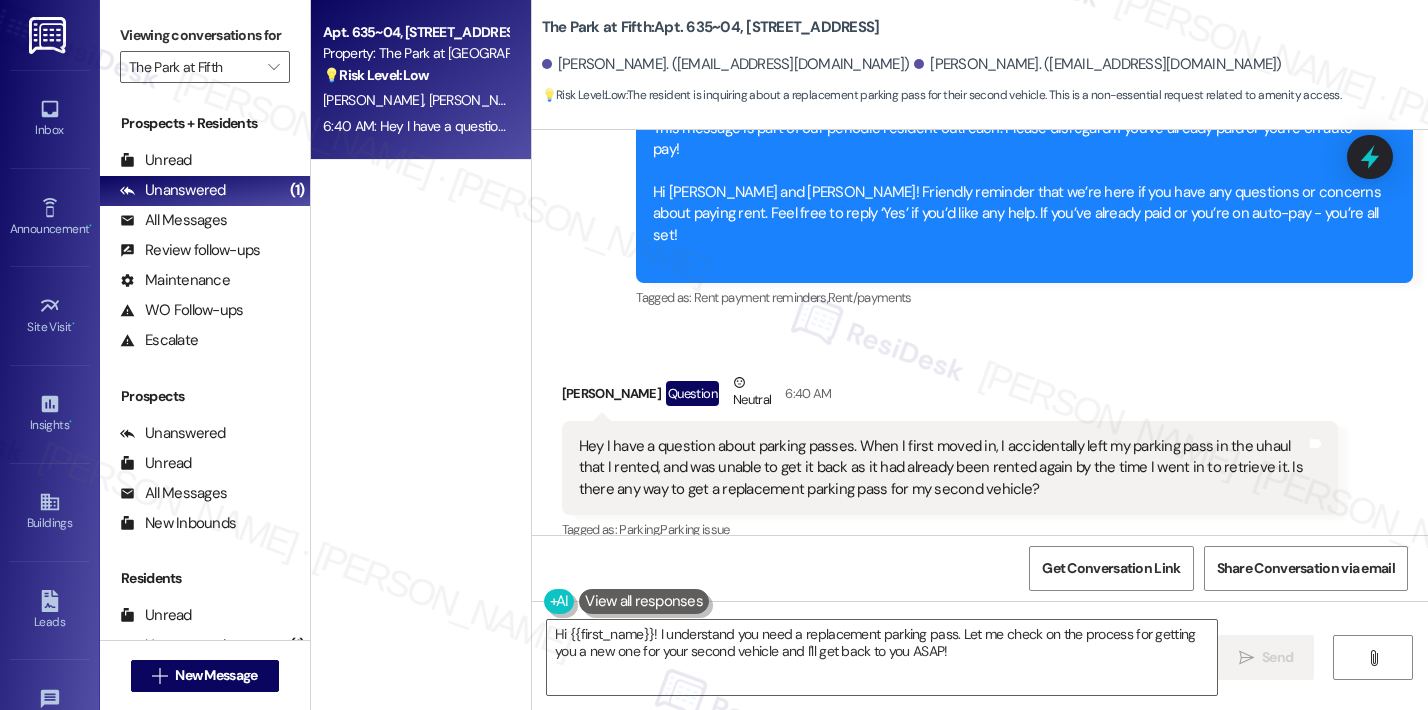 click on "Hey I have a question about parking passes. When I first moved in, I accidentally left my parking pass in the uhaul that I rented, and was unable to get it back as it had already been rented again by the time I went in to retrieve it. Is there any way to get a replacement parking pass for my second vehicle?" at bounding box center (943, 468) 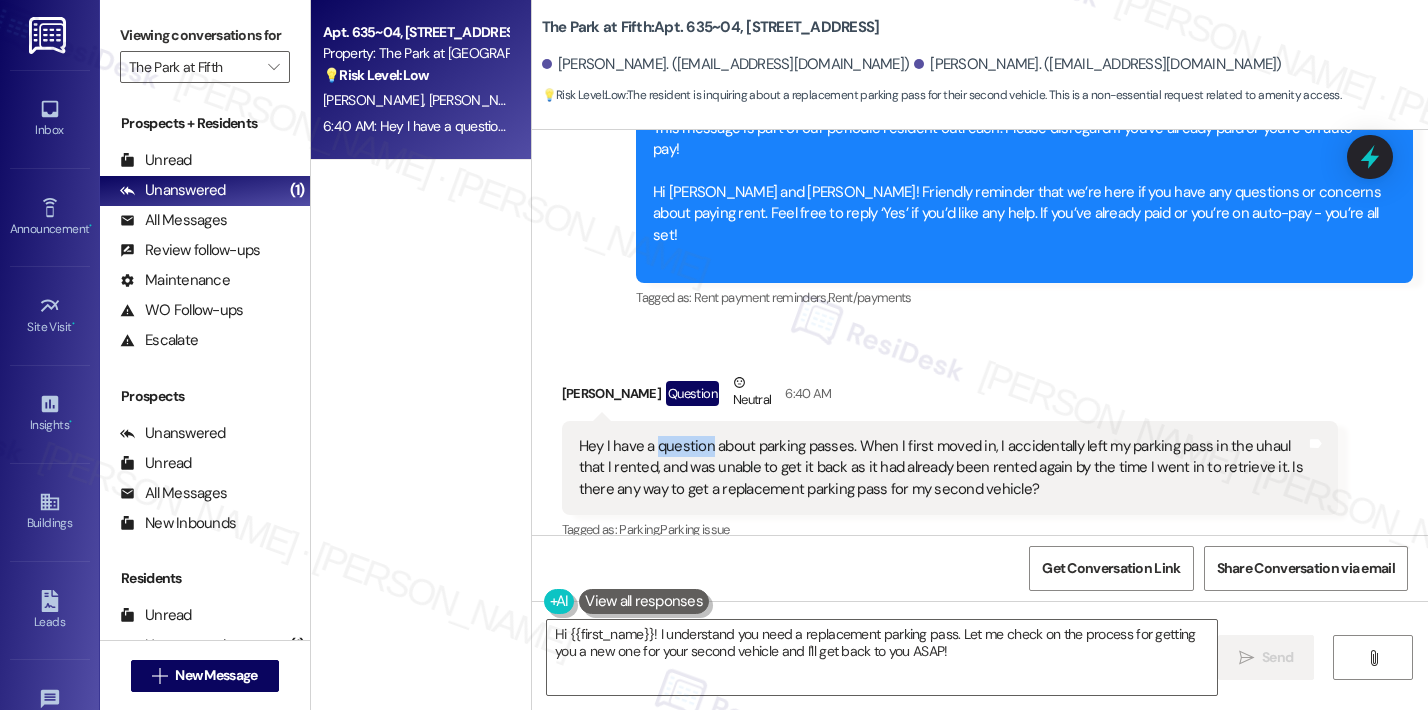 click on "Hey I have a question about parking passes. When I first moved in, I accidentally left my parking pass in the uhaul that I rented, and was unable to get it back as it had already been rented again by the time I went in to retrieve it. Is there any way to get a replacement parking pass for my second vehicle?" at bounding box center (943, 468) 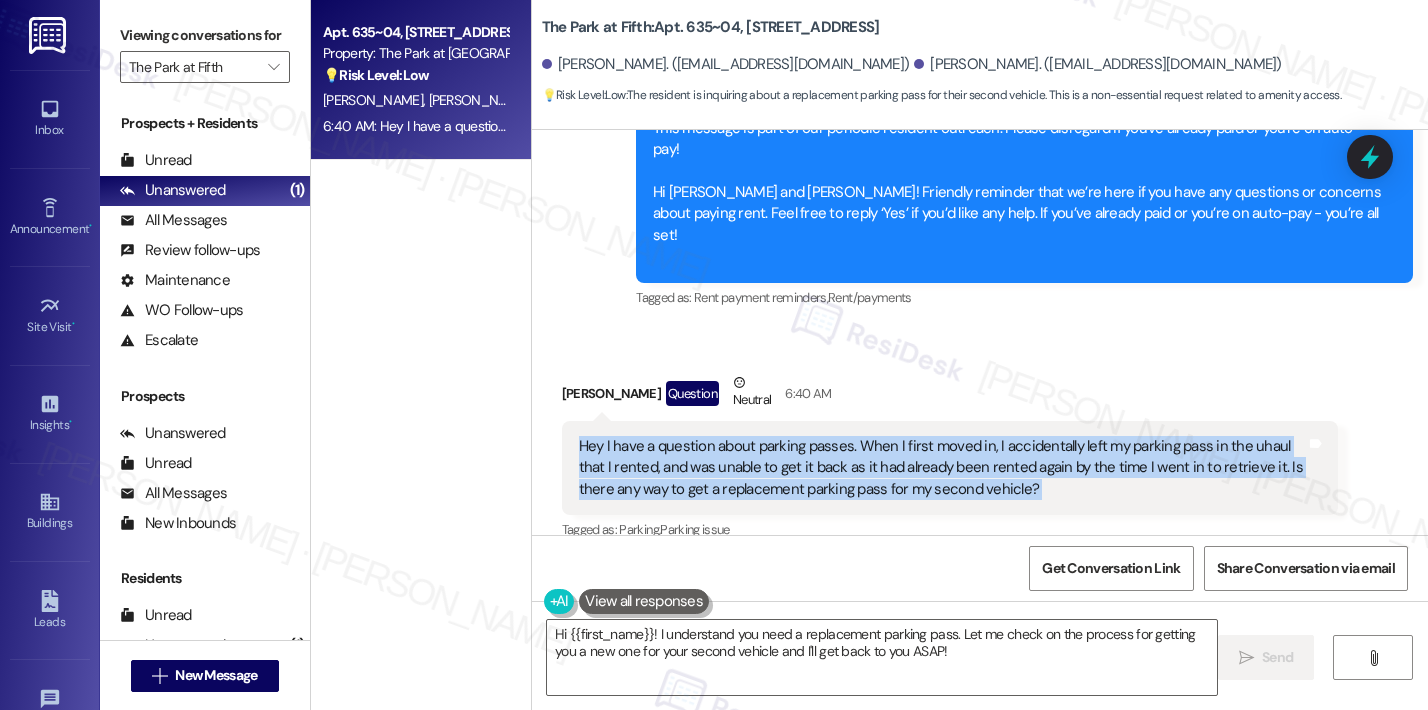 click on "Hey I have a question about parking passes. When I first moved in, I accidentally left my parking pass in the uhaul that I rented, and was unable to get it back as it had already been rented again by the time I went in to retrieve it. Is there any way to get a replacement parking pass for my second vehicle?" at bounding box center (943, 468) 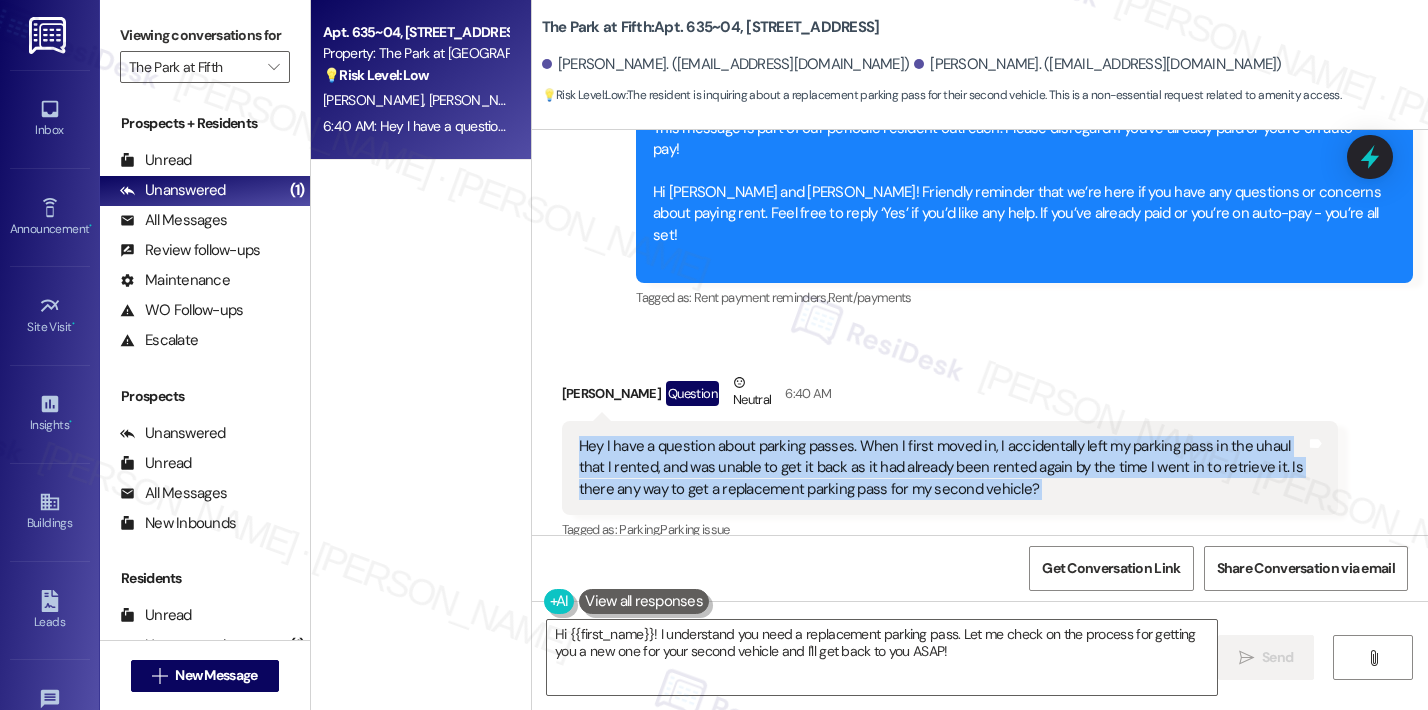 click on "Hey I have a question about parking passes. When I first moved in, I accidentally left my parking pass in the uhaul that I rented, and was unable to get it back as it had already been rented again by the time I went in to retrieve it. Is there any way to get a replacement parking pass for my second vehicle?" at bounding box center [943, 468] 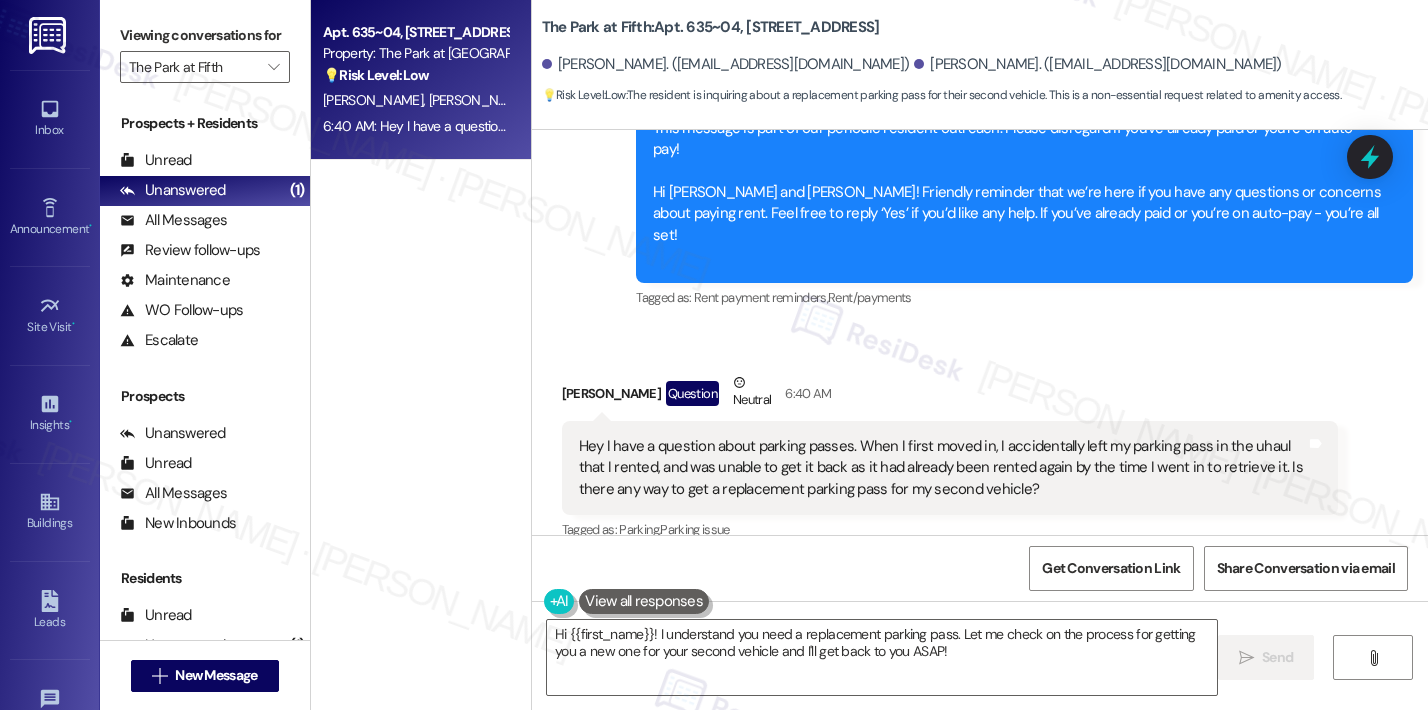 click on "Hey I have a question about parking passes. When I first moved in, I accidentally left my parking pass in the uhaul that I rented, and was unable to get it back as it had already been rented again by the time I went in to retrieve it. Is there any way to get a replacement parking pass for my second vehicle?" at bounding box center (943, 468) 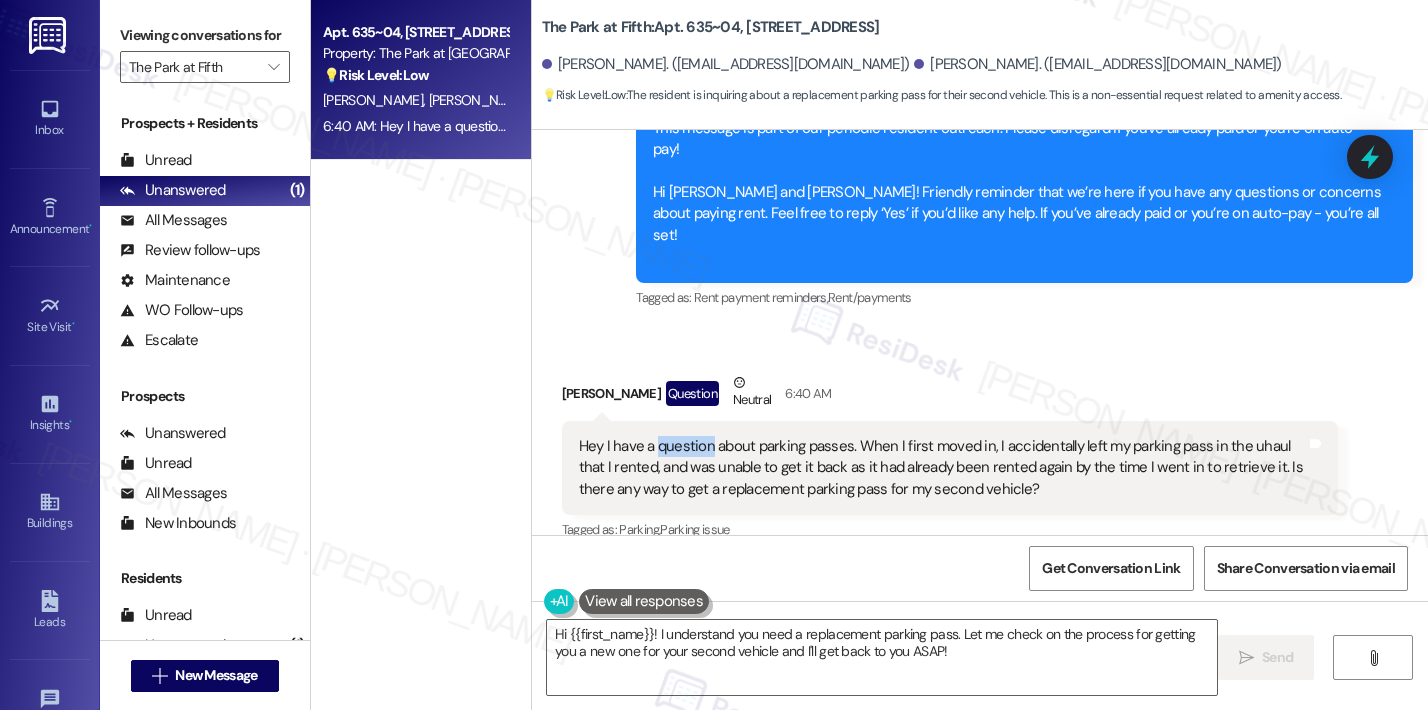 click on "Hey I have a question about parking passes. When I first moved in, I accidentally left my parking pass in the uhaul that I rented, and was unable to get it back as it had already been rented again by the time I went in to retrieve it. Is there any way to get a replacement parking pass for my second vehicle?" at bounding box center [943, 468] 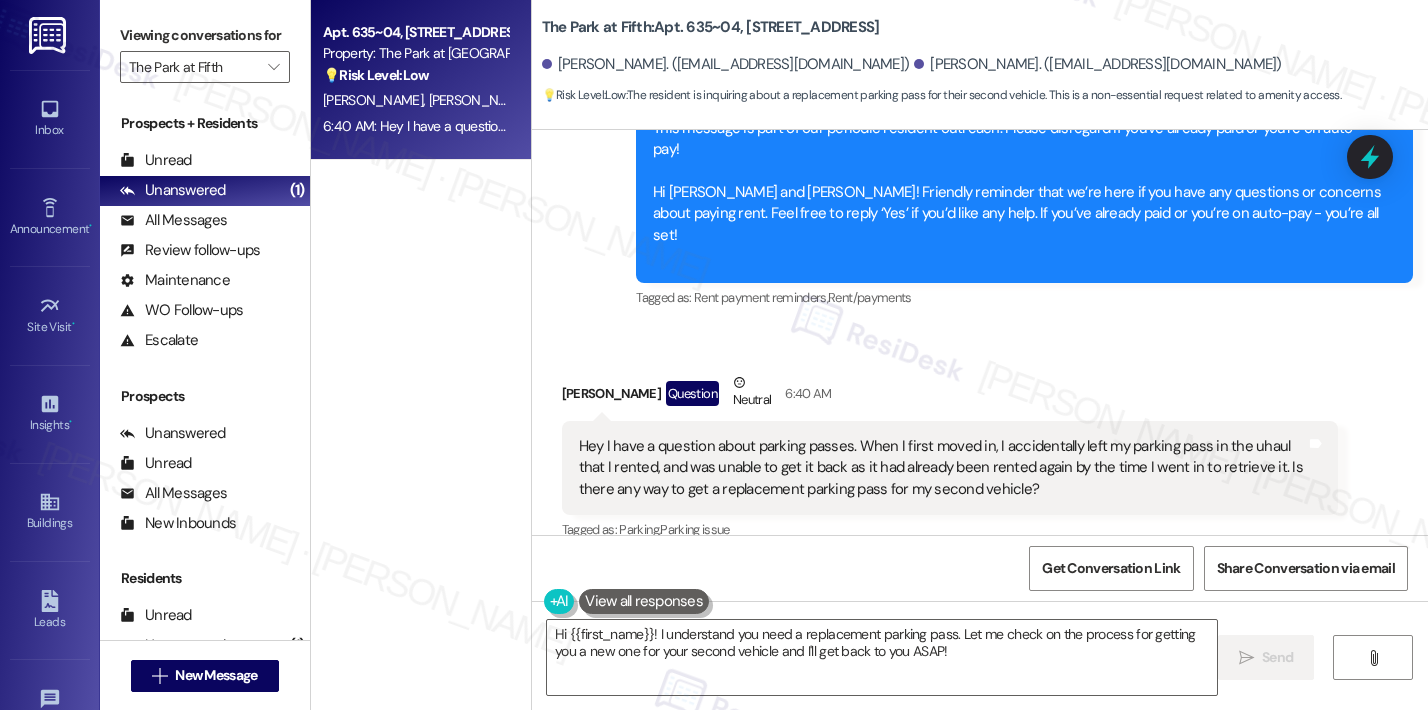 click on "Hey I have a question about parking passes. When I first moved in, I accidentally left my parking pass in the uhaul that I rented, and was unable to get it back as it had already been rented again by the time I went in to retrieve it. Is there any way to get a replacement parking pass for my second vehicle?" at bounding box center [943, 468] 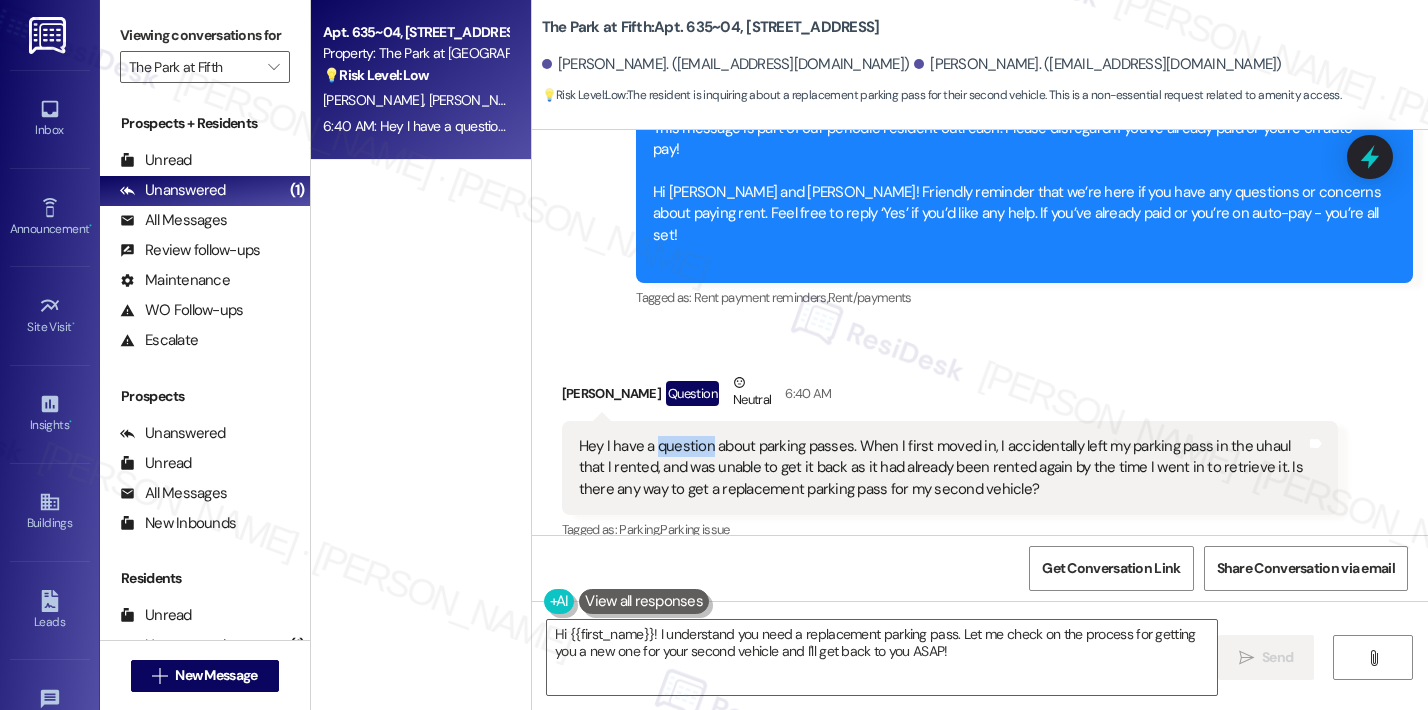 click on "Hey I have a question about parking passes. When I first moved in, I accidentally left my parking pass in the uhaul that I rented, and was unable to get it back as it had already been rented again by the time I went in to retrieve it. Is there any way to get a replacement parking pass for my second vehicle?" at bounding box center (943, 468) 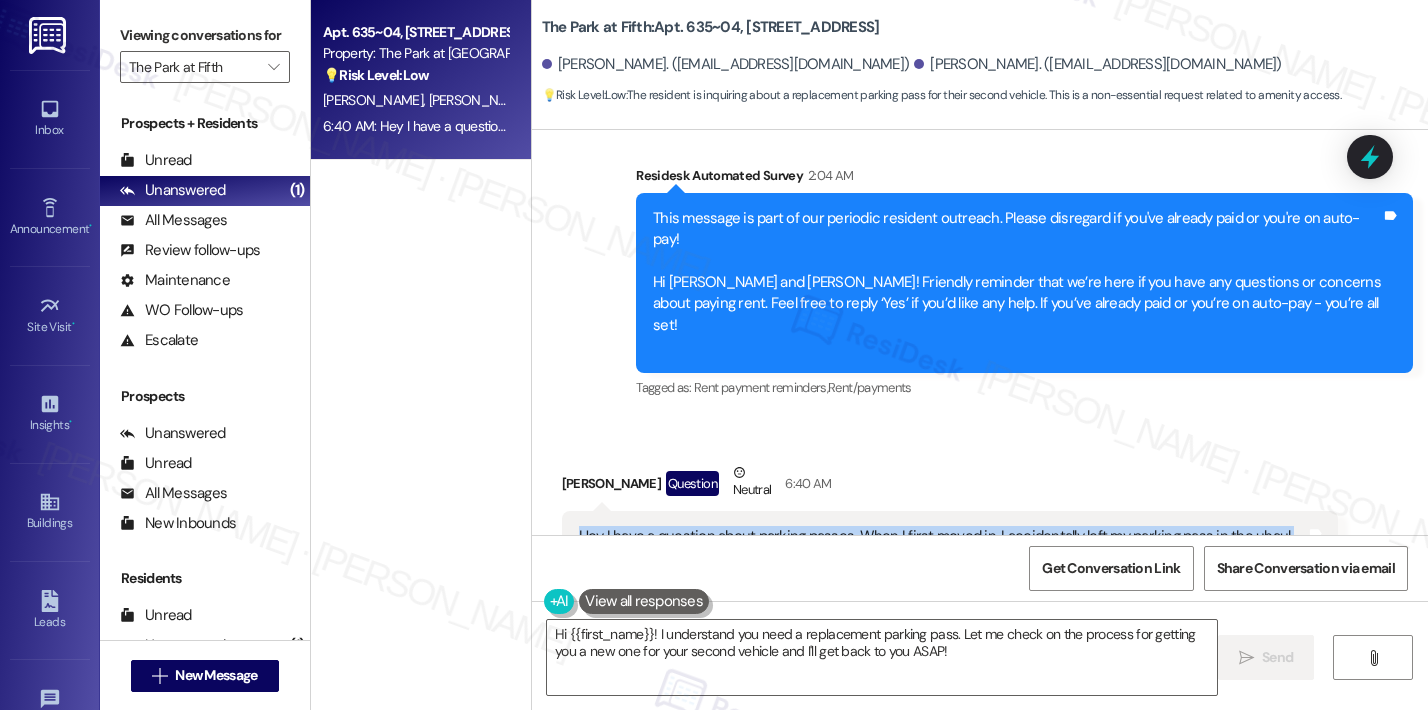 scroll, scrollTop: 1680, scrollLeft: 0, axis: vertical 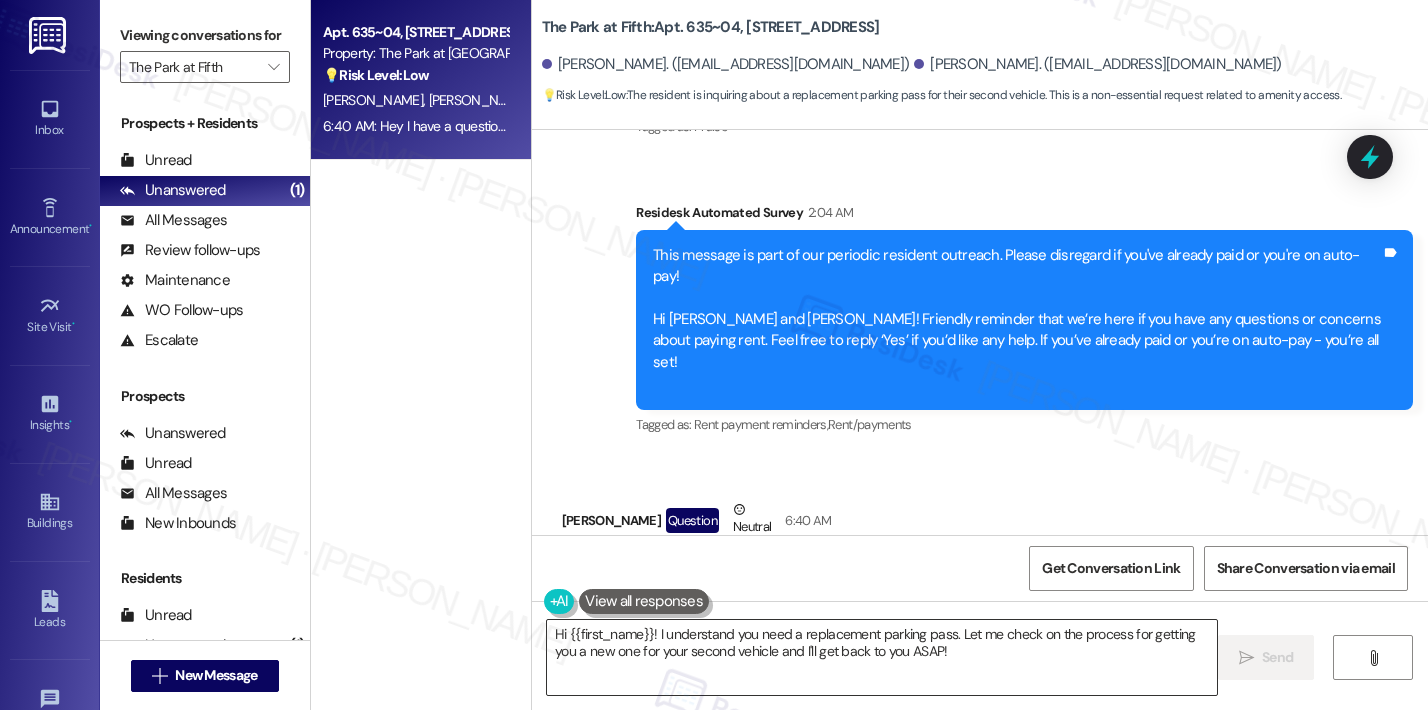 click on "Hi {{first_name}}! I understand you need a replacement parking pass. Let me check on the process for getting you a new one for your second vehicle and I'll get back to you ASAP!" at bounding box center [882, 657] 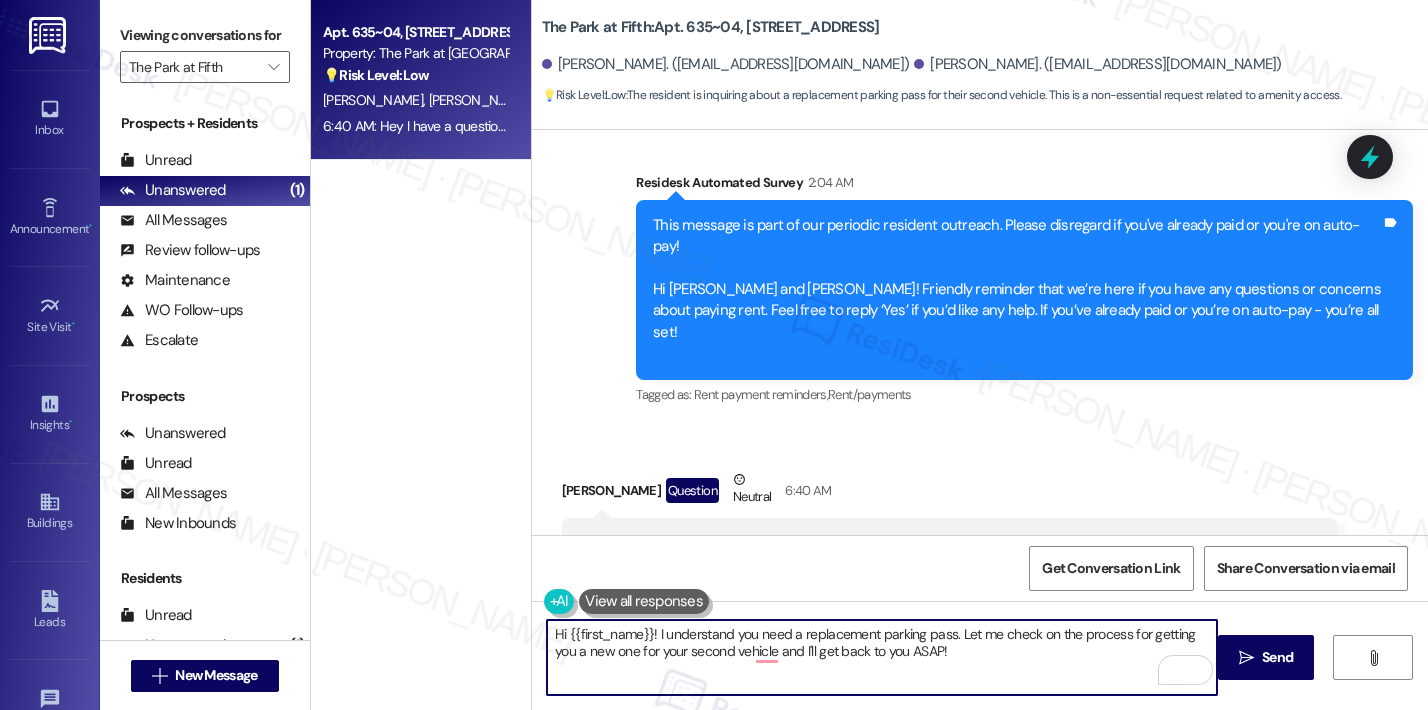 scroll, scrollTop: 1717, scrollLeft: 0, axis: vertical 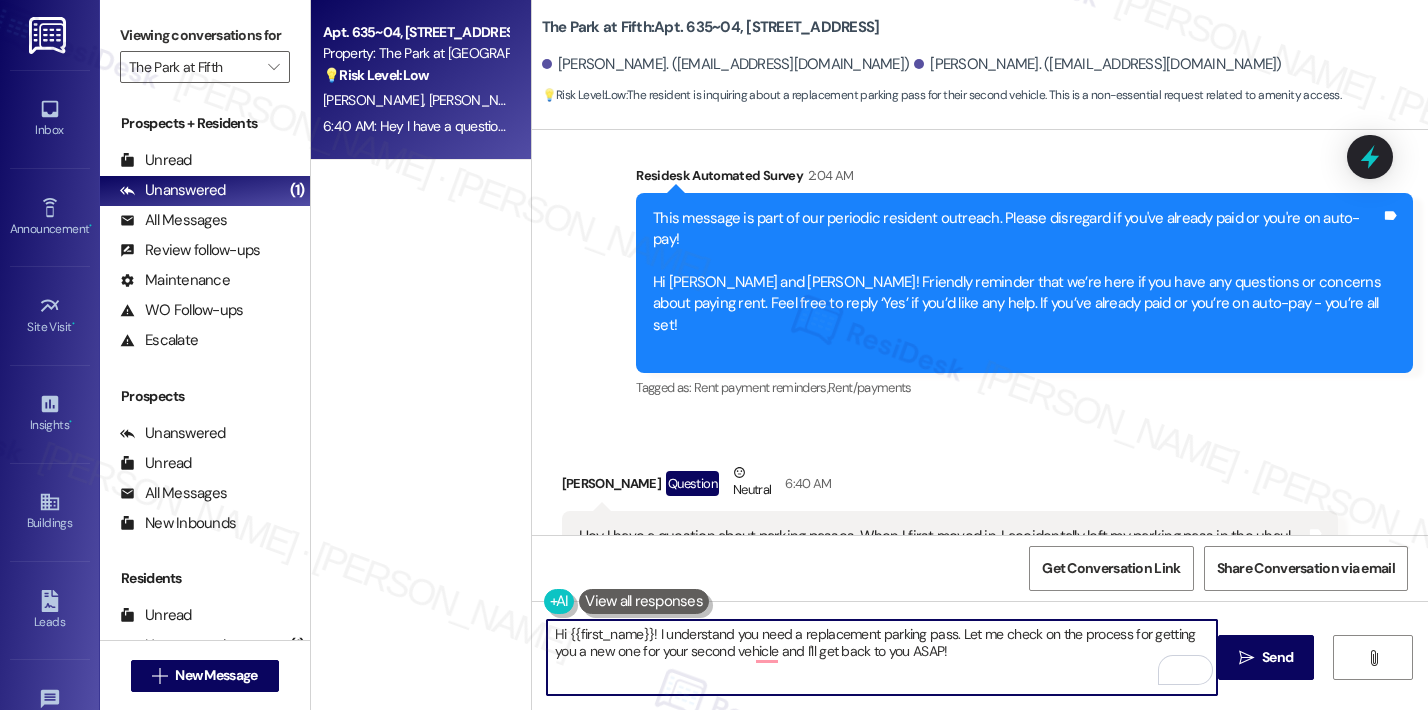 click on "Hi {{first_name}}! I understand you need a replacement parking pass. Let me check on the process for getting you a new one for your second vehicle and I'll get back to you ASAP!" at bounding box center [882, 657] 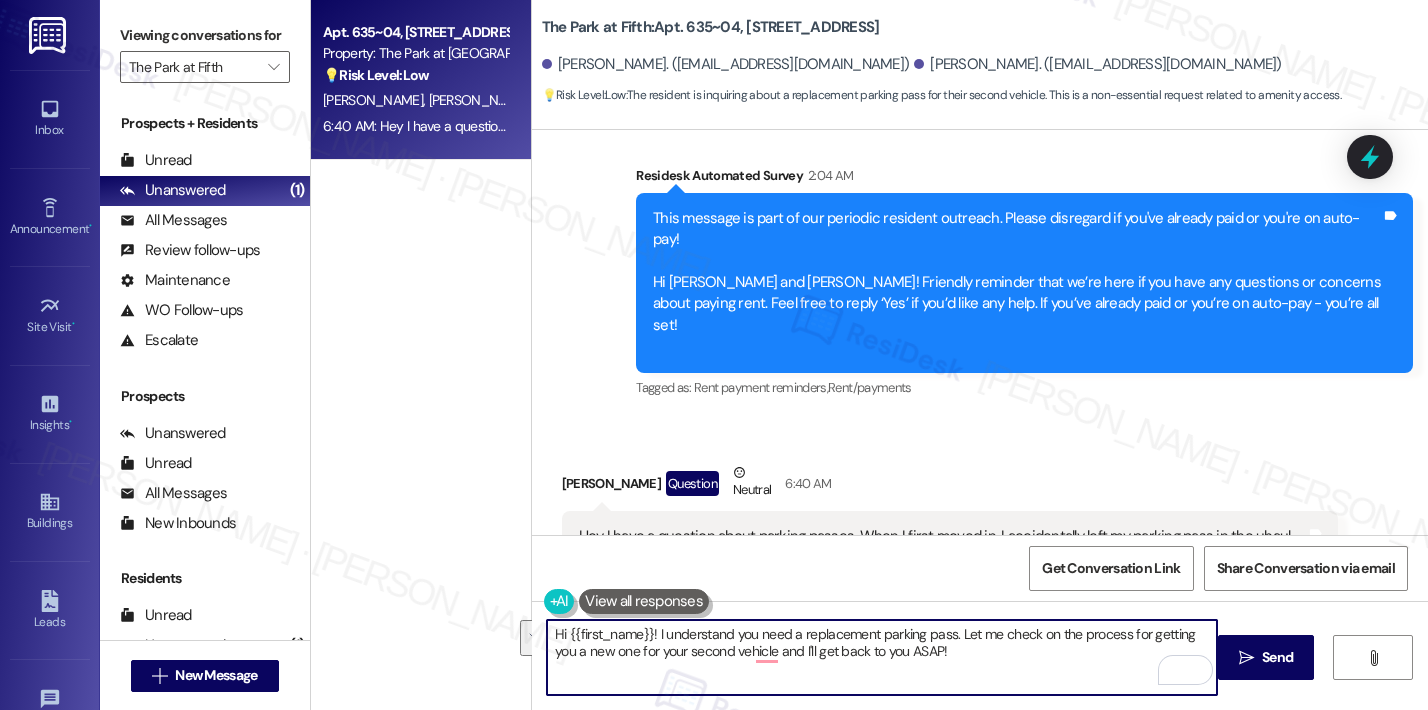 drag, startPoint x: 949, startPoint y: 634, endPoint x: 954, endPoint y: 647, distance: 13.928389 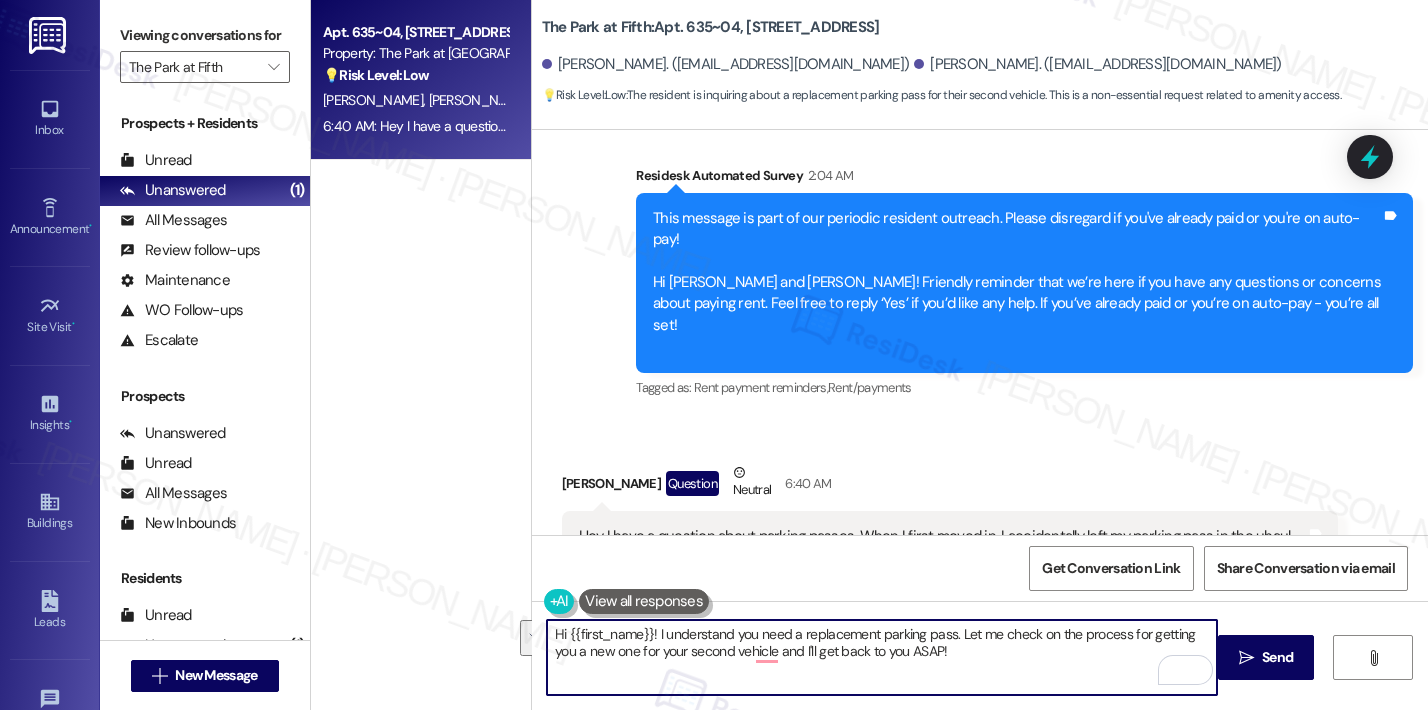 click on "Hi {{first_name}}! I understand you need a replacement parking pass. Let me check on the process for getting you a new one for your second vehicle and I'll get back to you ASAP!" at bounding box center (882, 657) 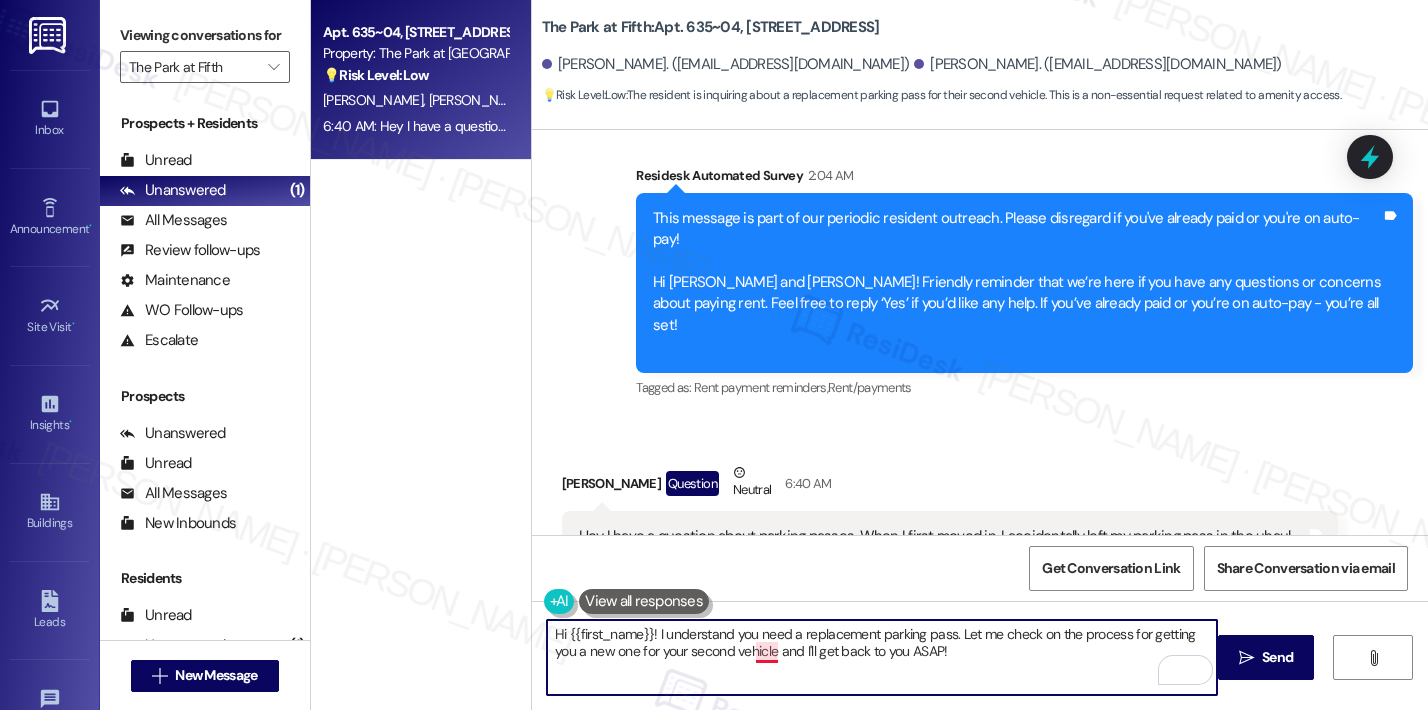 click on "Hi {{first_name}}! I understand you need a replacement parking pass. Let me check on the process for getting you a new one for your second vehicle and I'll get back to you ASAP!" at bounding box center [882, 657] 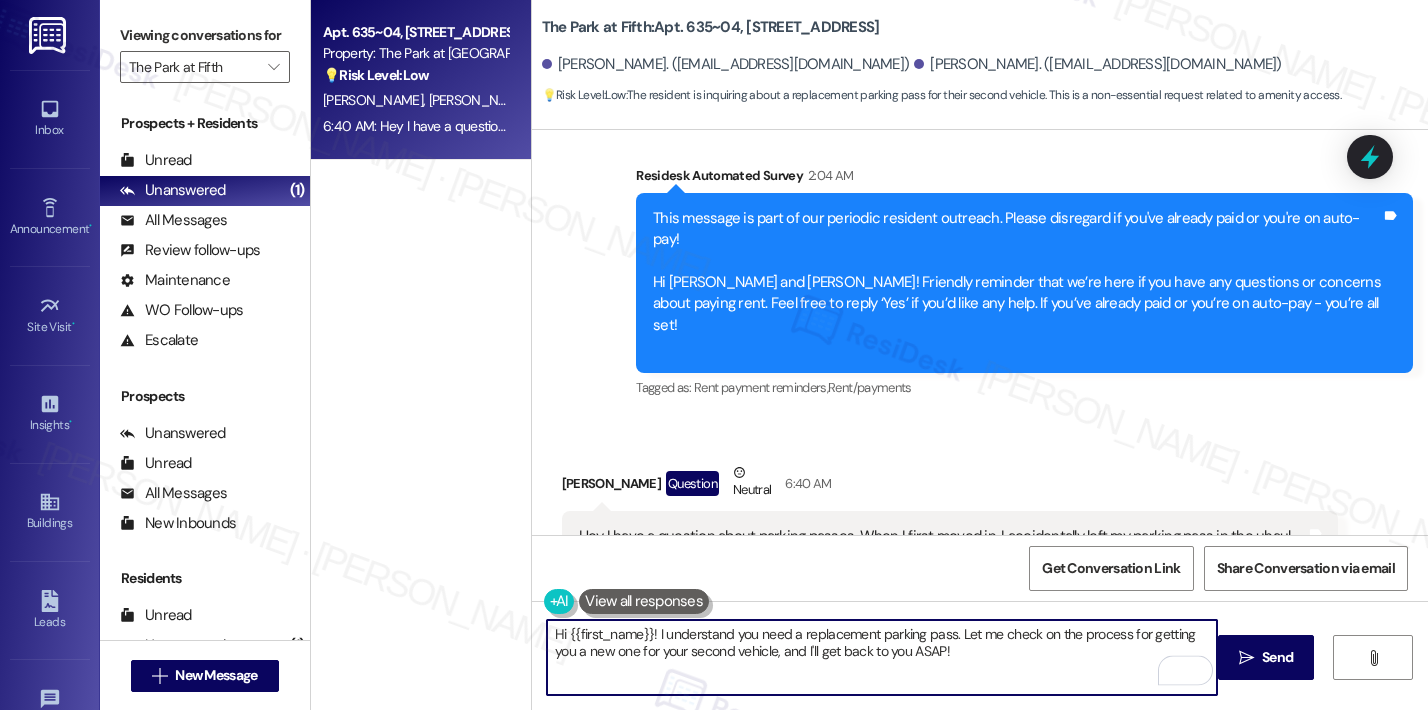 click on "[PERSON_NAME] Question   Neutral 6:40 AM" at bounding box center (950, 486) 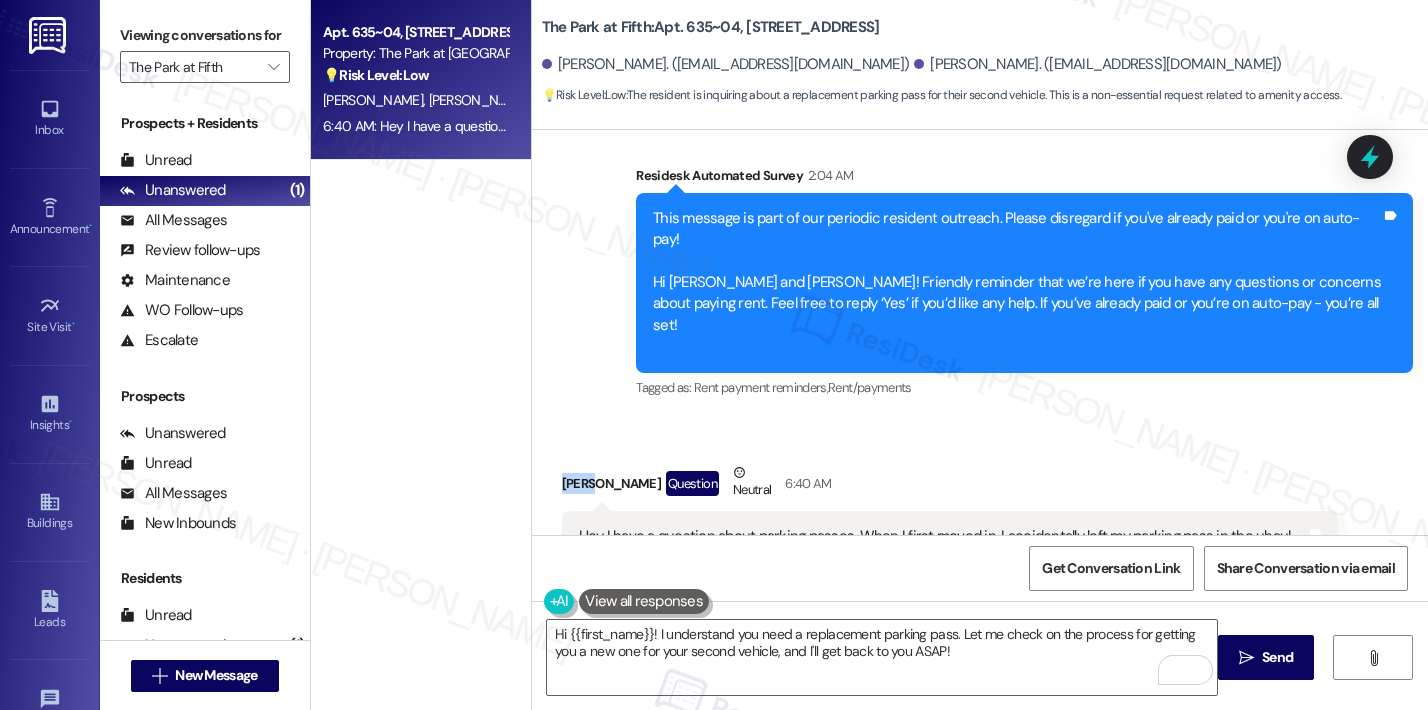 copy on "[PERSON_NAME]" 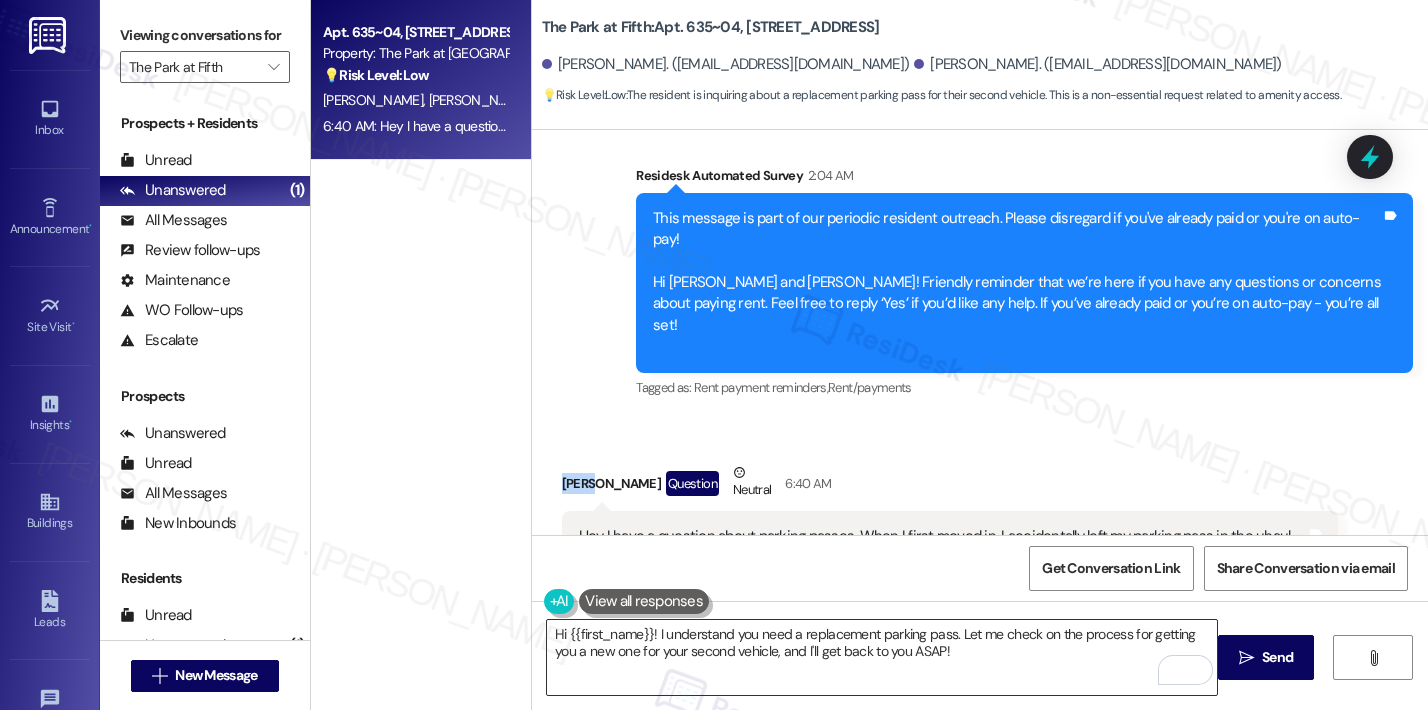 click on "Hi {{first_name}}! I understand you need a replacement parking pass. Let me check on the process for getting you a new one for your second vehicle, and I'll get back to you ASAP!" at bounding box center (882, 657) 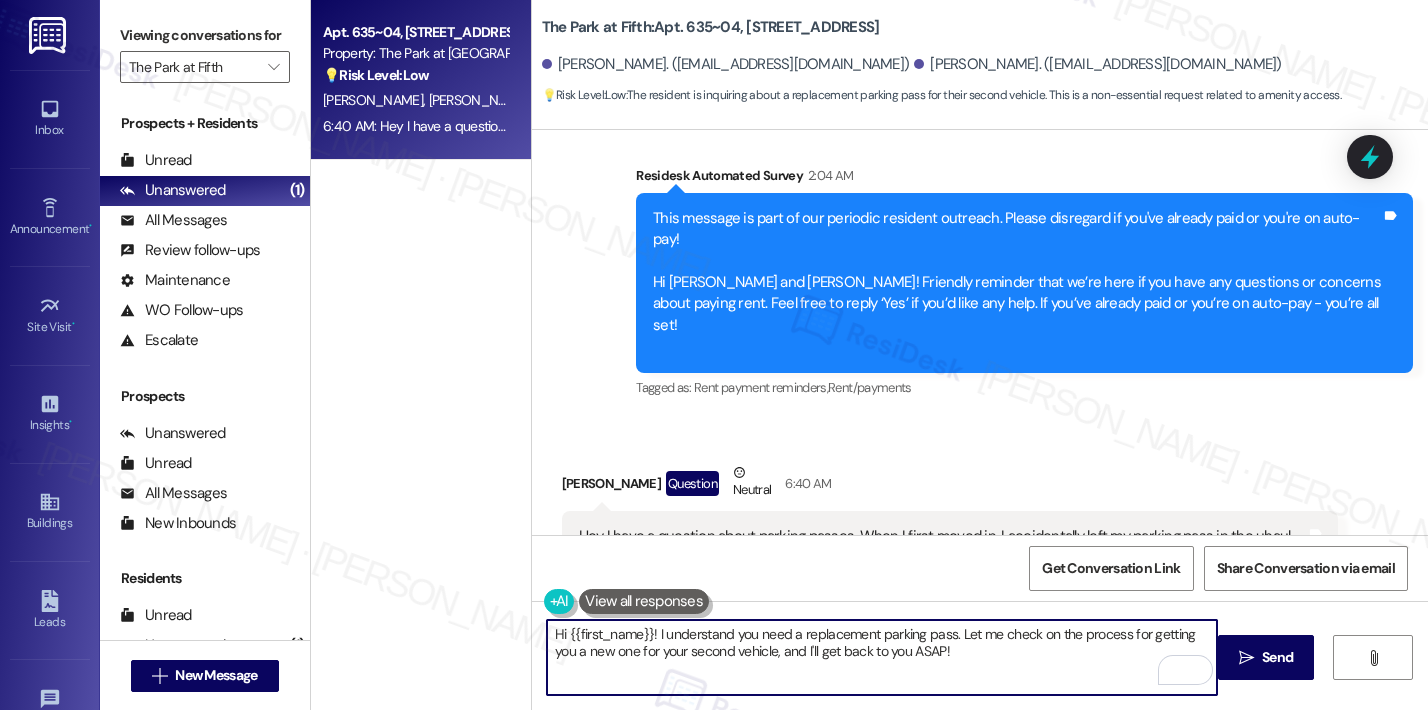 drag, startPoint x: 642, startPoint y: 633, endPoint x: 561, endPoint y: 633, distance: 81 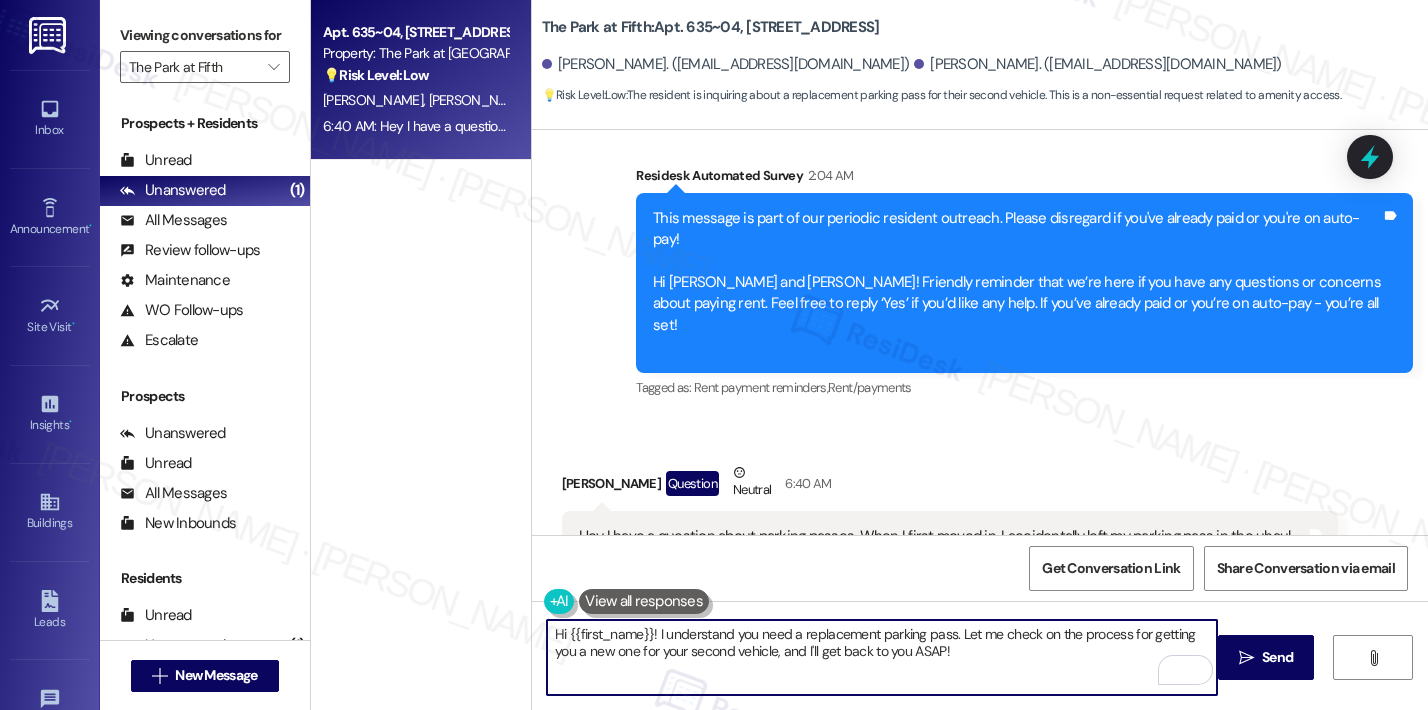 click on "Hi {{first_name}}! I understand you need a replacement parking pass. Let me check on the process for getting you a new one for your second vehicle, and I'll get back to you ASAP!" at bounding box center [882, 657] 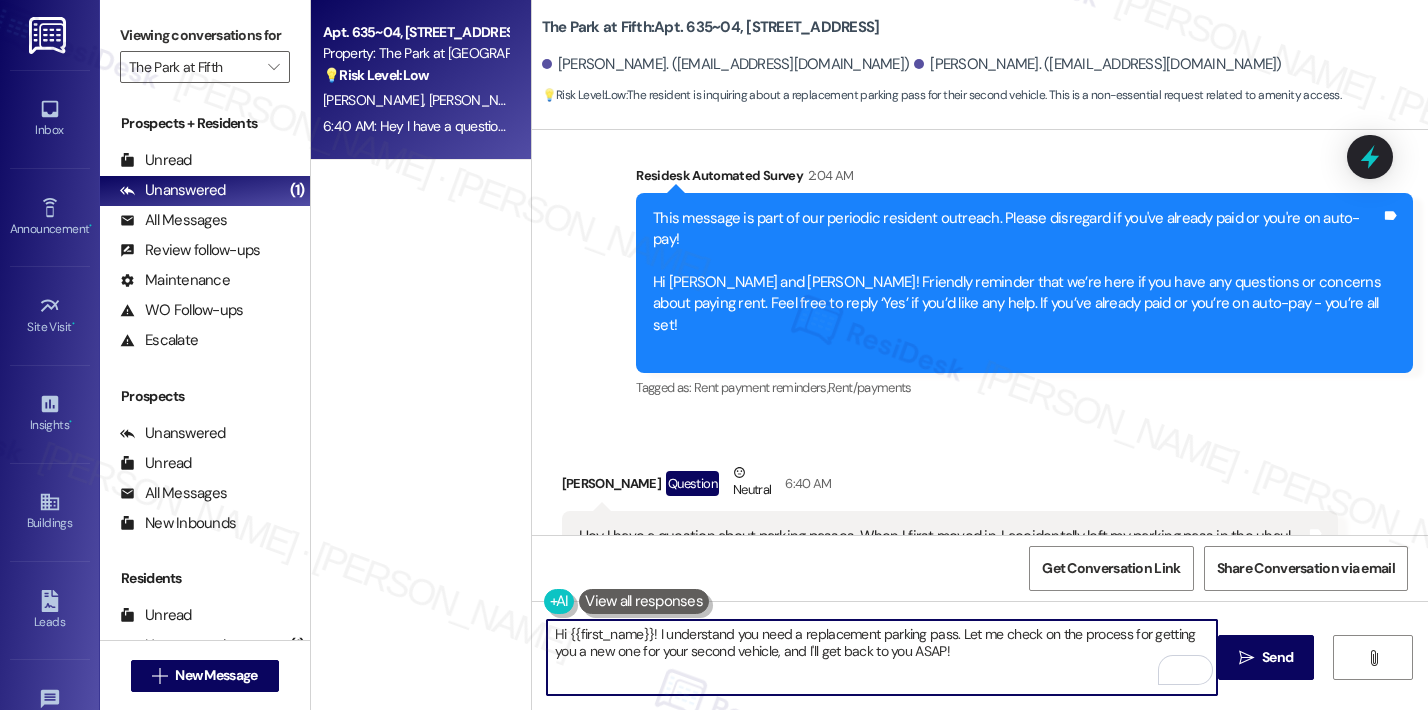 paste on "[PERSON_NAME]" 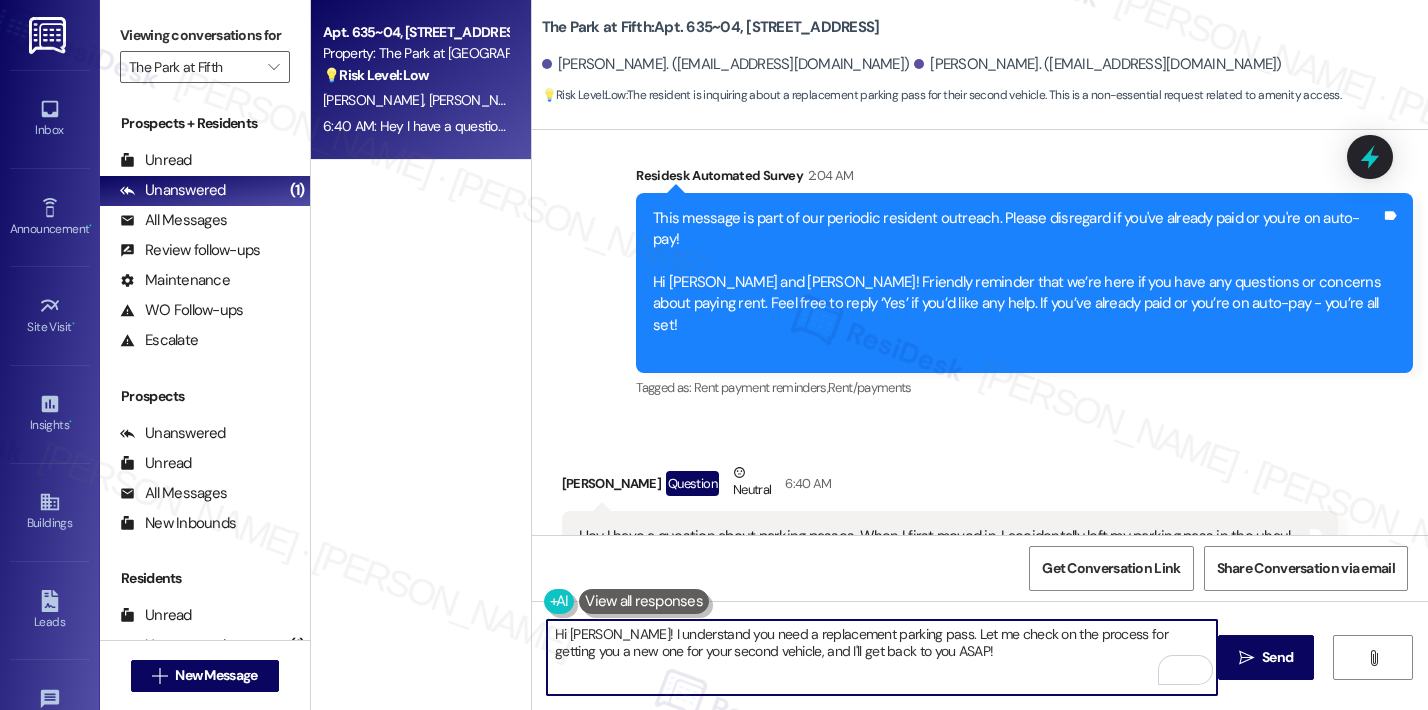 click on "Hi [PERSON_NAME]! I understand you need a replacement parking pass. Let me check on the process for getting you a new one for your second vehicle, and I'll get back to you ASAP!" at bounding box center [882, 657] 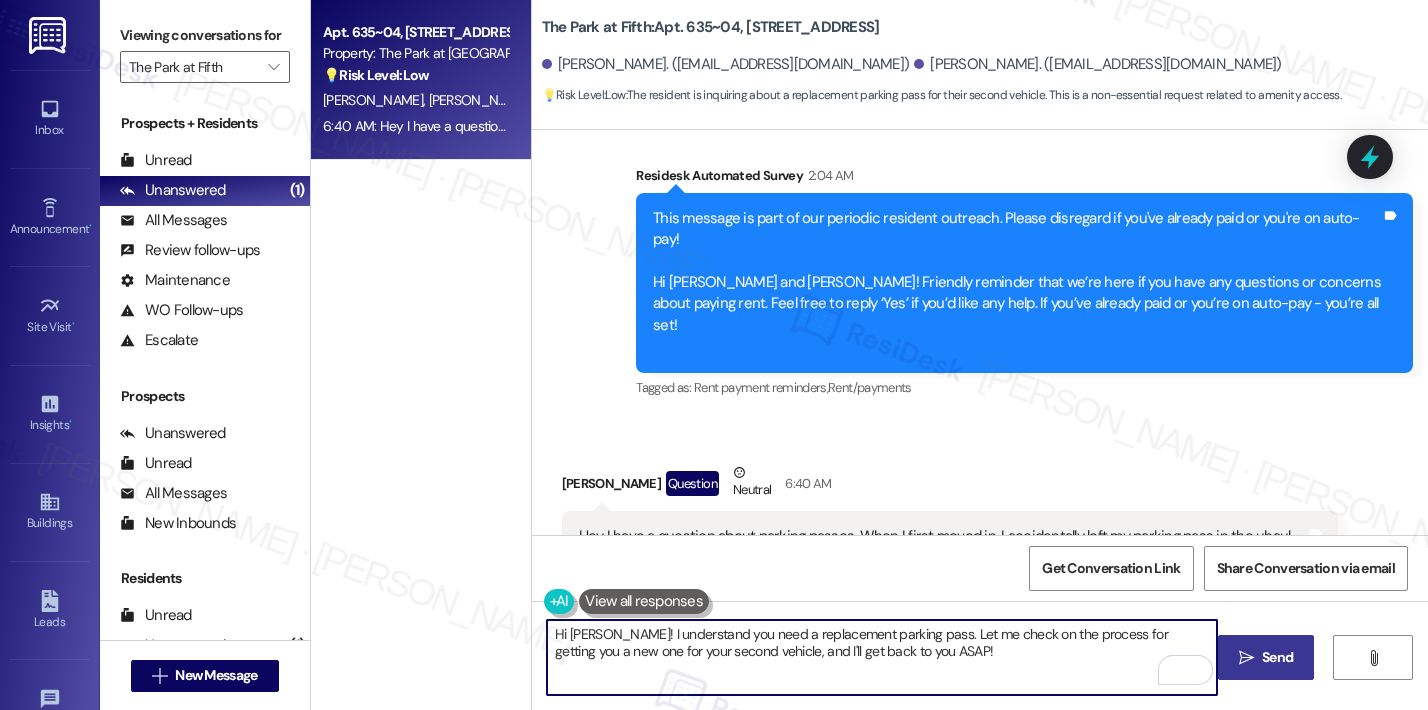 type on "Hi [PERSON_NAME]! I understand you need a replacement parking pass. Let me check on the process for getting you a new one for your second vehicle, and I'll get back to you ASAP!" 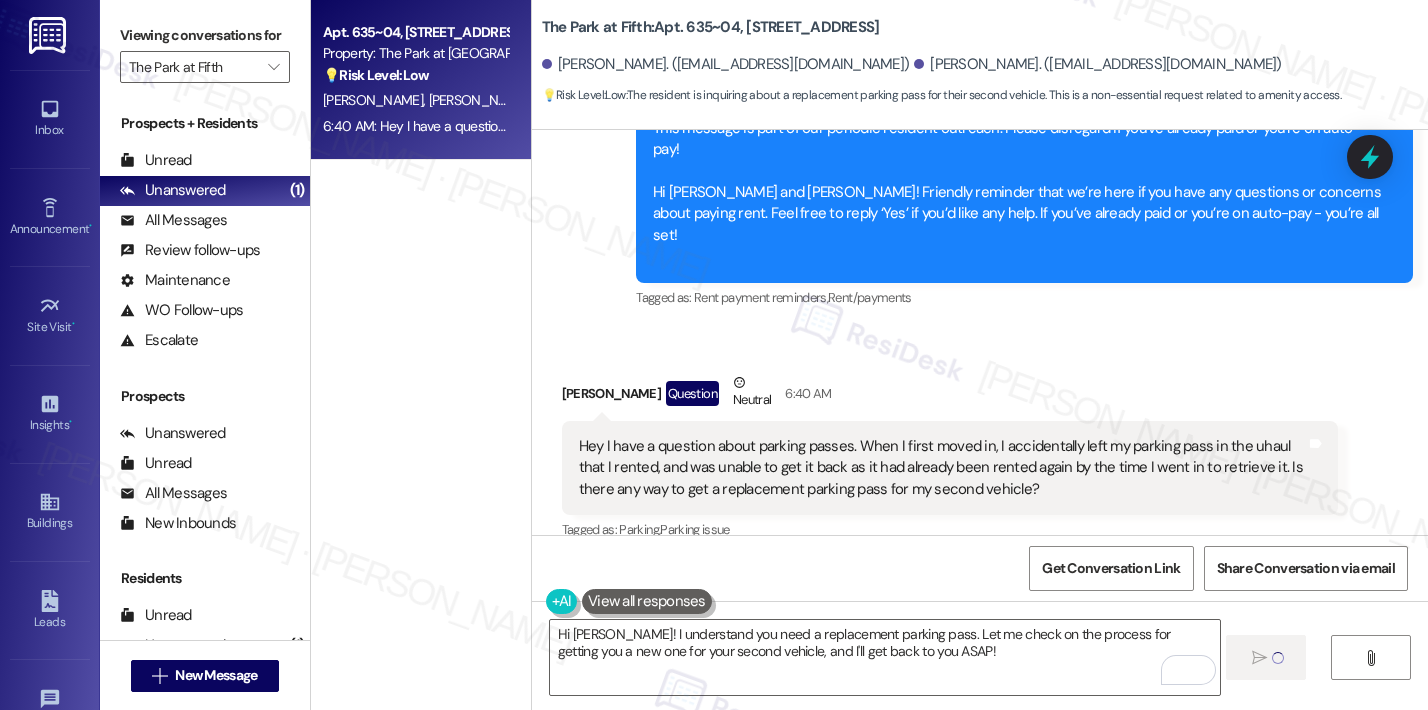 type 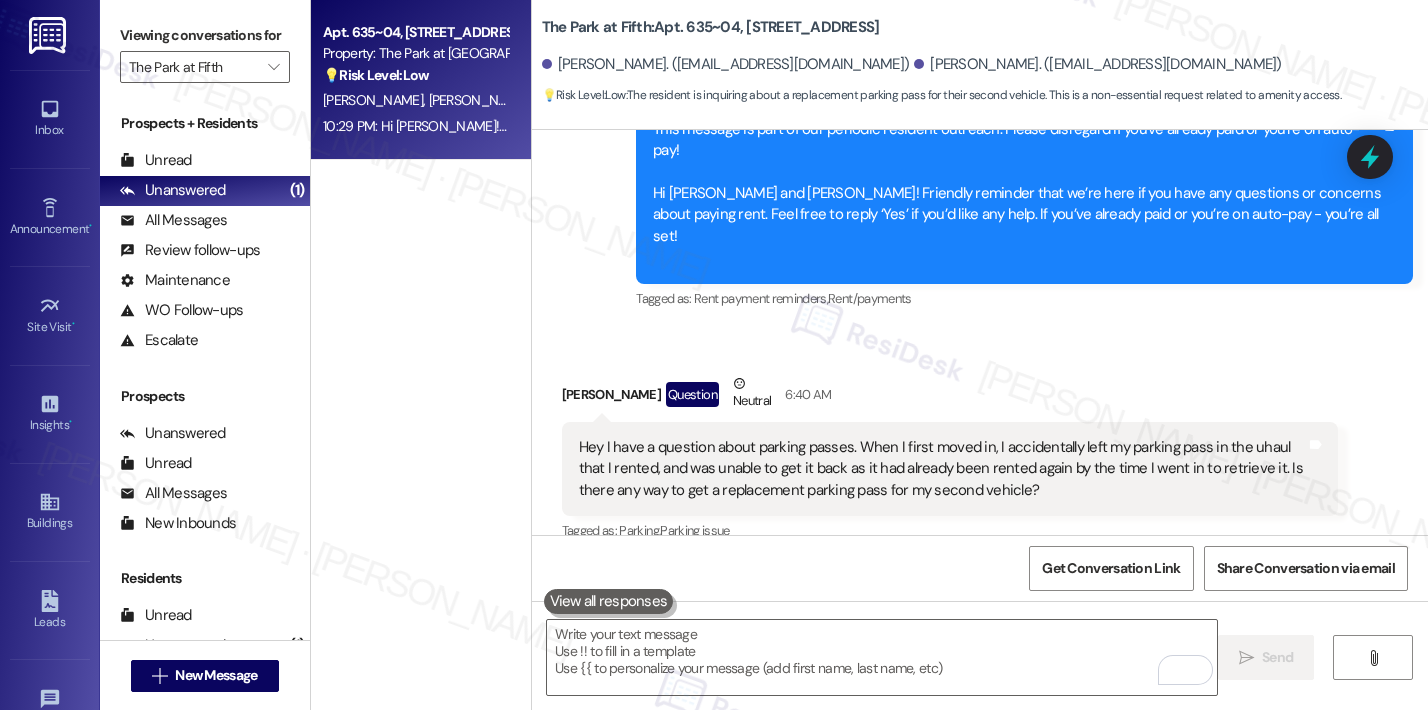 scroll, scrollTop: 1967, scrollLeft: 0, axis: vertical 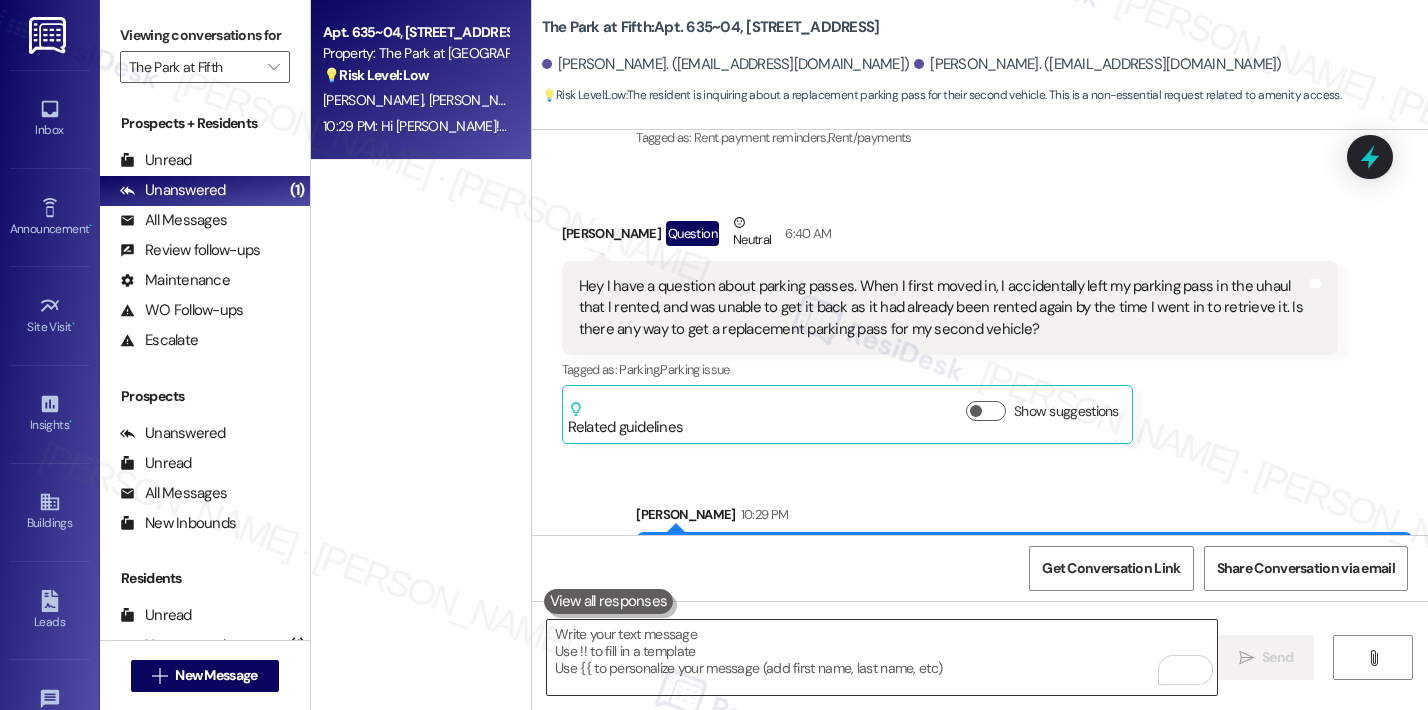 click at bounding box center (882, 657) 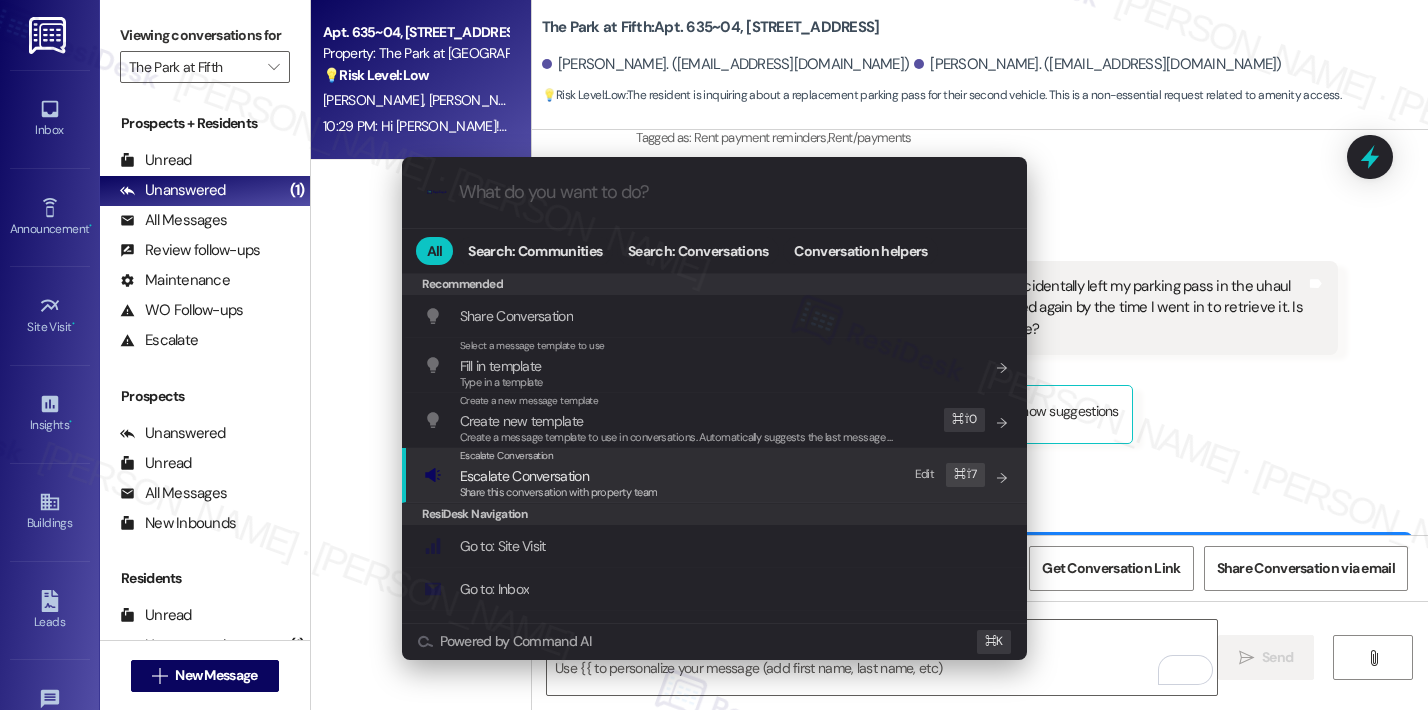 click on "Escalate Conversation Escalate Conversation Share this conversation with property team Edit ⌘ ⇧ 7" at bounding box center [716, 475] 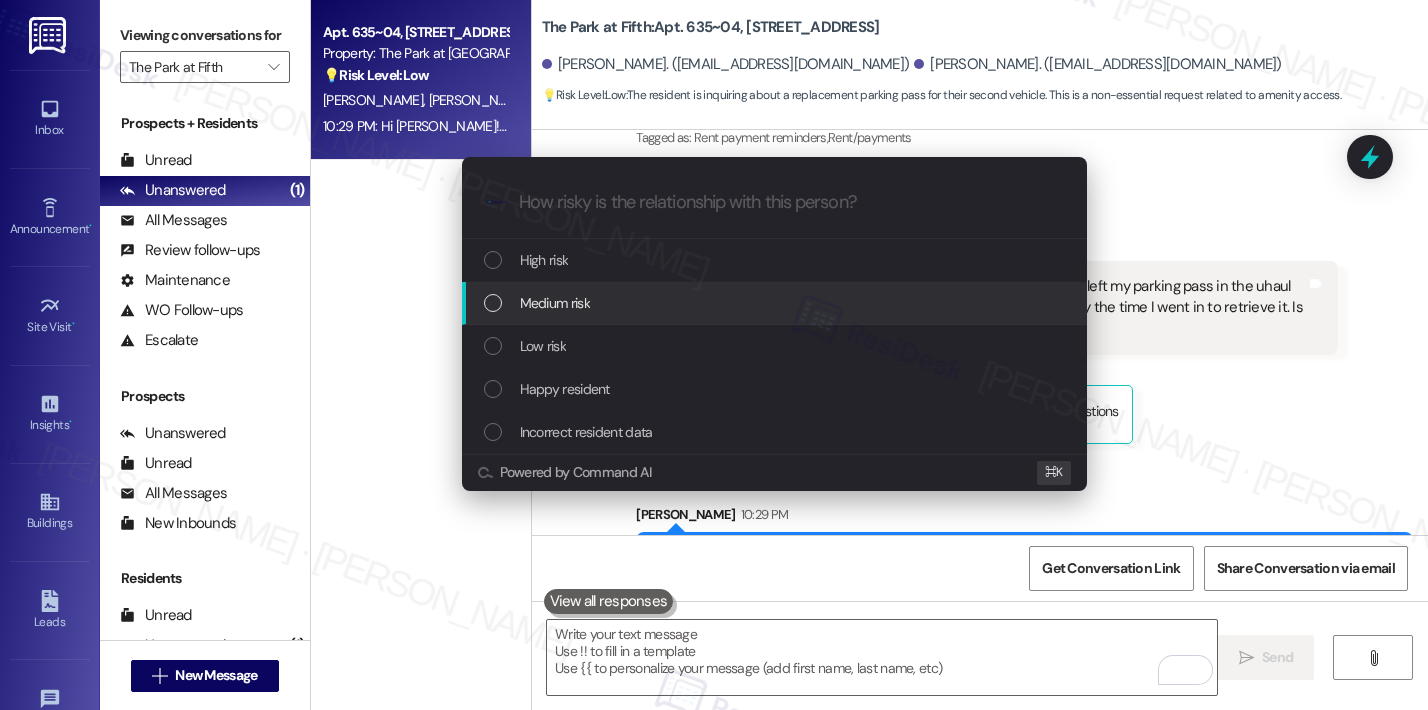 click on "Medium risk" at bounding box center [776, 303] 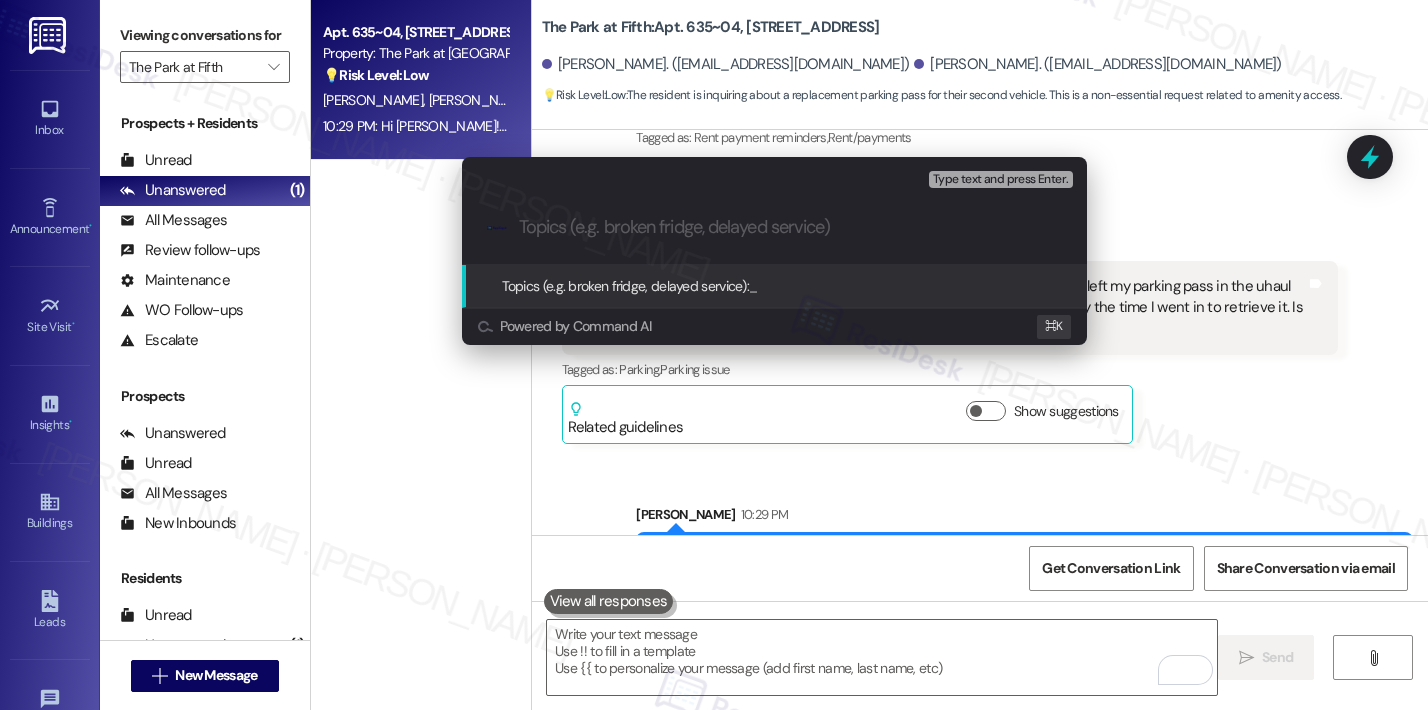 click at bounding box center (790, 227) 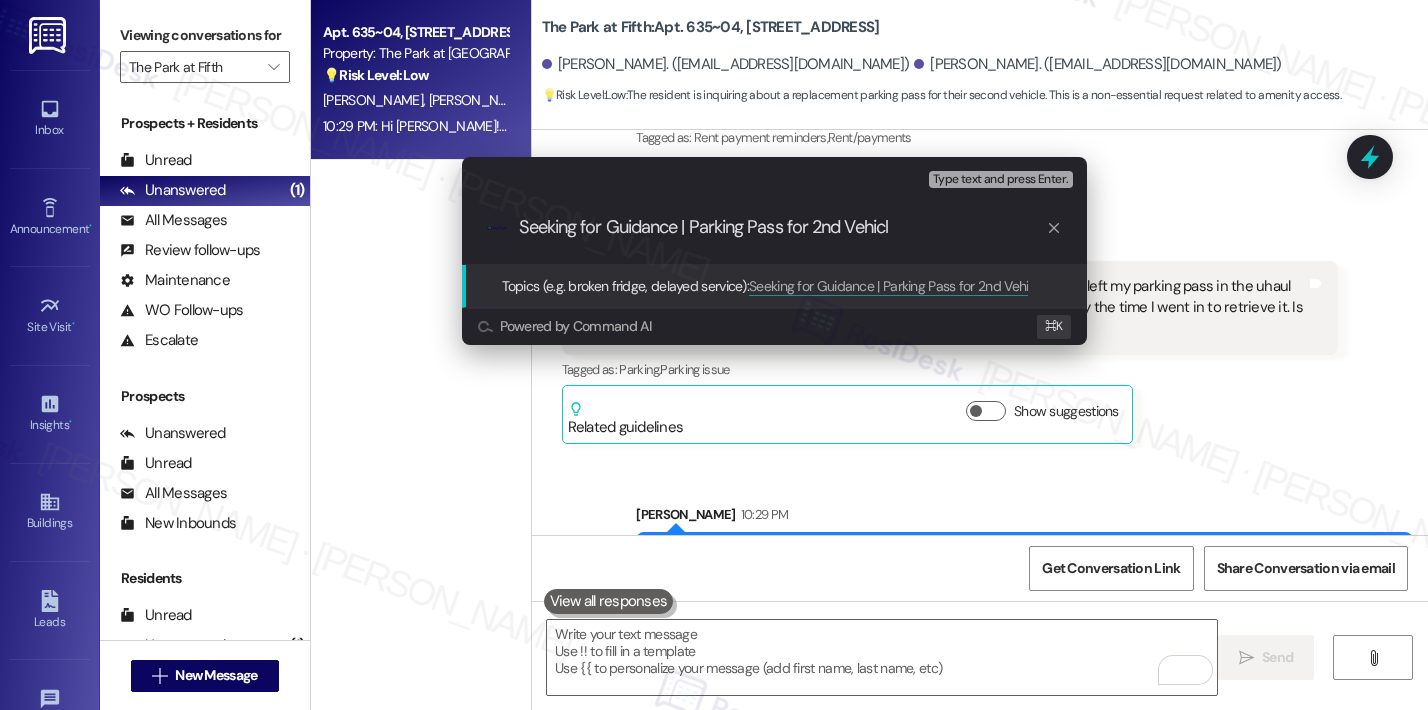 type on "Seeking for Guidance | Parking Pass for 2nd Vehicle" 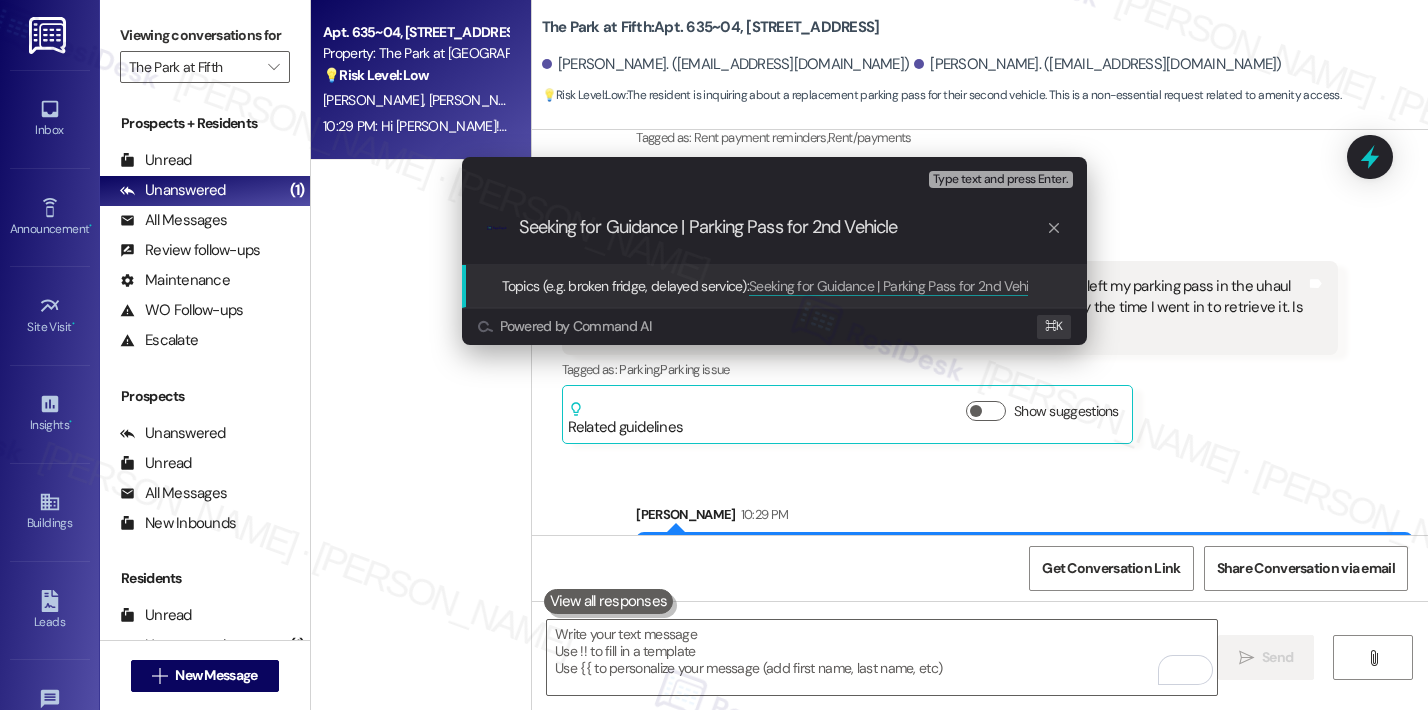 type 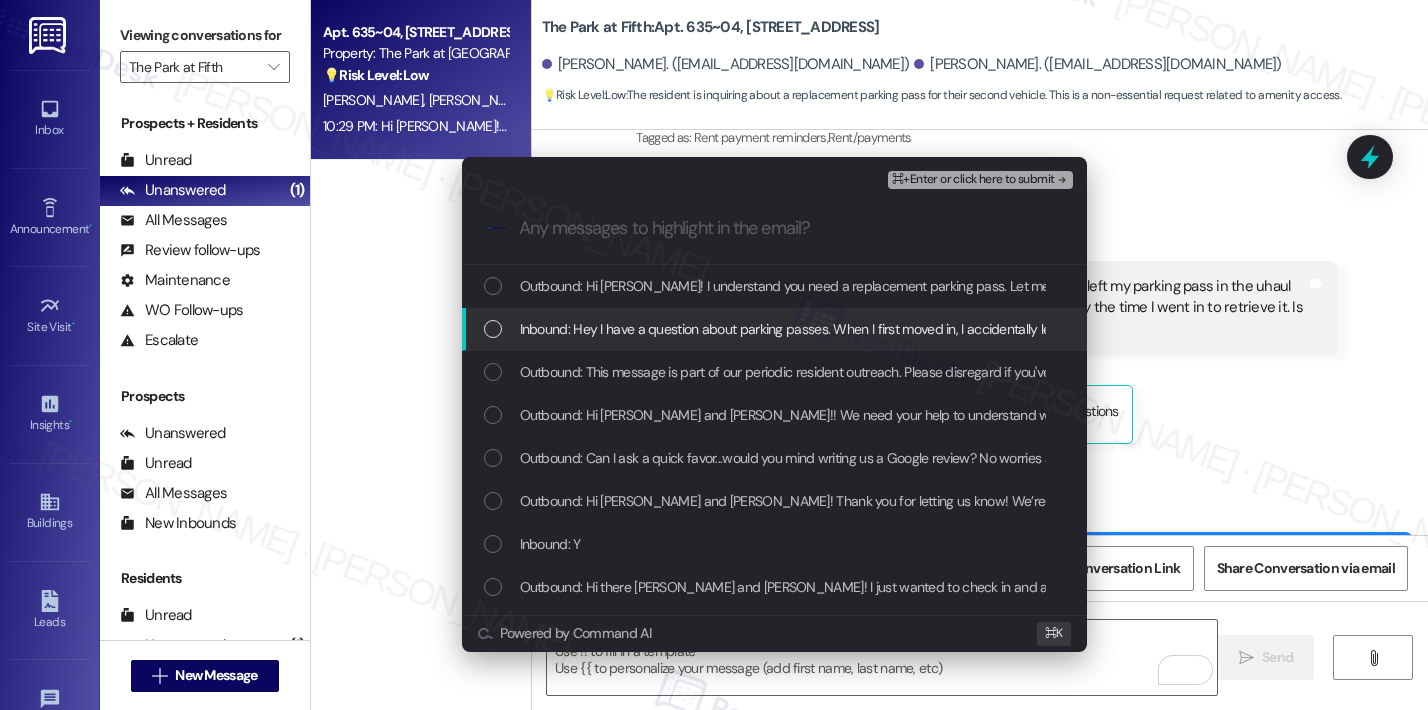 click on "Inbound: Hey I have a question about parking passes. When I first moved in, I accidentally left my parking pass in the uhaul that I rented, and was unable to get it back as it had already been rented again by the time I went in to retrieve it. Is there any way to get a replacement parking pass for my second vehicle?" at bounding box center (1423, 329) 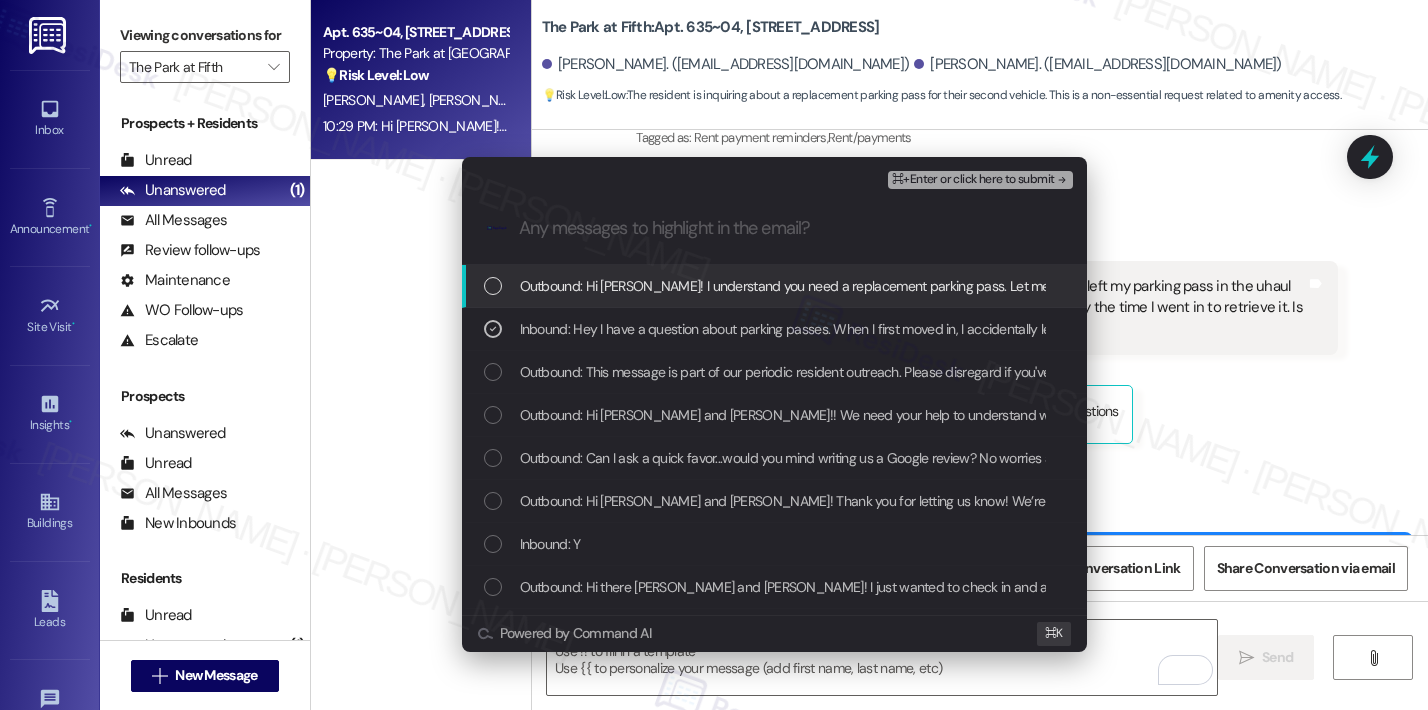 click on "Outbound: Hi [PERSON_NAME]! I understand you need a replacement parking pass. Let me check on the process for getting you a new one for your second vehicle, and I'll get back to you ASAP!" at bounding box center [1080, 286] 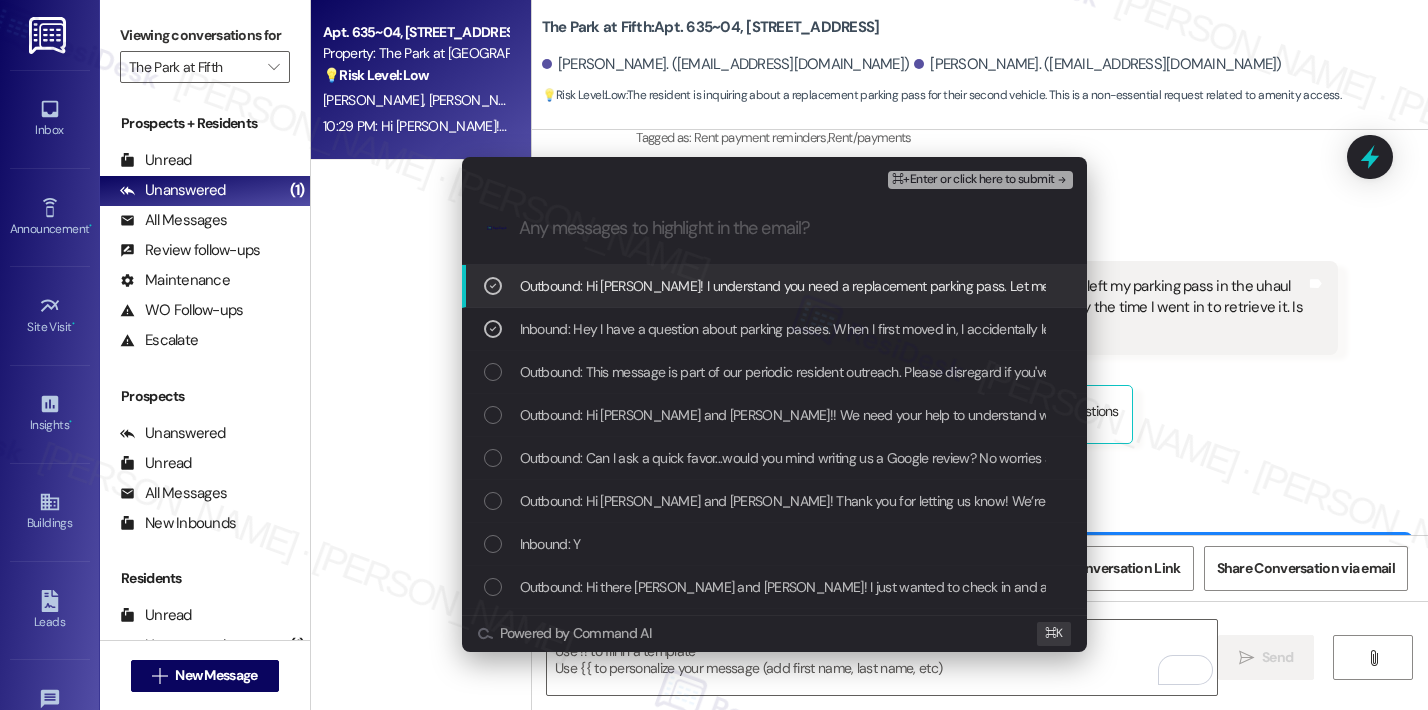 click on "⌘+Enter or click here to submit" at bounding box center (973, 180) 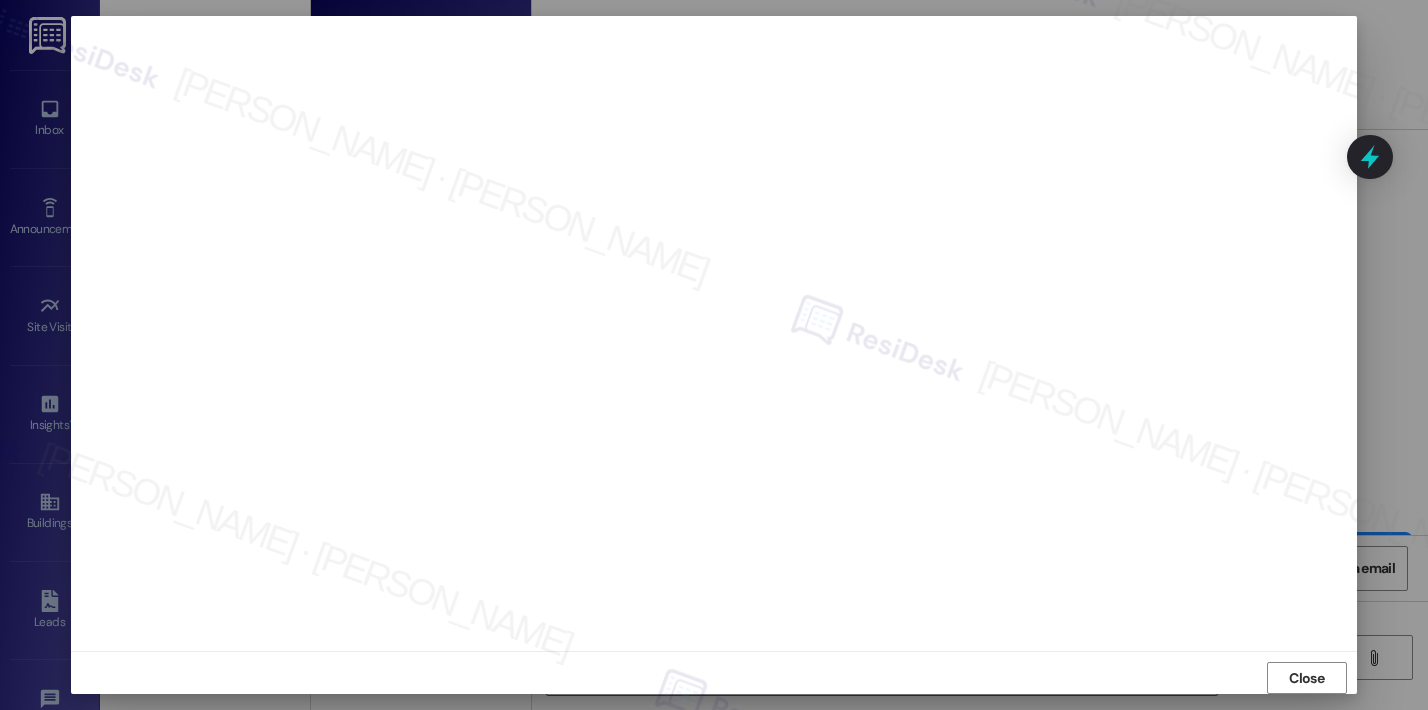scroll, scrollTop: 14, scrollLeft: 0, axis: vertical 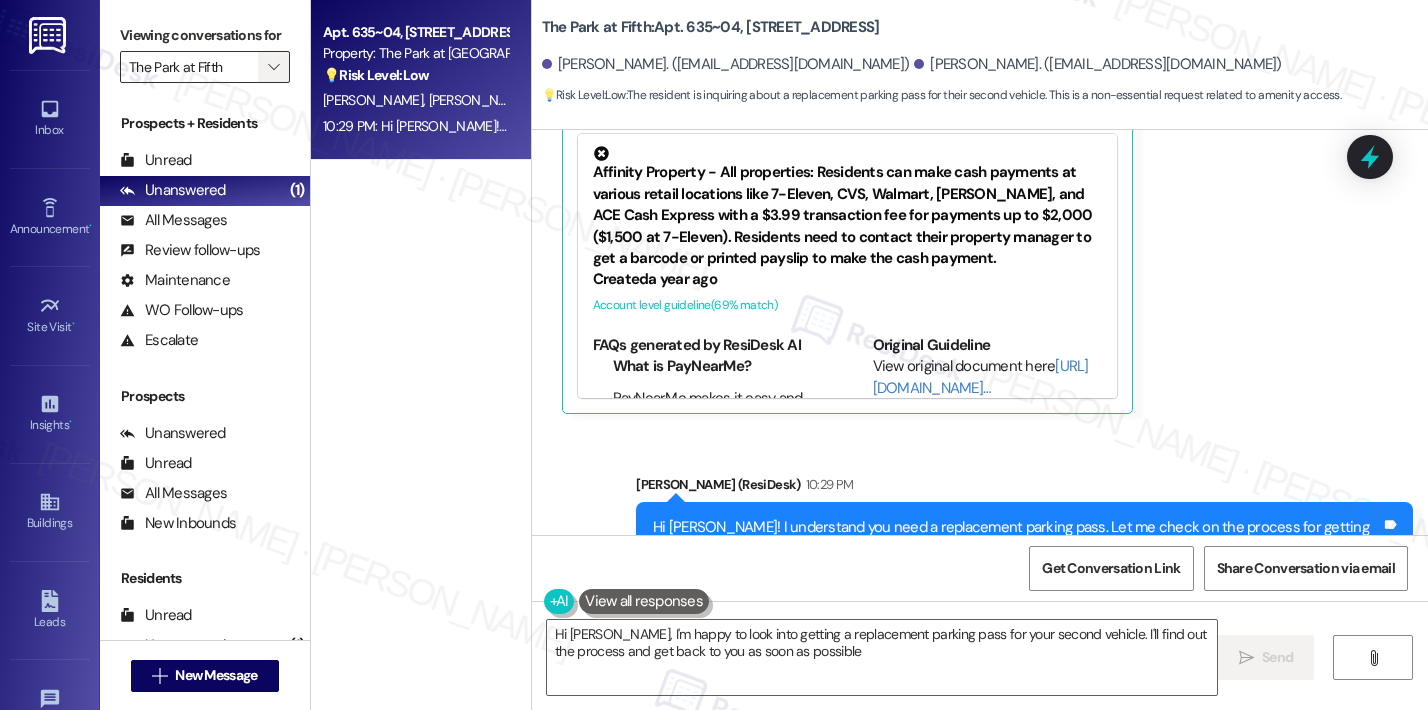 type on "Hi [PERSON_NAME], I'm happy to look into getting a replacement parking pass for your second vehicle. I'll find out the process and get back to you as soon as possible!" 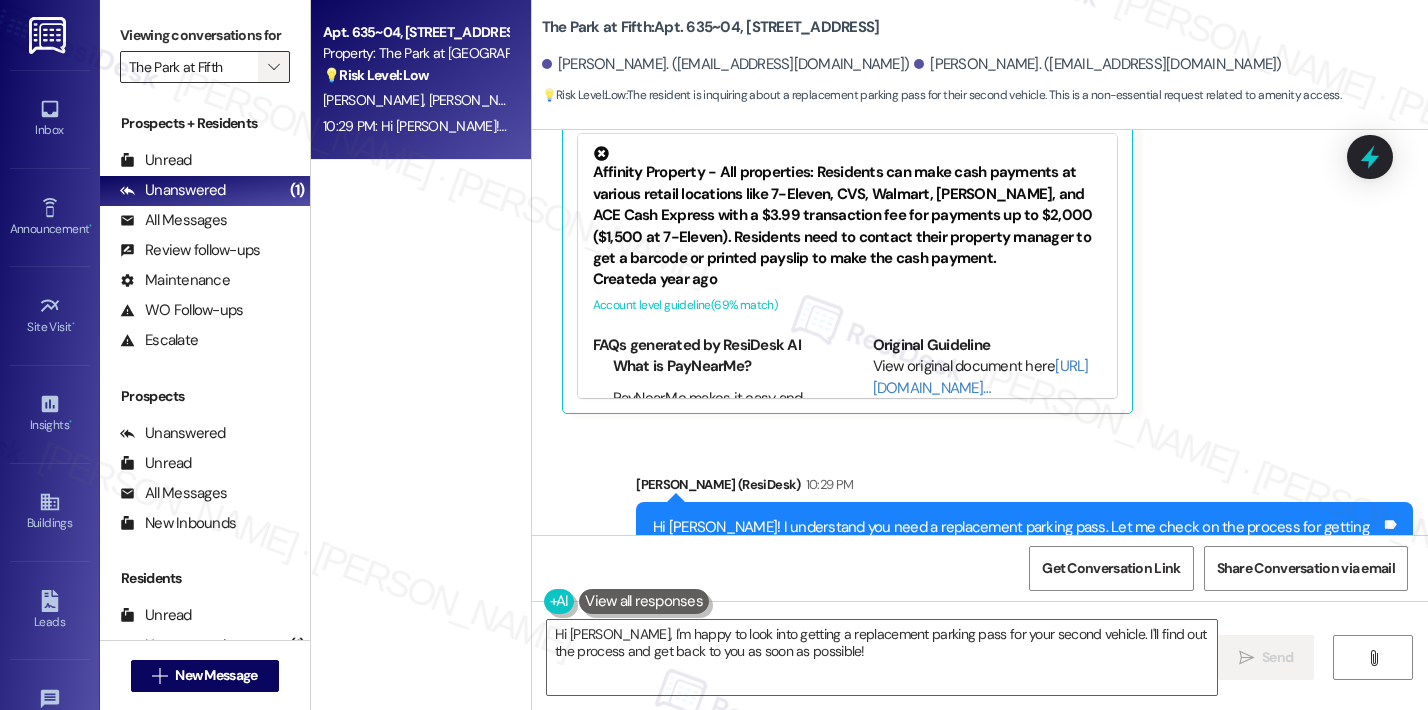 click on "" at bounding box center (273, 67) 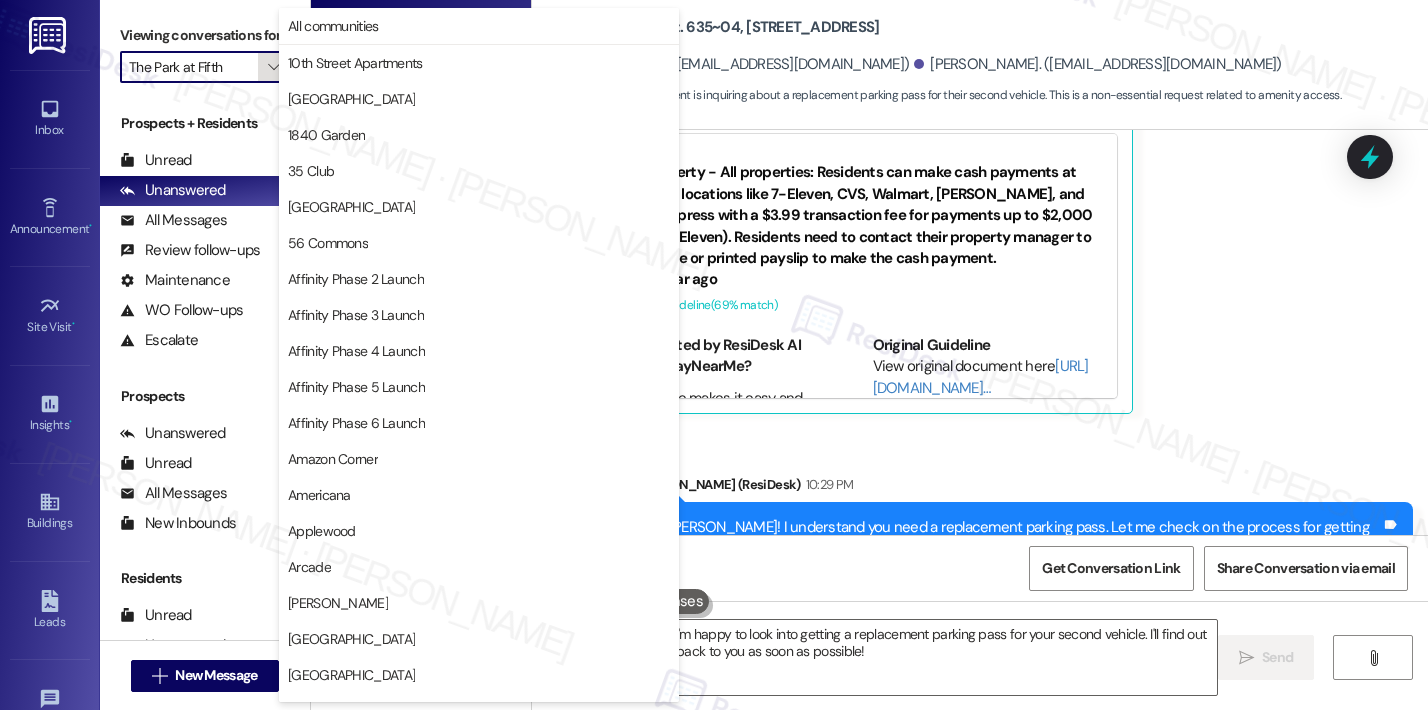 scroll, scrollTop: 3488, scrollLeft: 0, axis: vertical 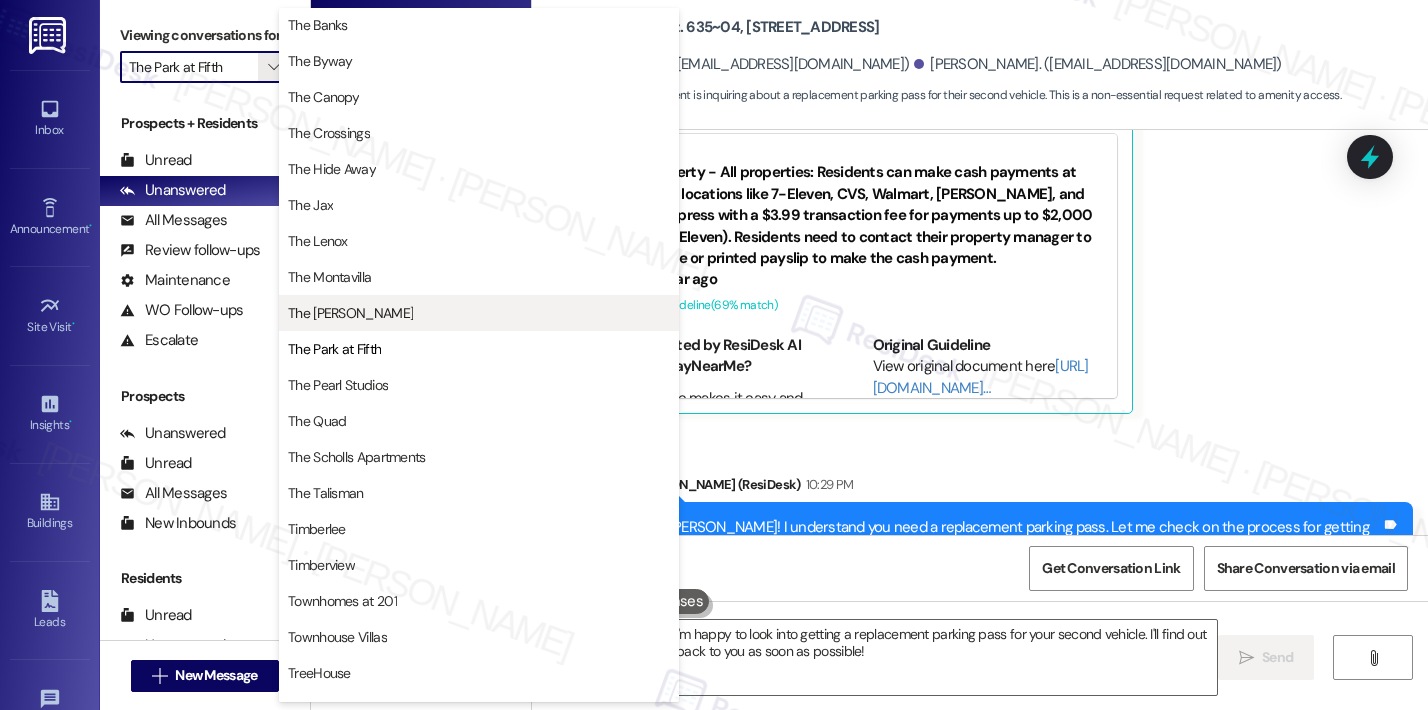 click on "The [PERSON_NAME]" at bounding box center [479, 313] 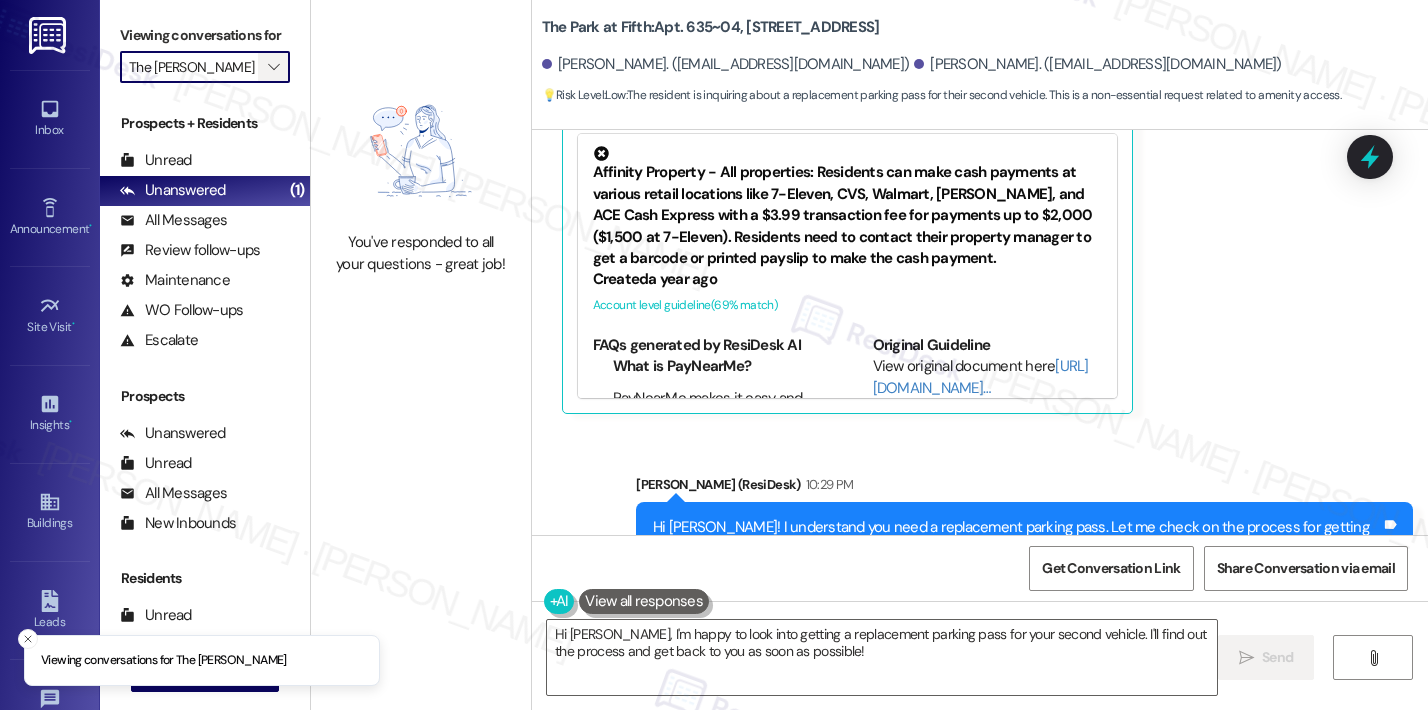 click on "" at bounding box center [273, 67] 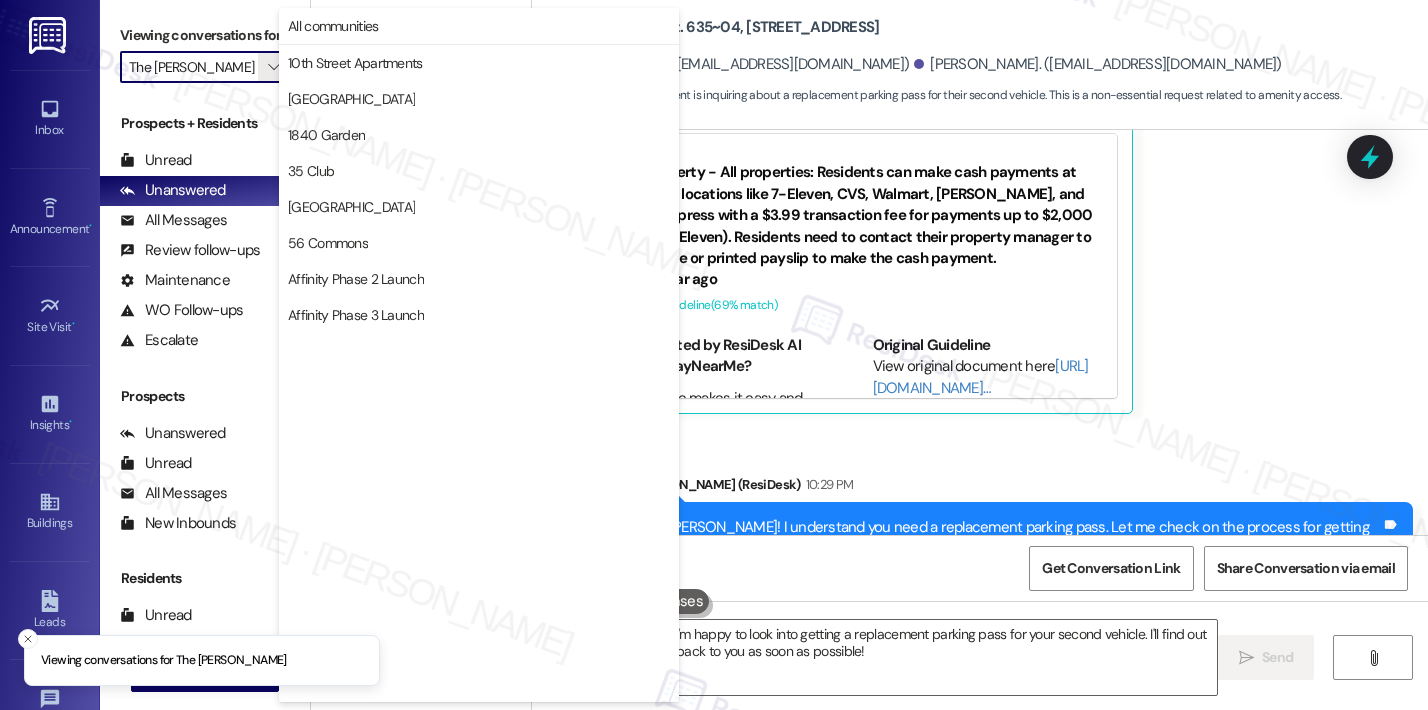 scroll, scrollTop: 3488, scrollLeft: 0, axis: vertical 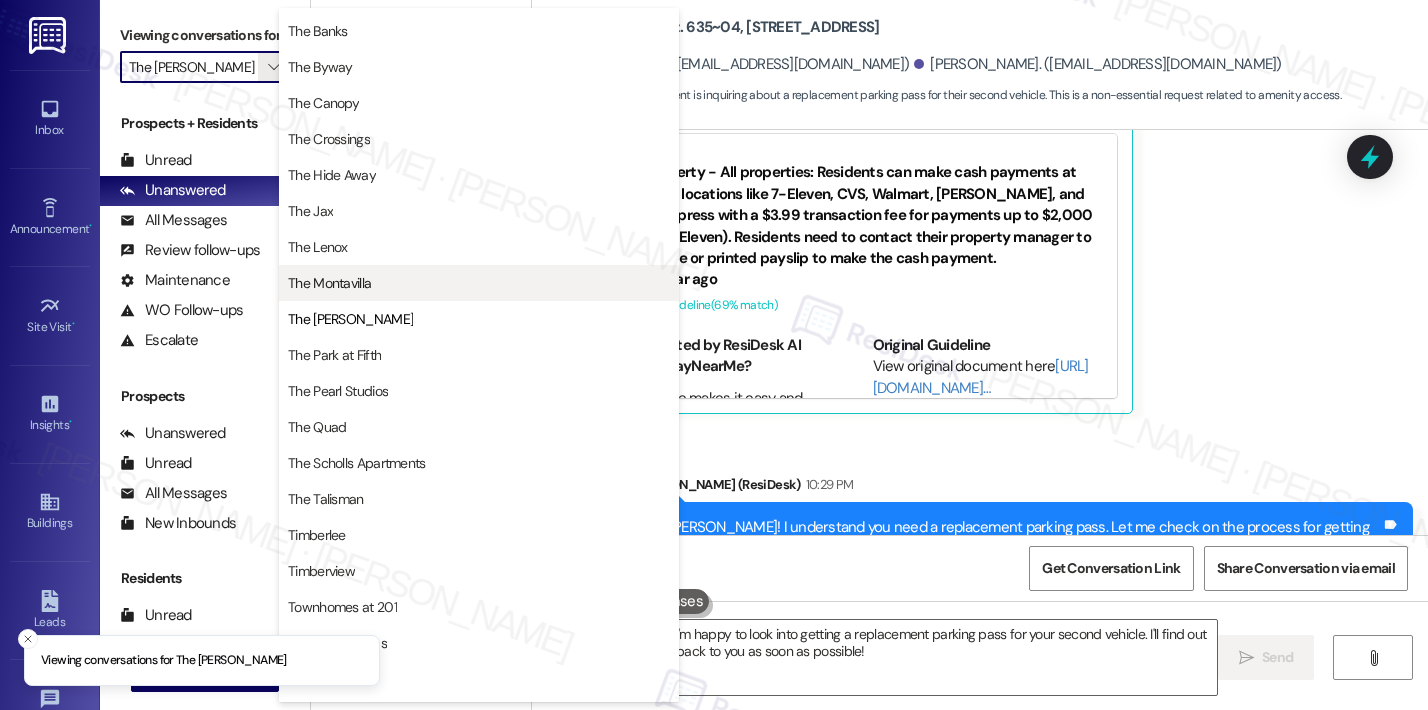 click on "The Montavilla" at bounding box center [329, 283] 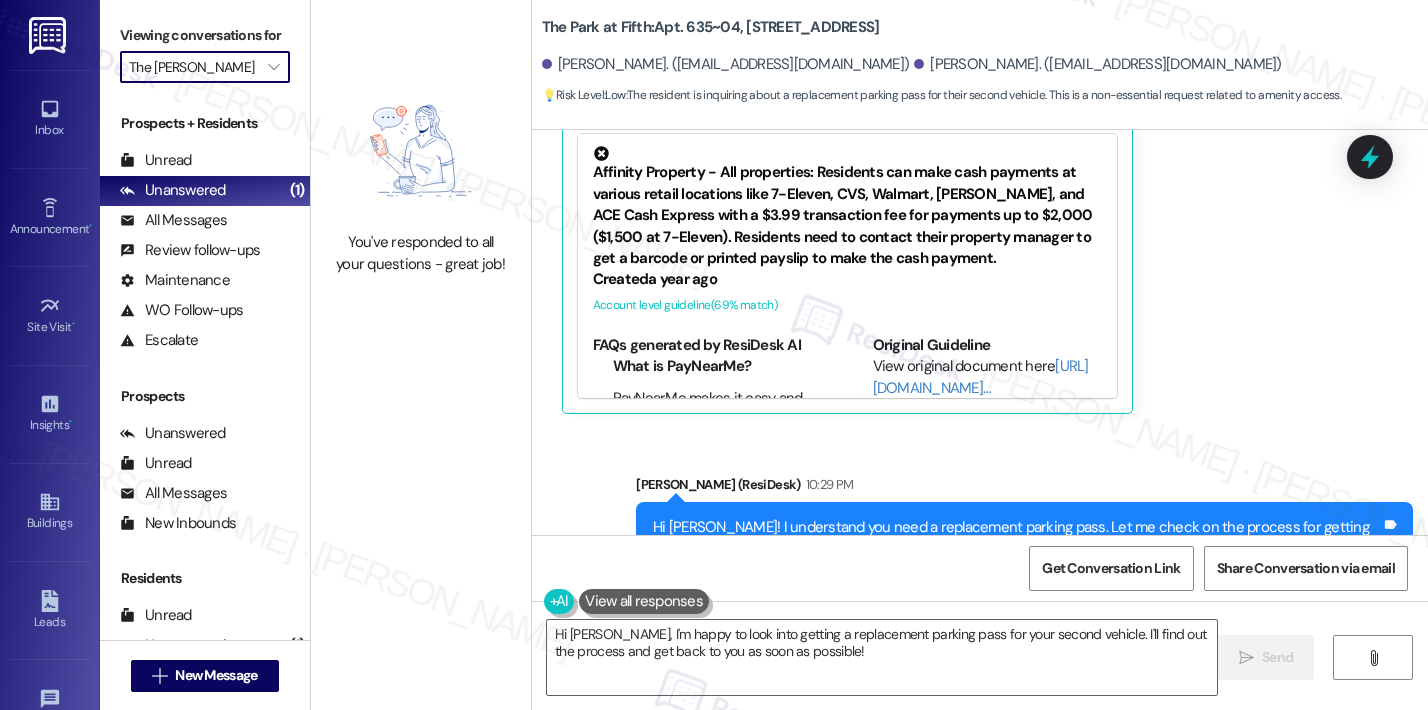 type on "The Montavilla" 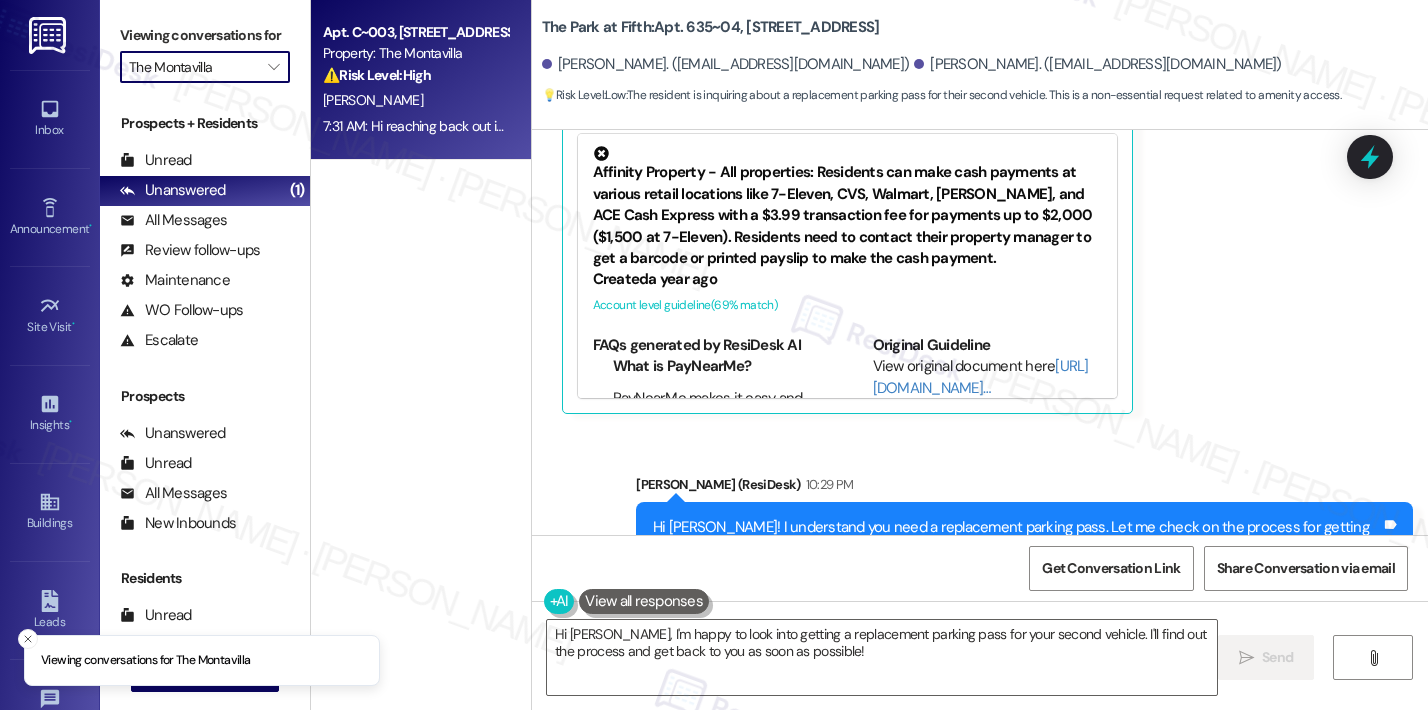 click on "[PERSON_NAME]" at bounding box center (415, 100) 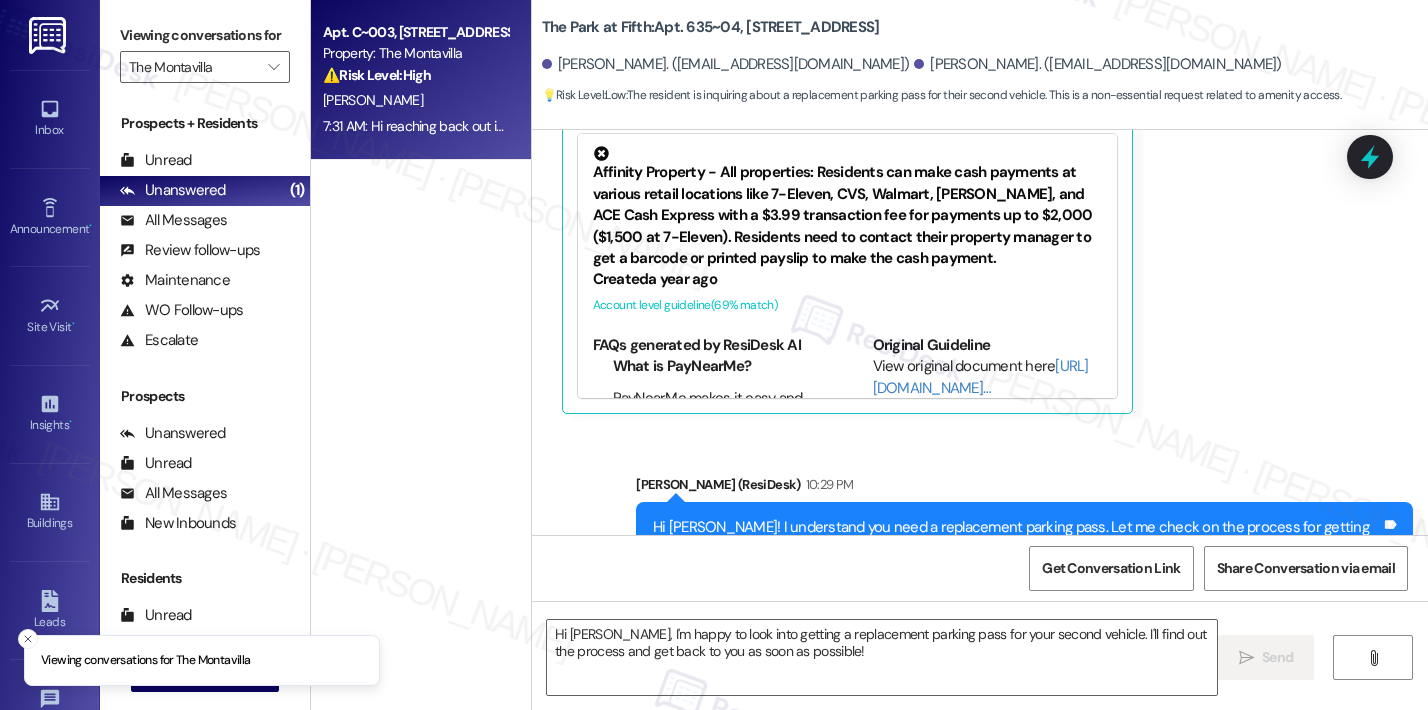 type on "Fetching suggested responses. Please feel free to read through the conversation in the meantime." 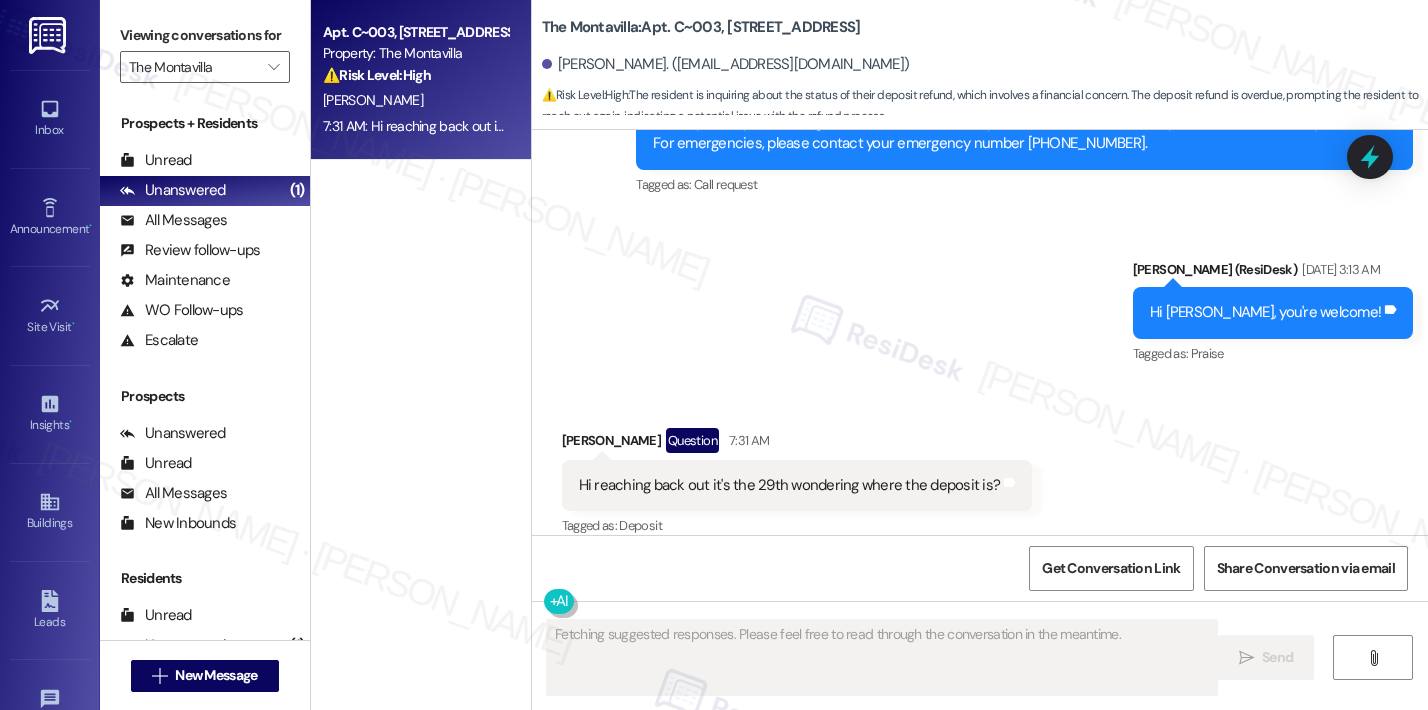 scroll, scrollTop: 7362, scrollLeft: 0, axis: vertical 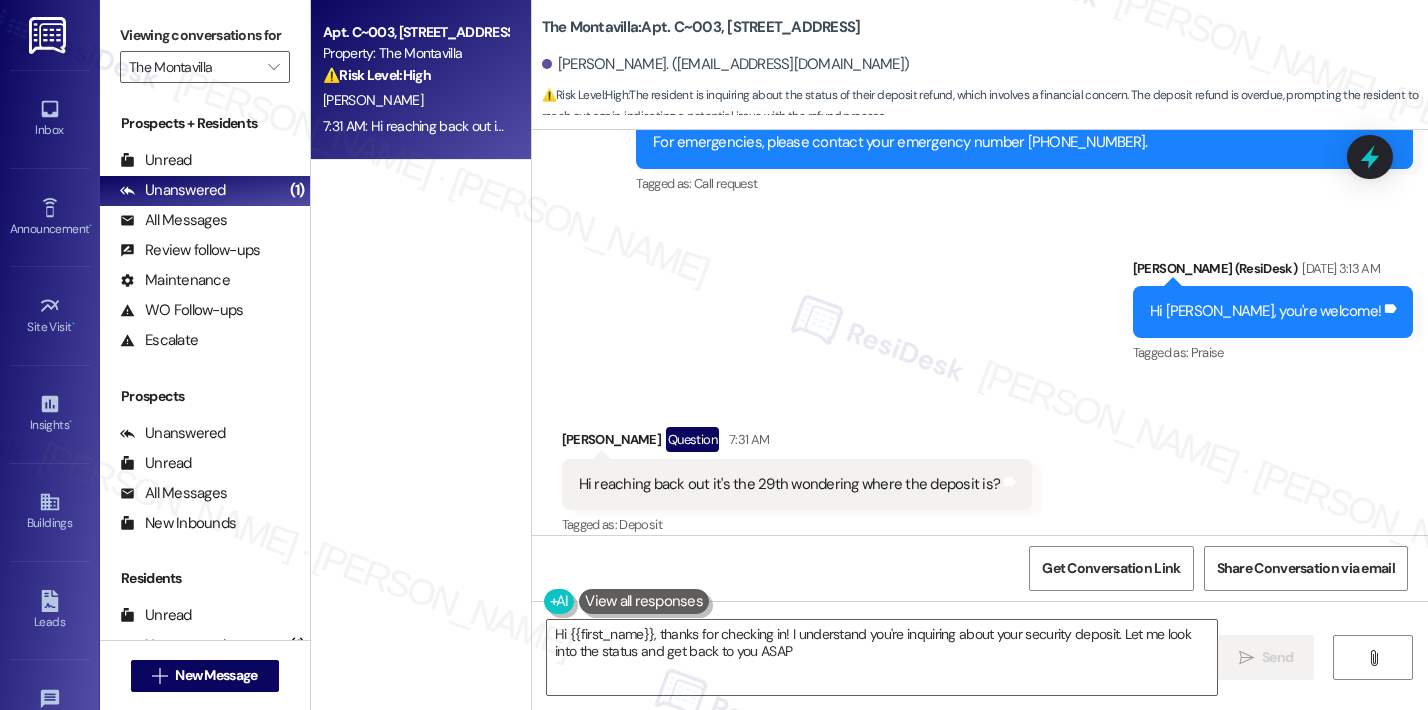 type on "Hi {{first_name}}, thanks for checking in! I understand you're inquiring about your security deposit. Let me look into the status and get back to you ASAP!" 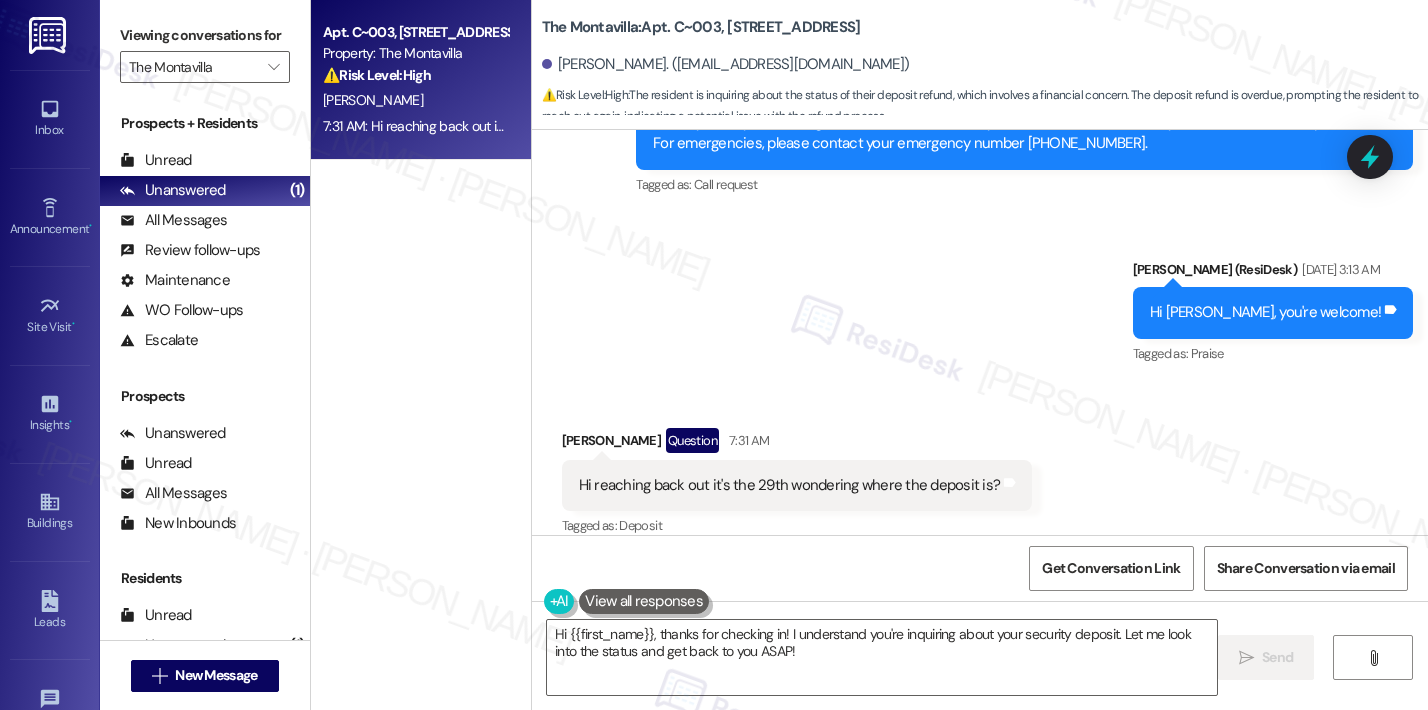 scroll, scrollTop: 7362, scrollLeft: 0, axis: vertical 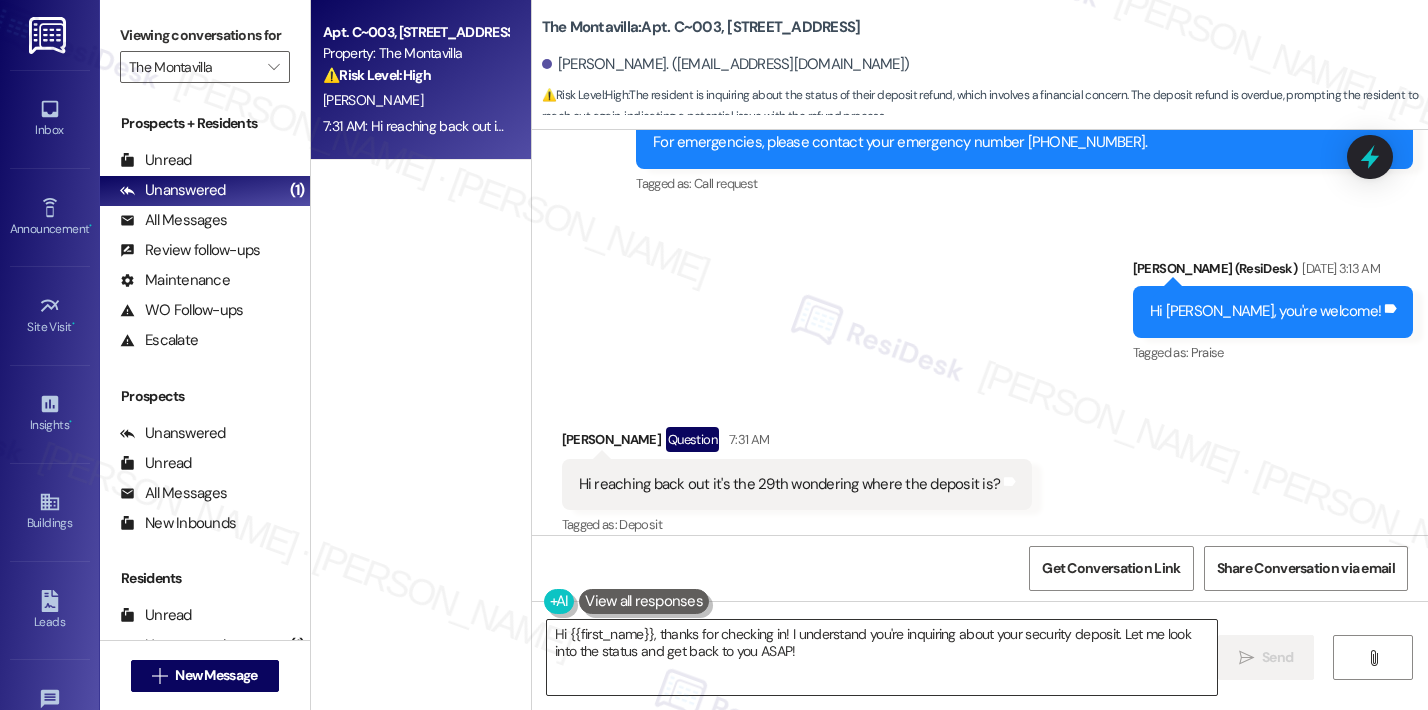 click on "Hi {{first_name}}, thanks for checking in! I understand you're inquiring about your security deposit. Let me look into the status and get back to you ASAP!" at bounding box center (882, 657) 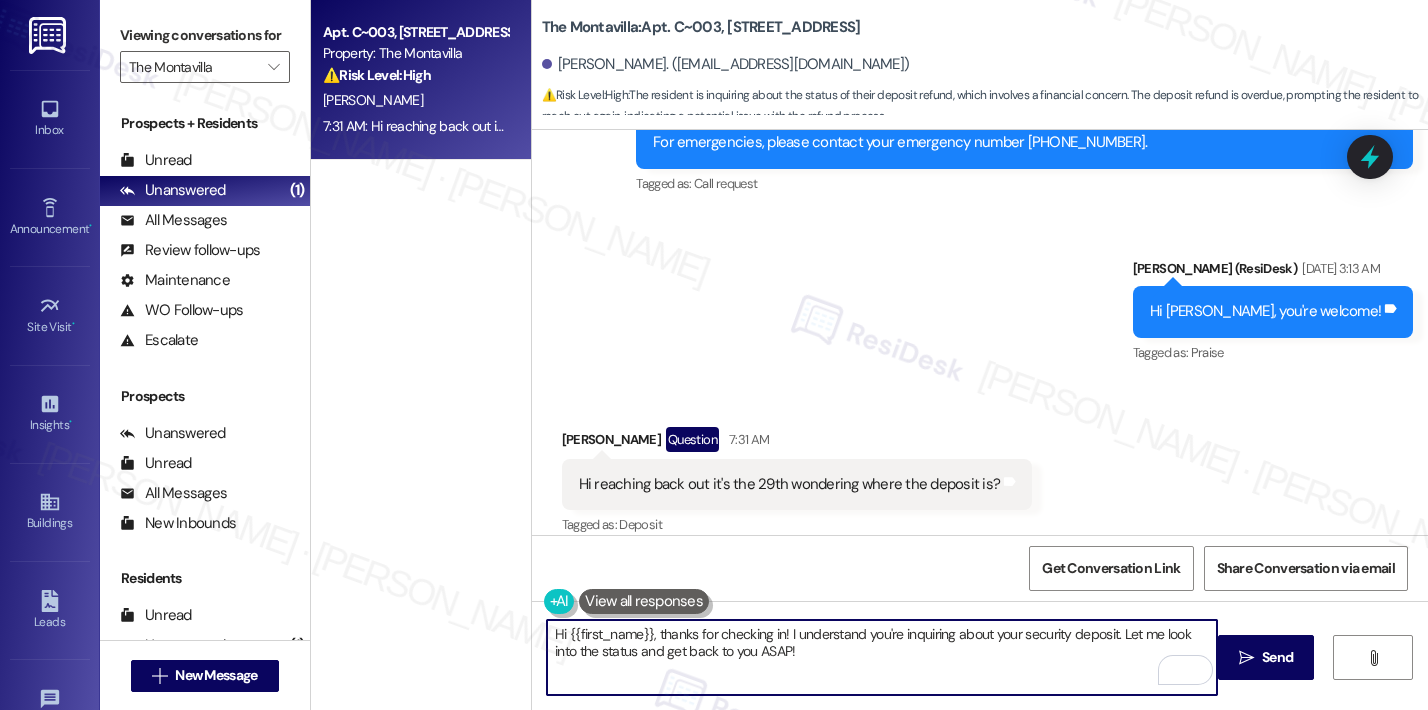 click on "Hi {{first_name}}, thanks for checking in! I understand you're inquiring about your security deposit. Let me look into the status and get back to you ASAP!" at bounding box center (882, 657) 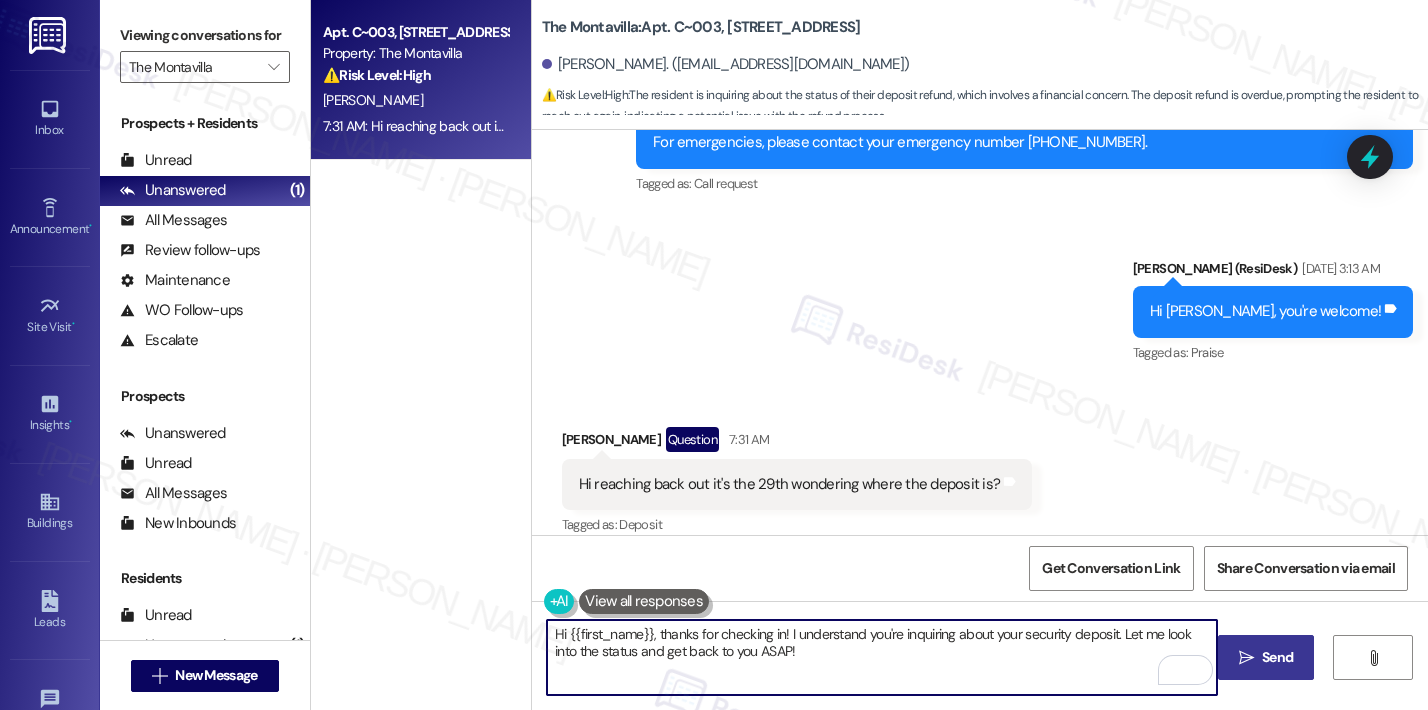 click on " Send" at bounding box center (1266, 657) 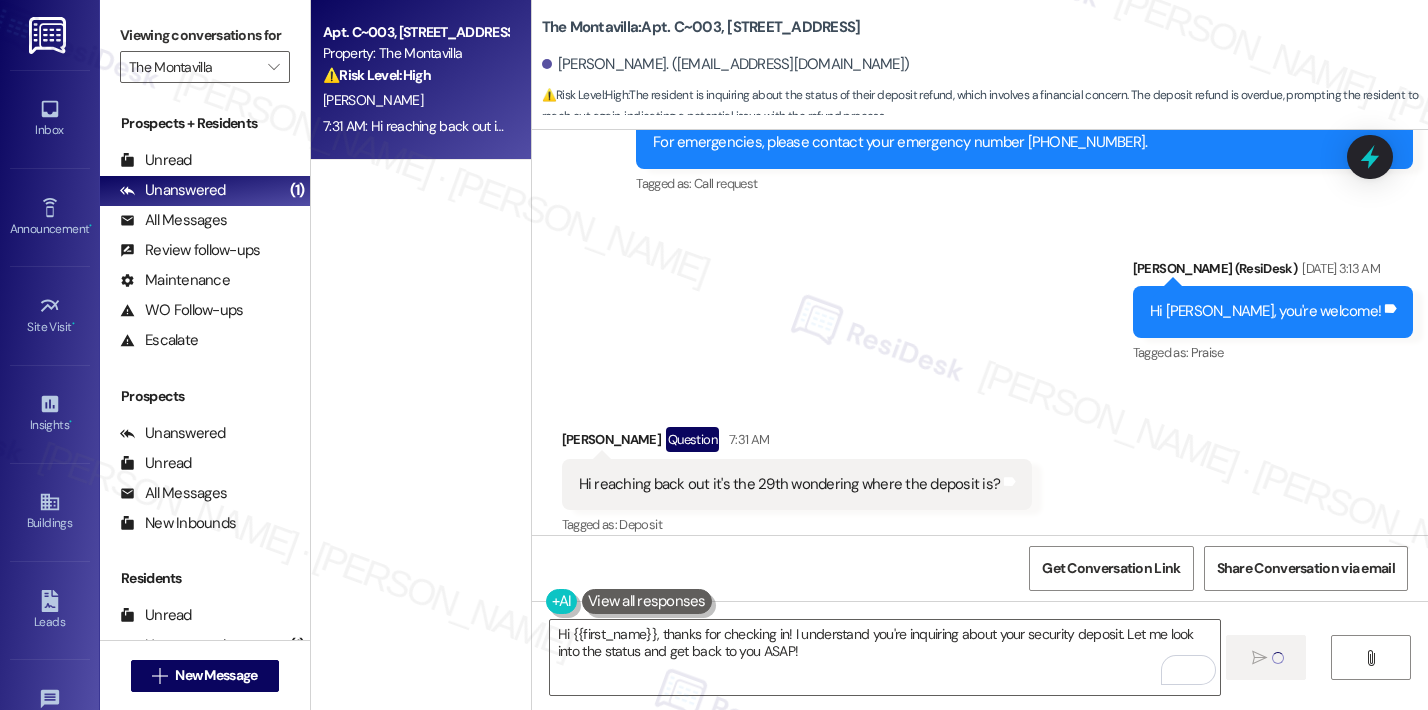 type 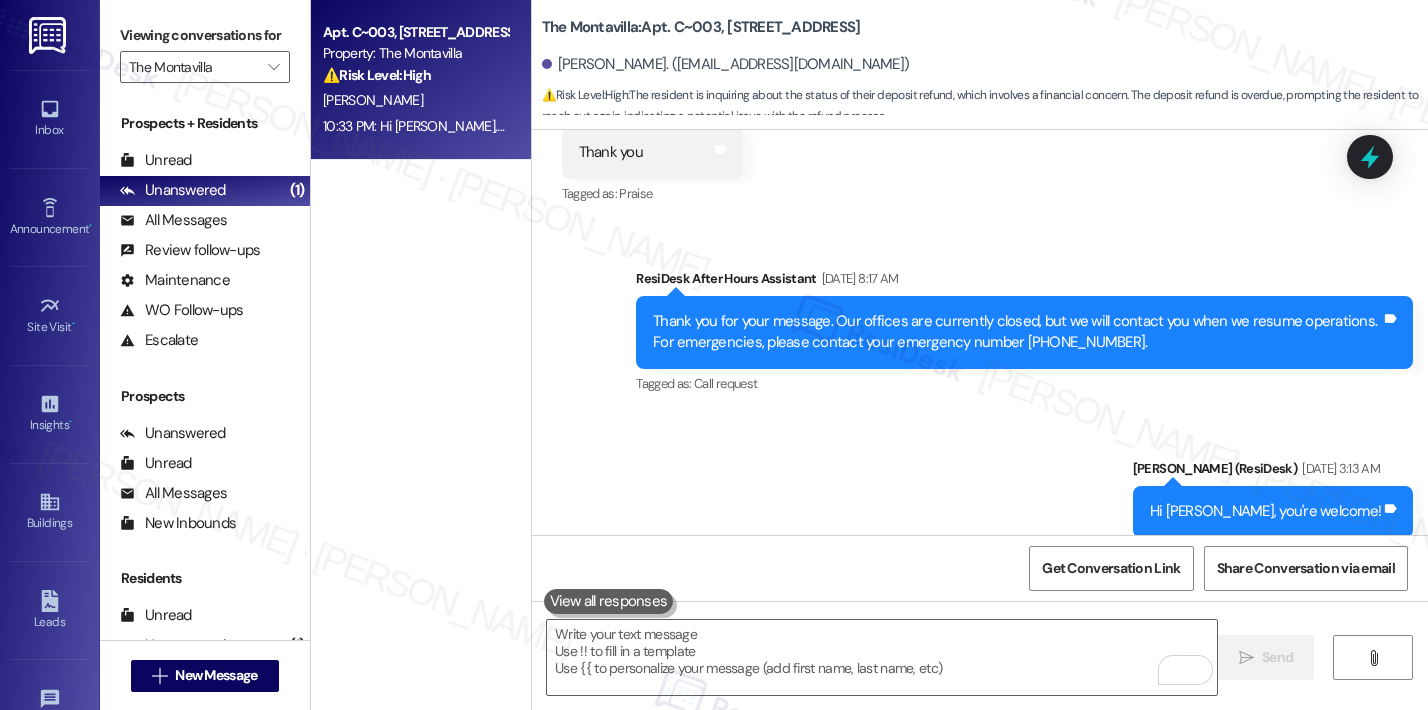 scroll, scrollTop: 7523, scrollLeft: 0, axis: vertical 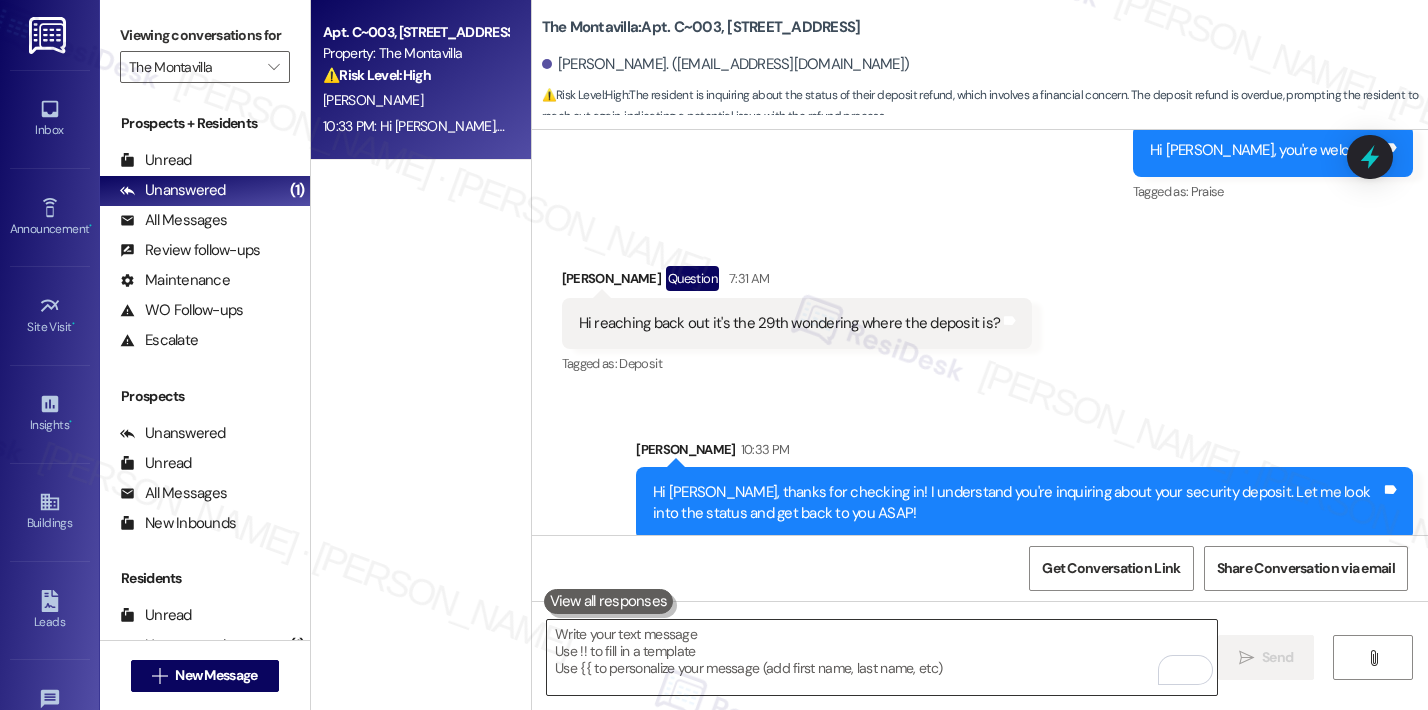 click at bounding box center (882, 657) 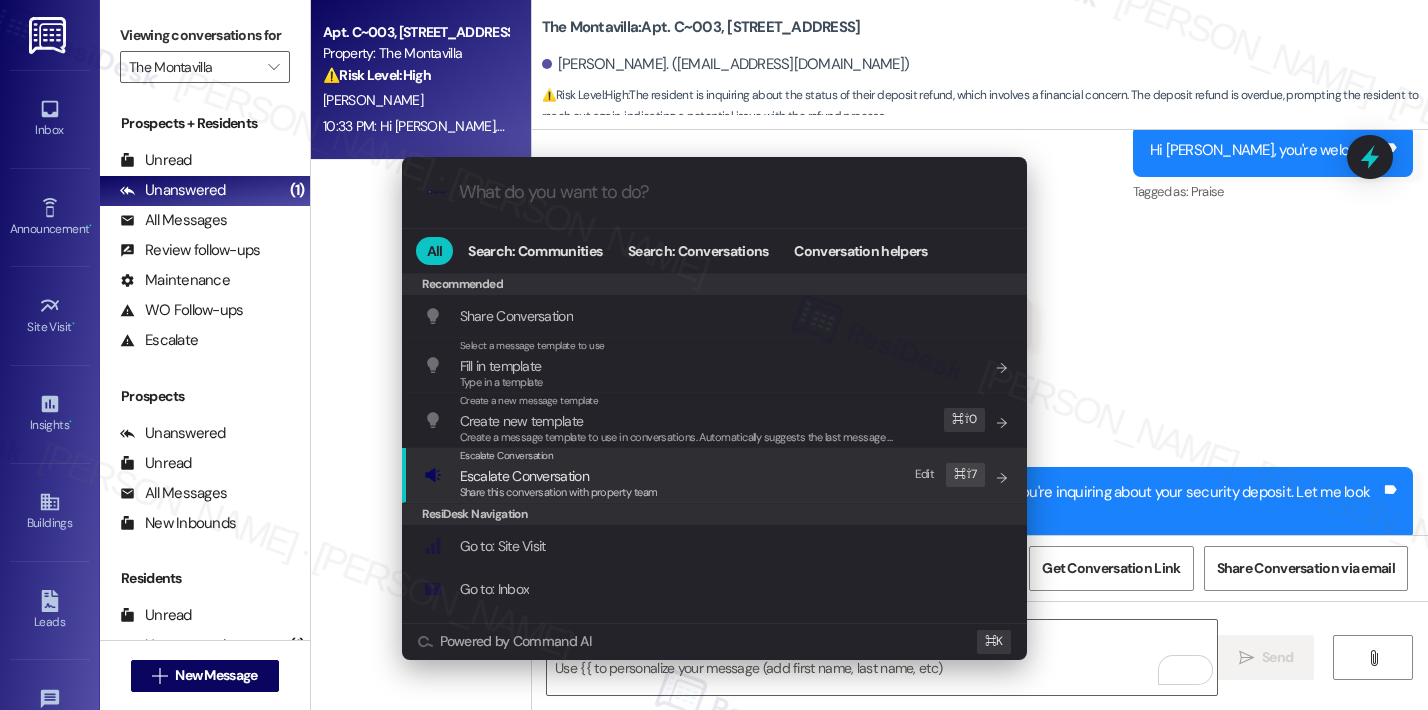 click on "Escalate Conversation Escalate Conversation Share this conversation with property team Edit ⌘ ⇧ 7" at bounding box center [716, 475] 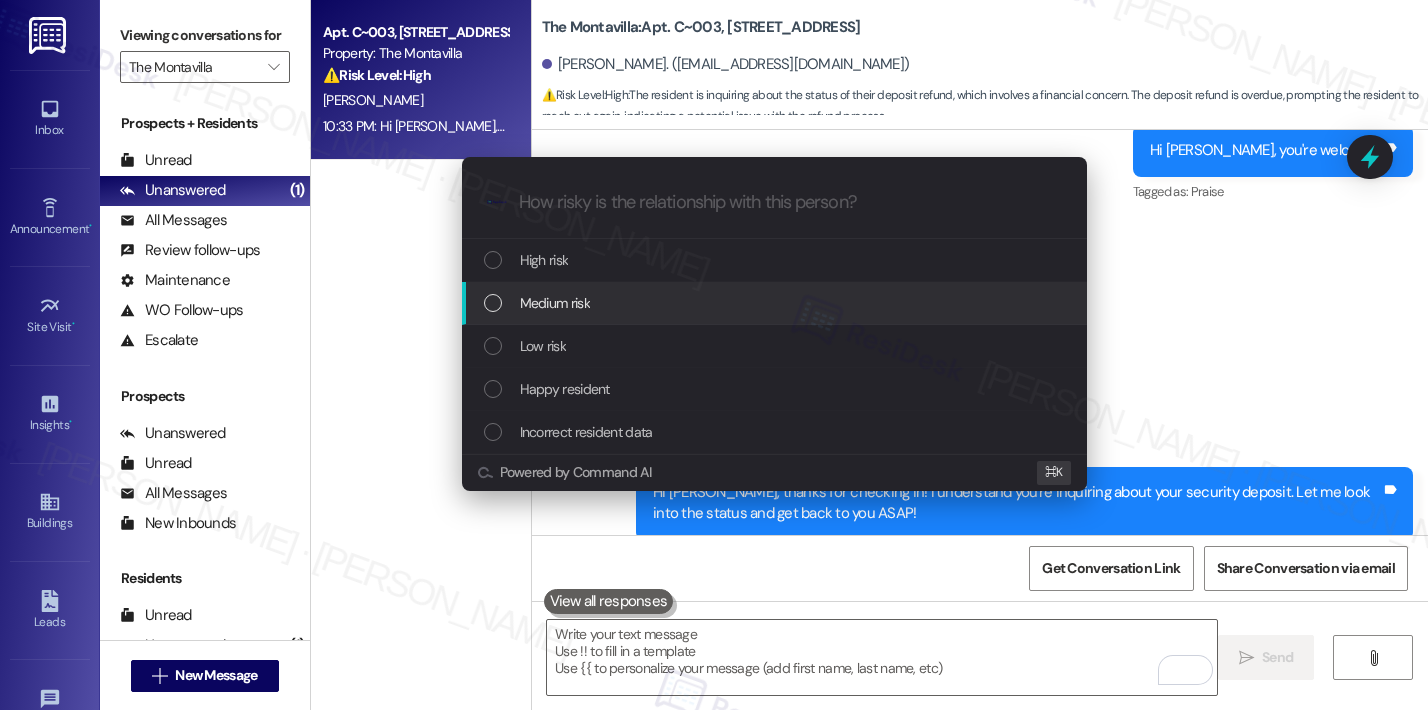 click on "Medium risk" at bounding box center [776, 303] 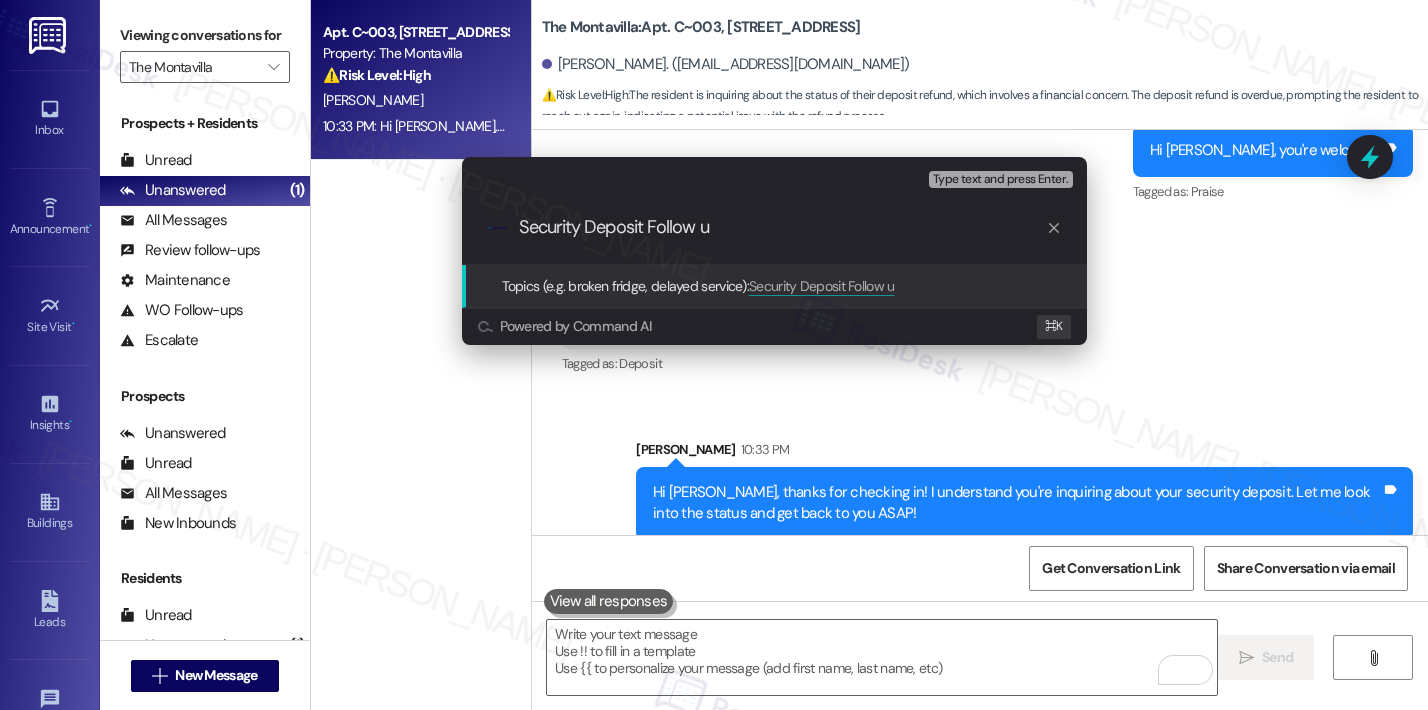 type on "Security Deposit Follow up" 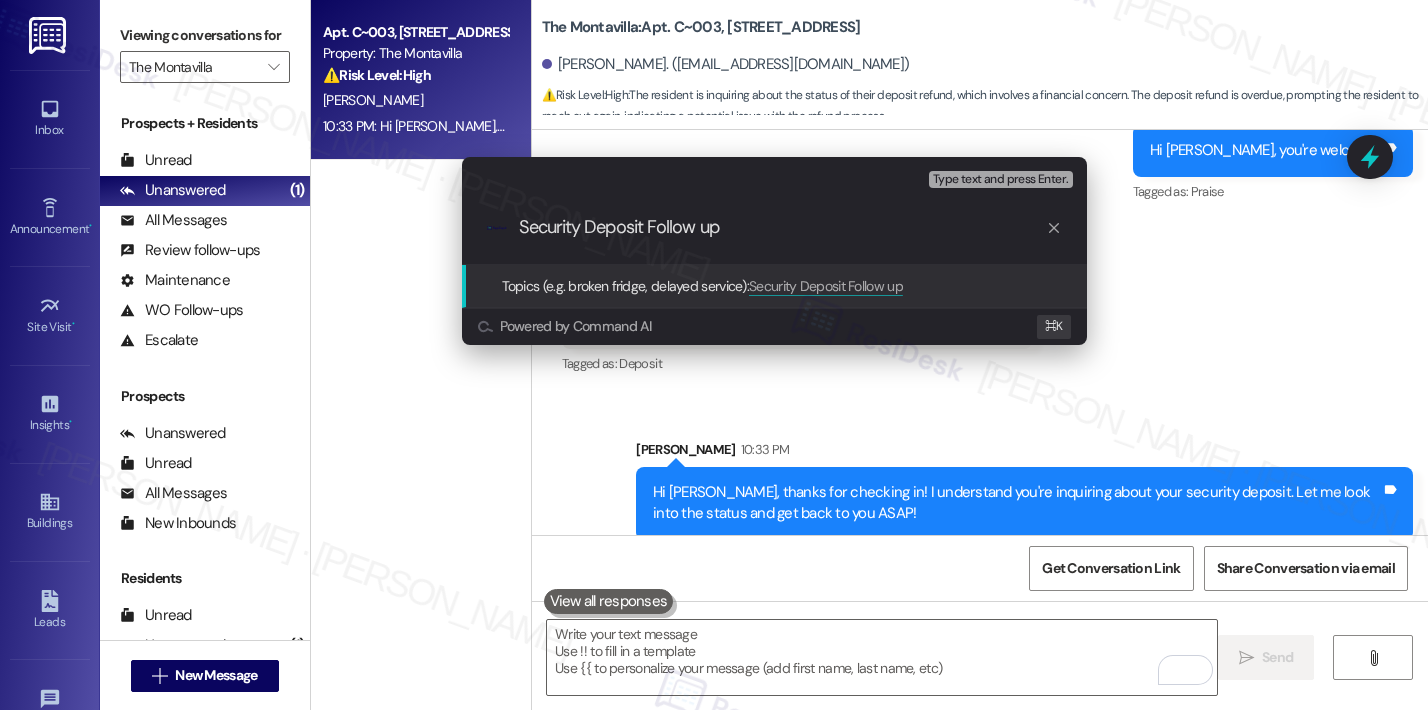 type 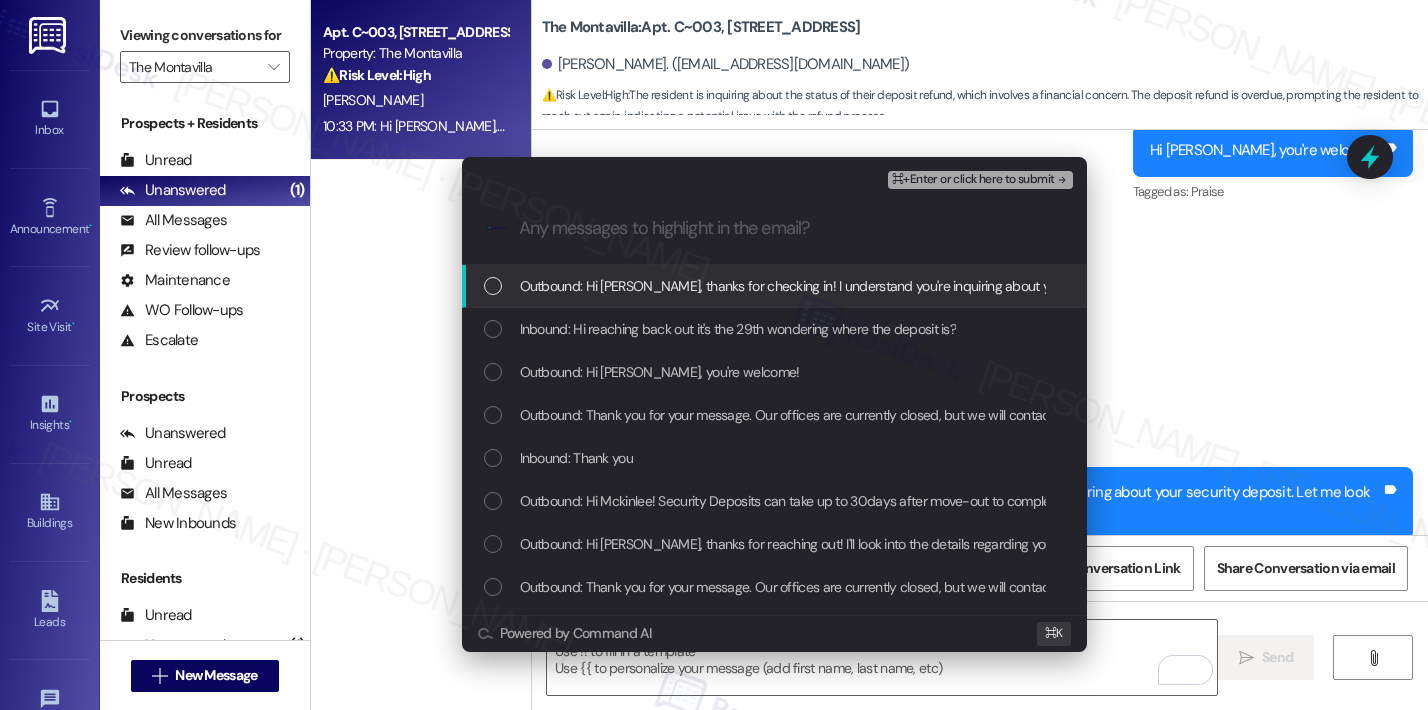 click on "Outbound: Hi [PERSON_NAME], thanks for checking in! I understand you're inquiring about your security deposit. Let me look into the status and get back to you ASAP!" at bounding box center (1000, 286) 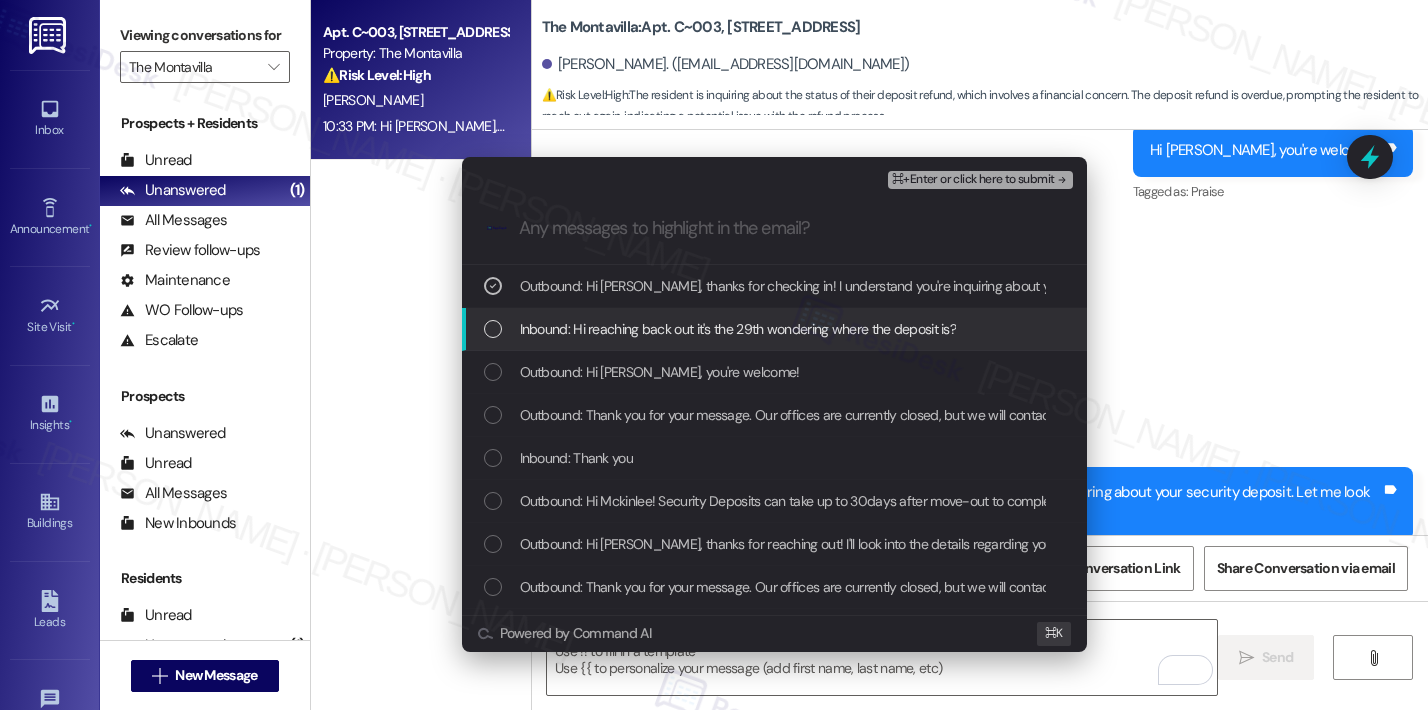 click on "Inbound: Hi reaching back out it's the 29th wondering where the deposit is?" at bounding box center (738, 329) 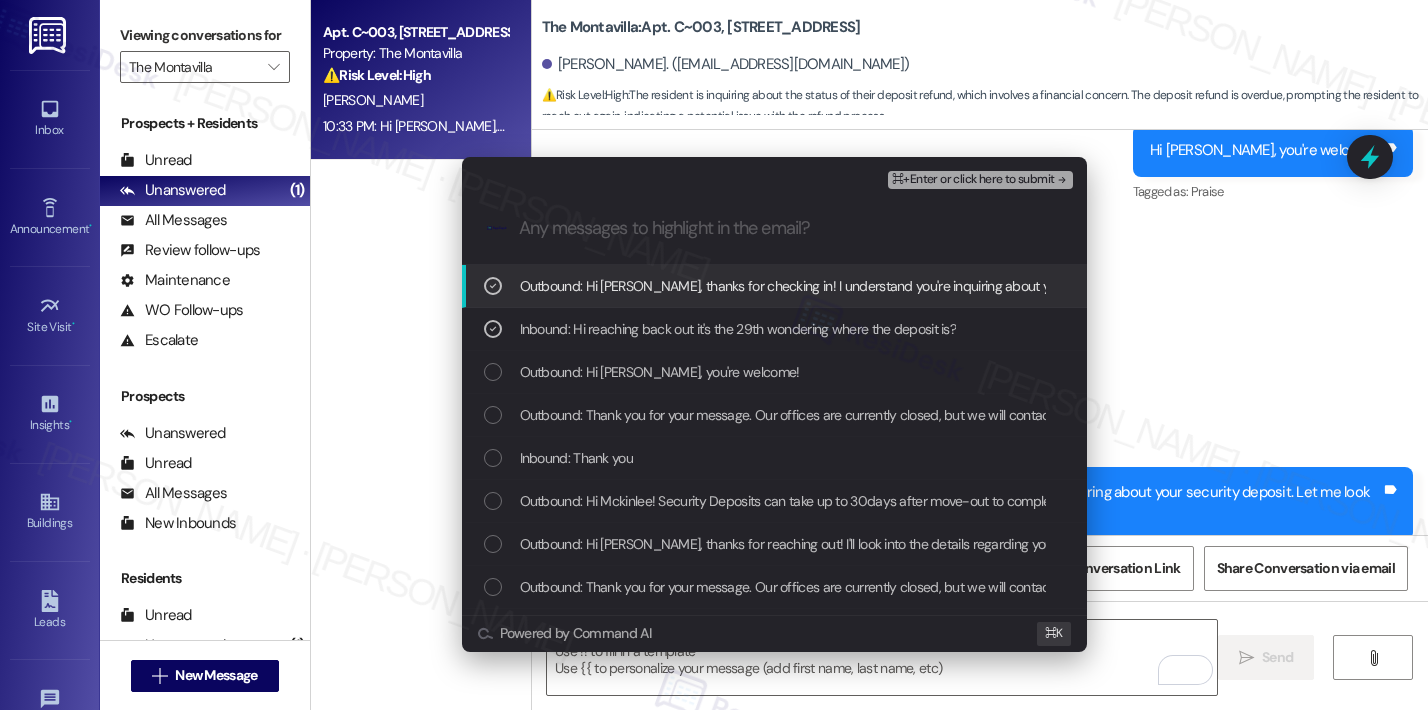 click on "⌘+Enter or click here to submit" at bounding box center (973, 180) 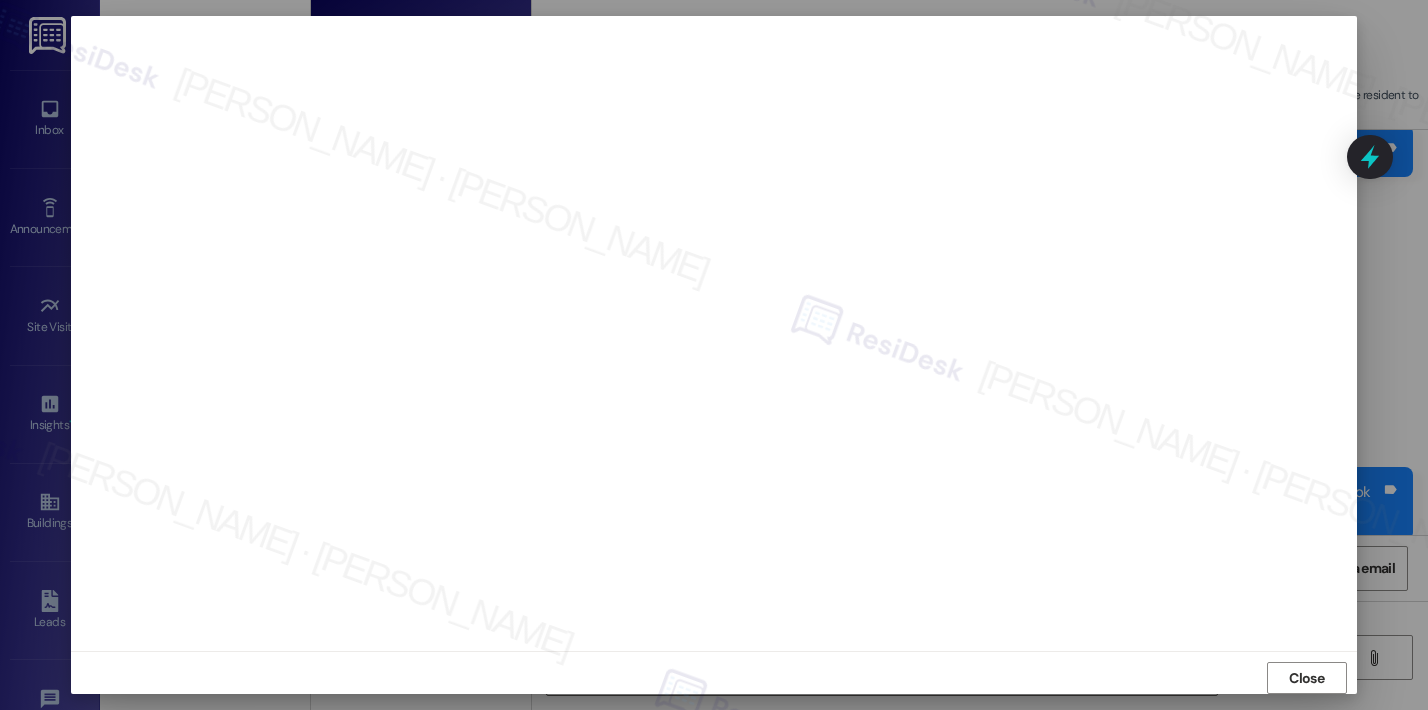 scroll, scrollTop: 14, scrollLeft: 0, axis: vertical 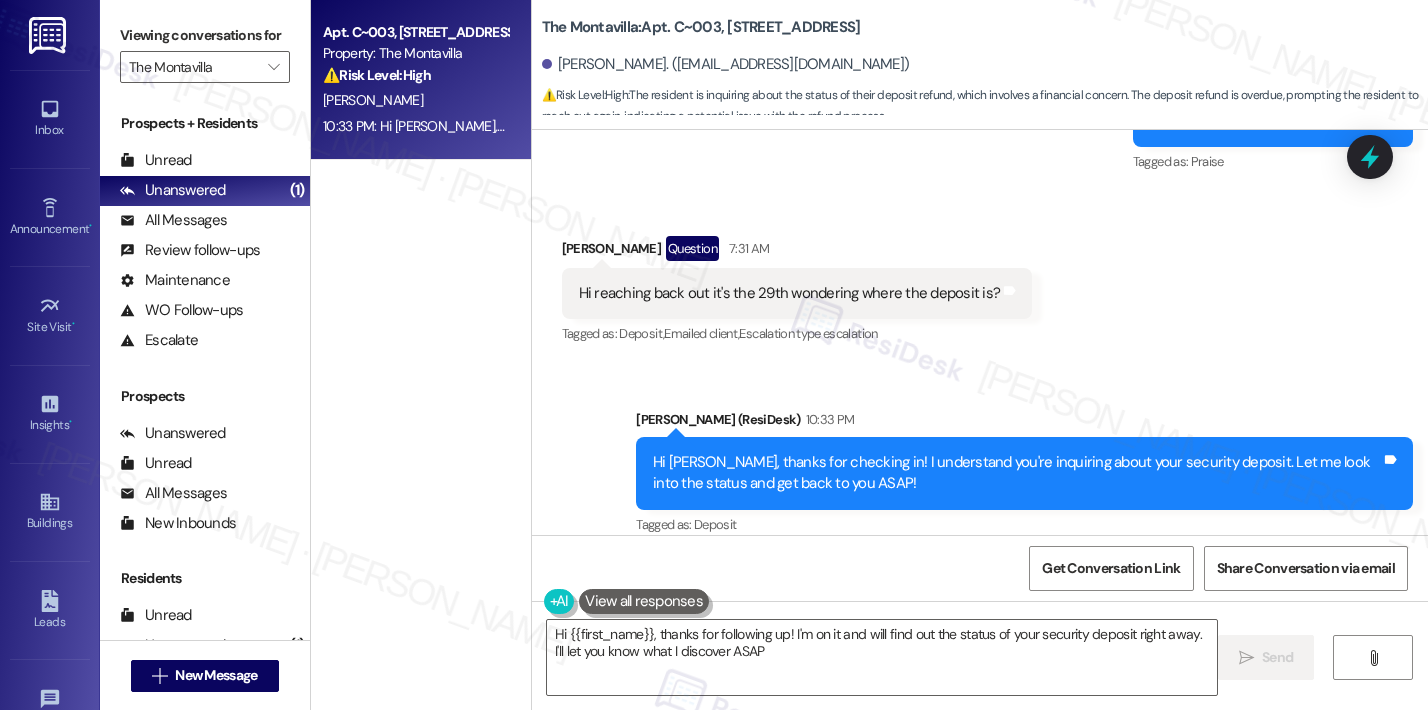 type on "Hi {{first_name}}, thanks for following up! I'm on it and will find out the status of your security deposit right away. I'll let you know what I discover ASAP!" 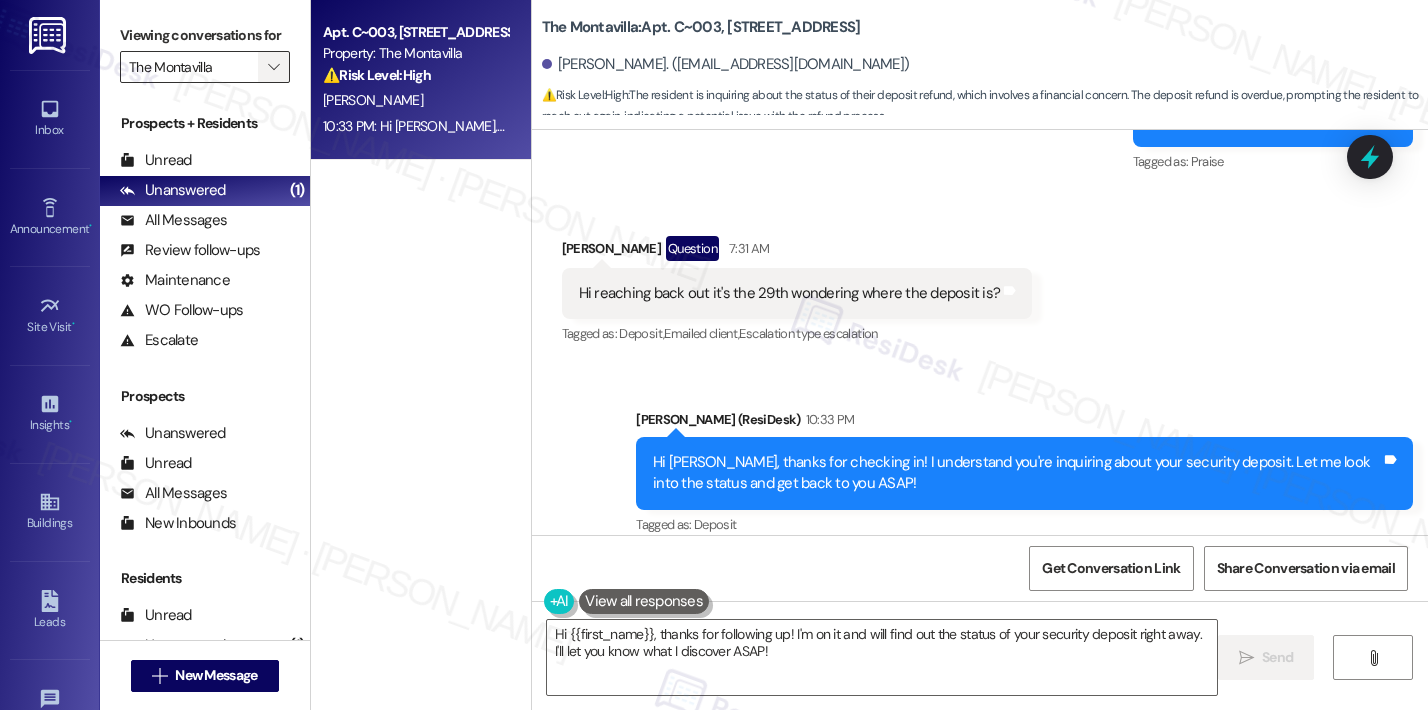 click on "" at bounding box center [273, 67] 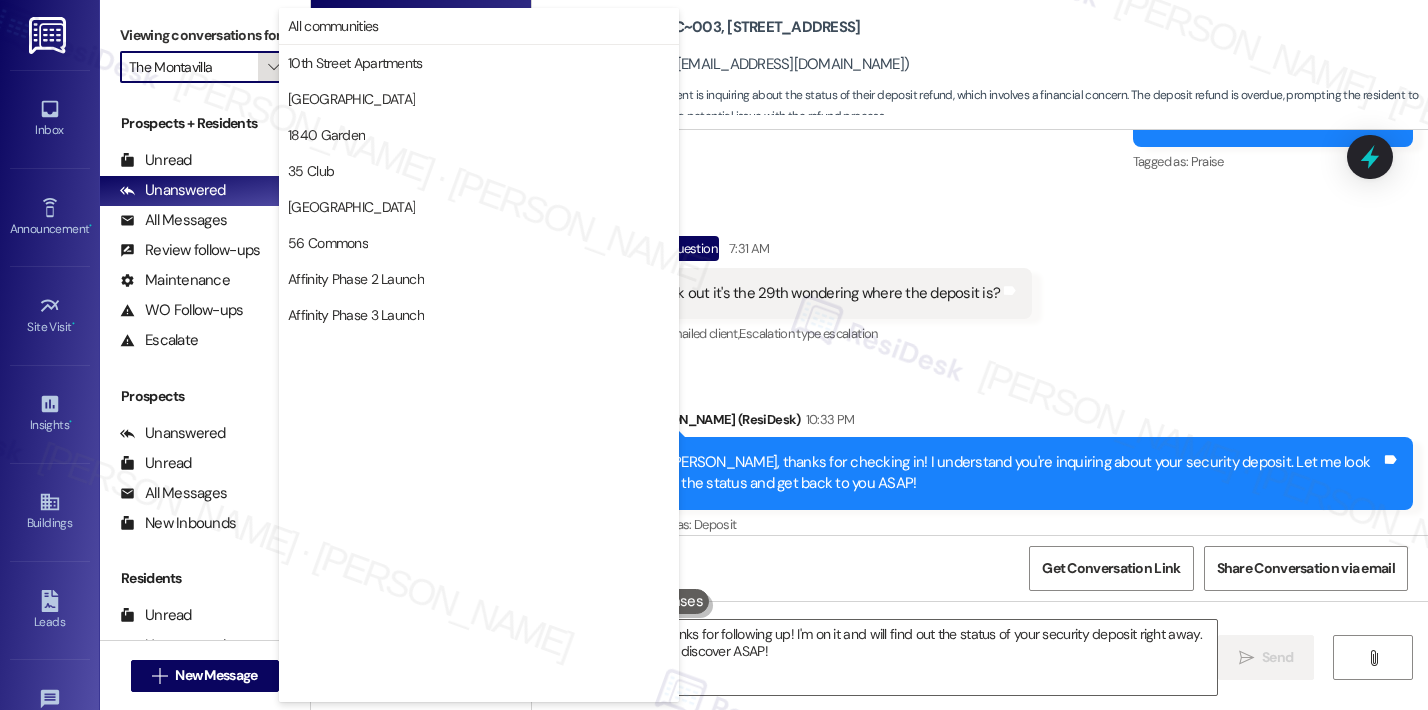 scroll, scrollTop: 3488, scrollLeft: 0, axis: vertical 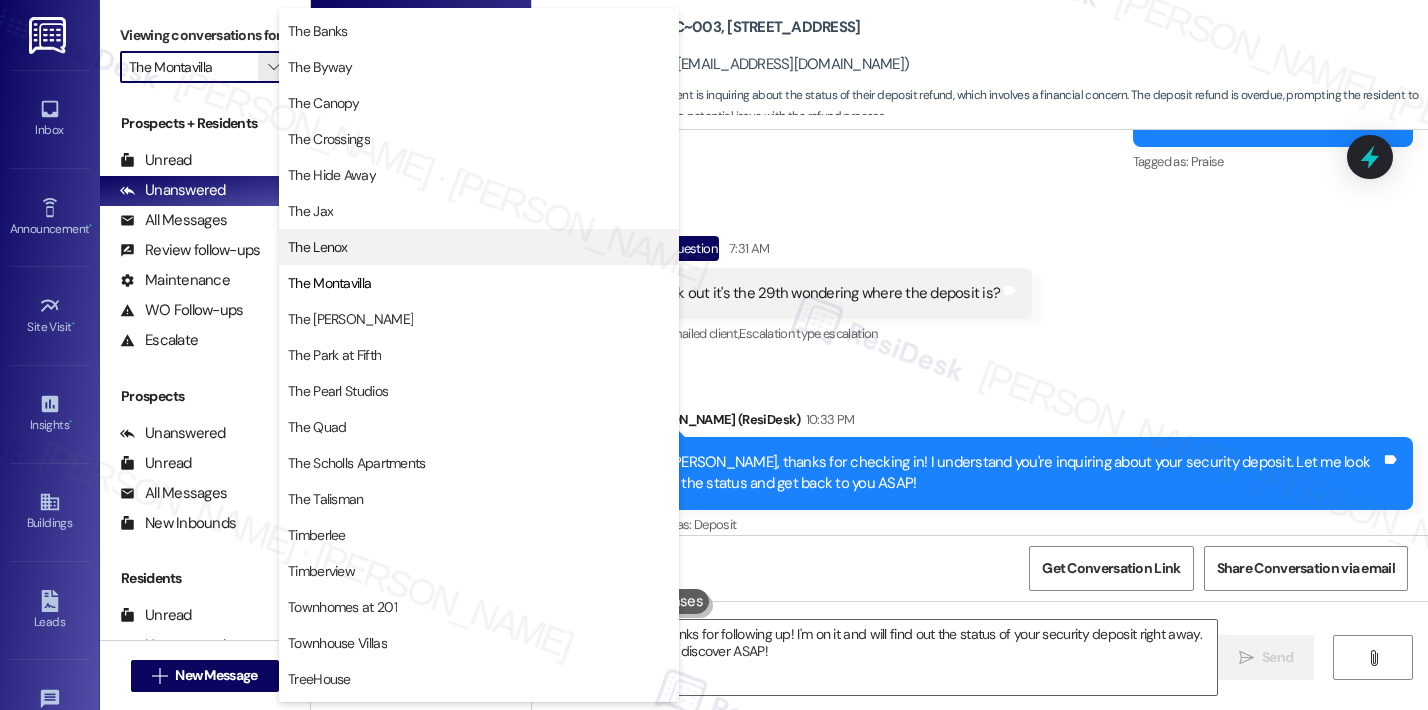 click on "The Lenox" at bounding box center [479, 247] 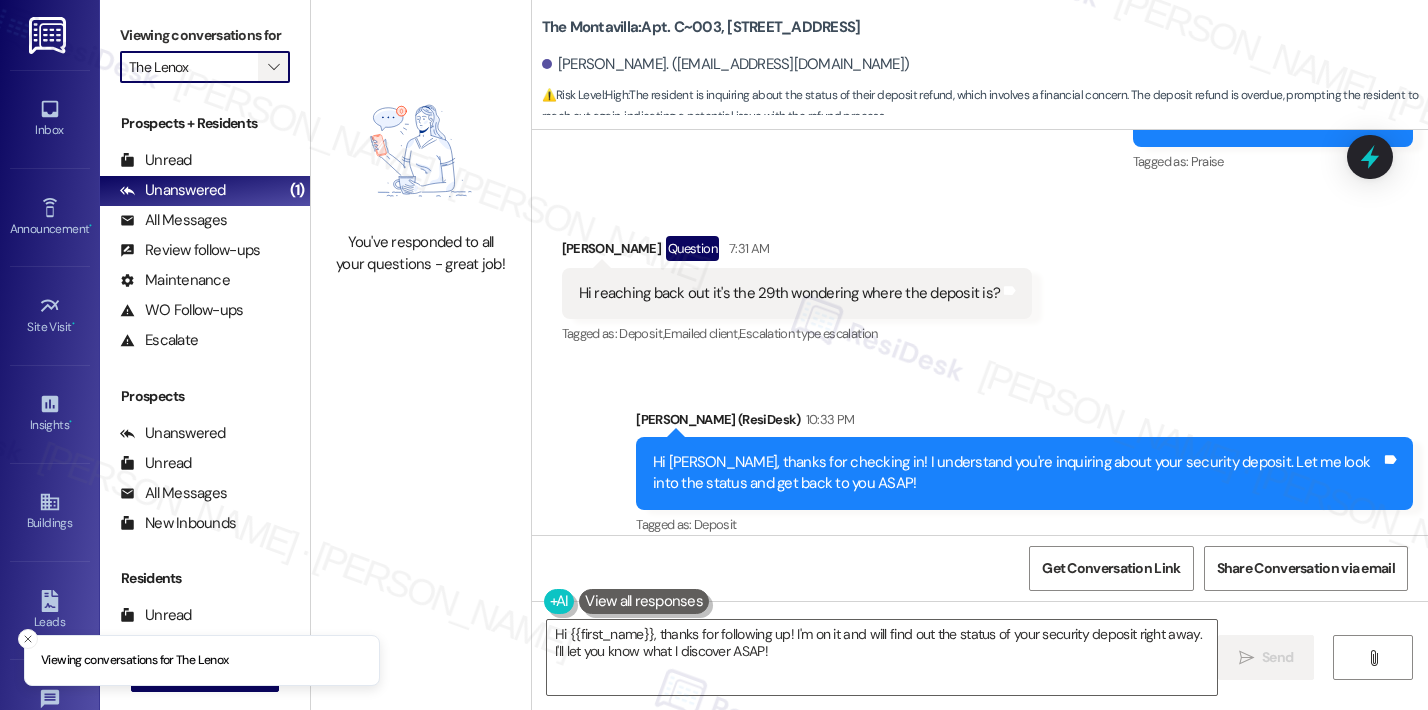 click on "" at bounding box center [273, 67] 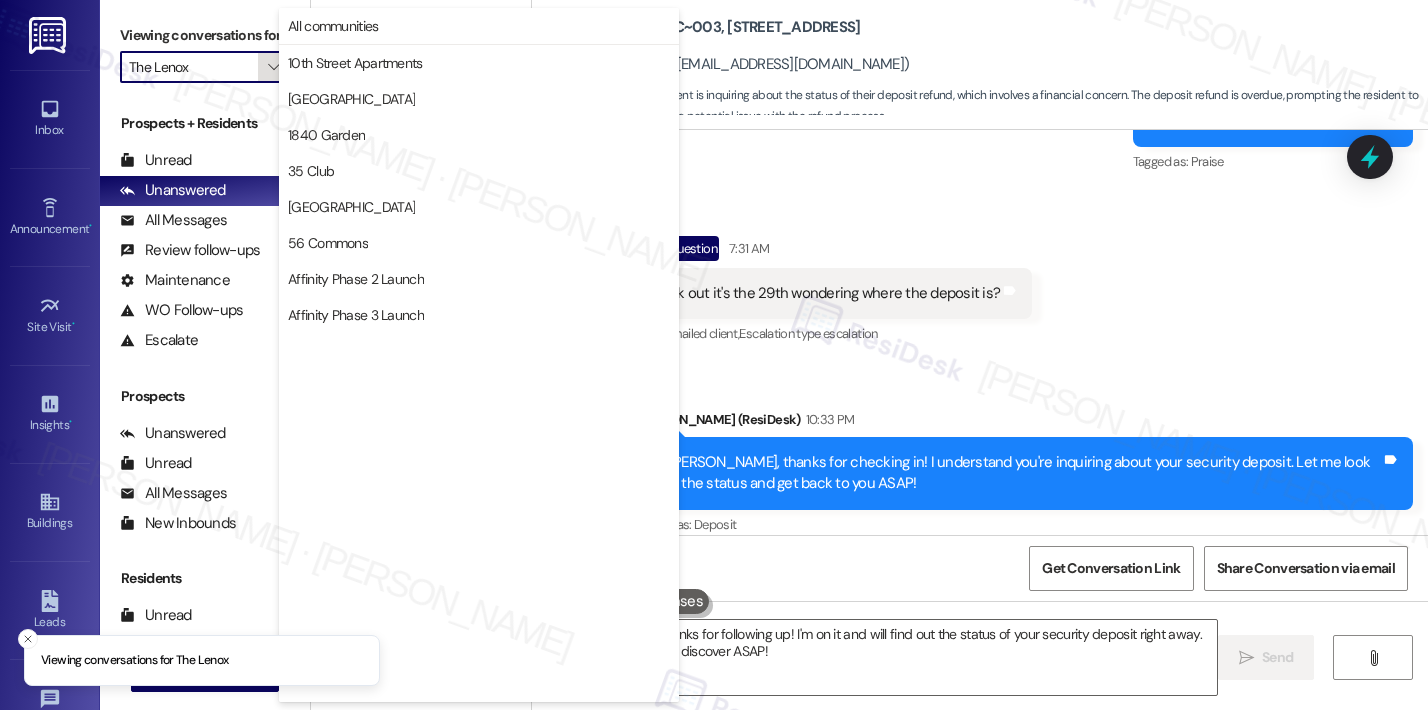 scroll, scrollTop: 3488, scrollLeft: 0, axis: vertical 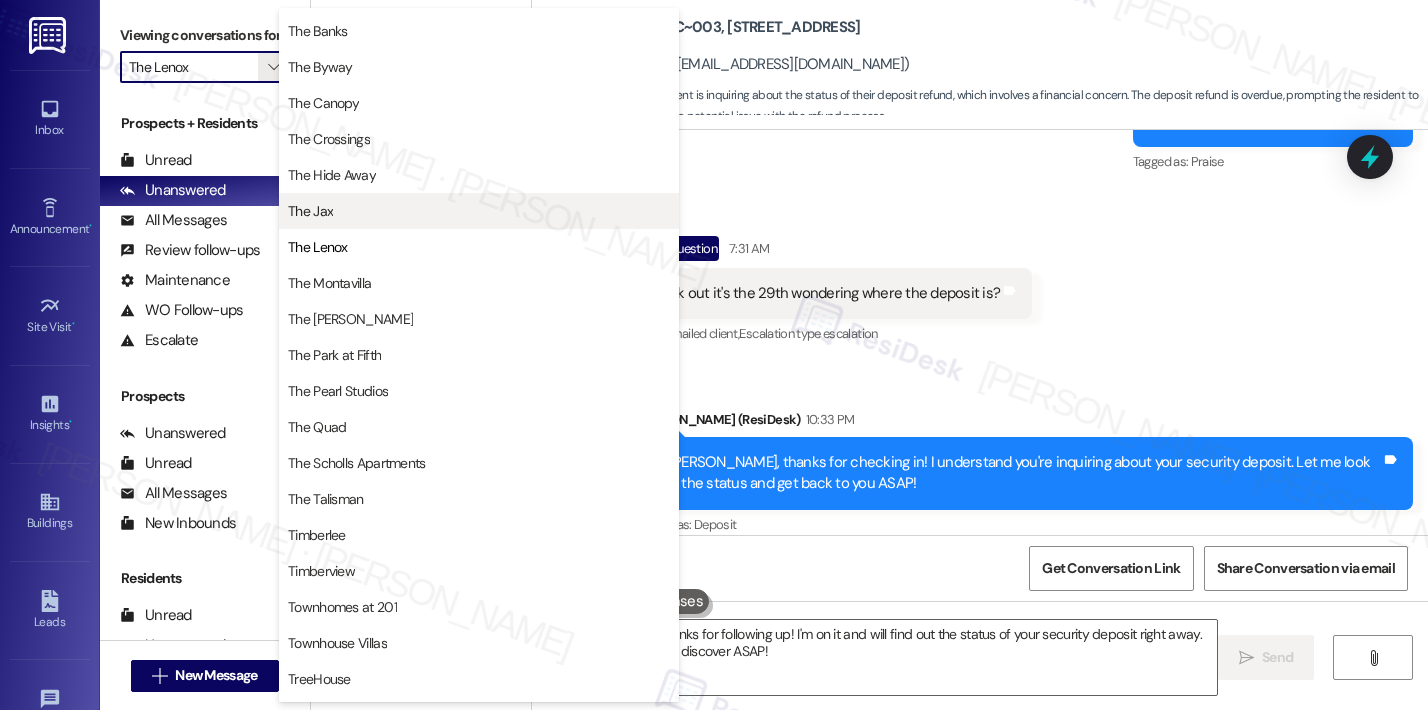 click on "The Jax" at bounding box center [479, 211] 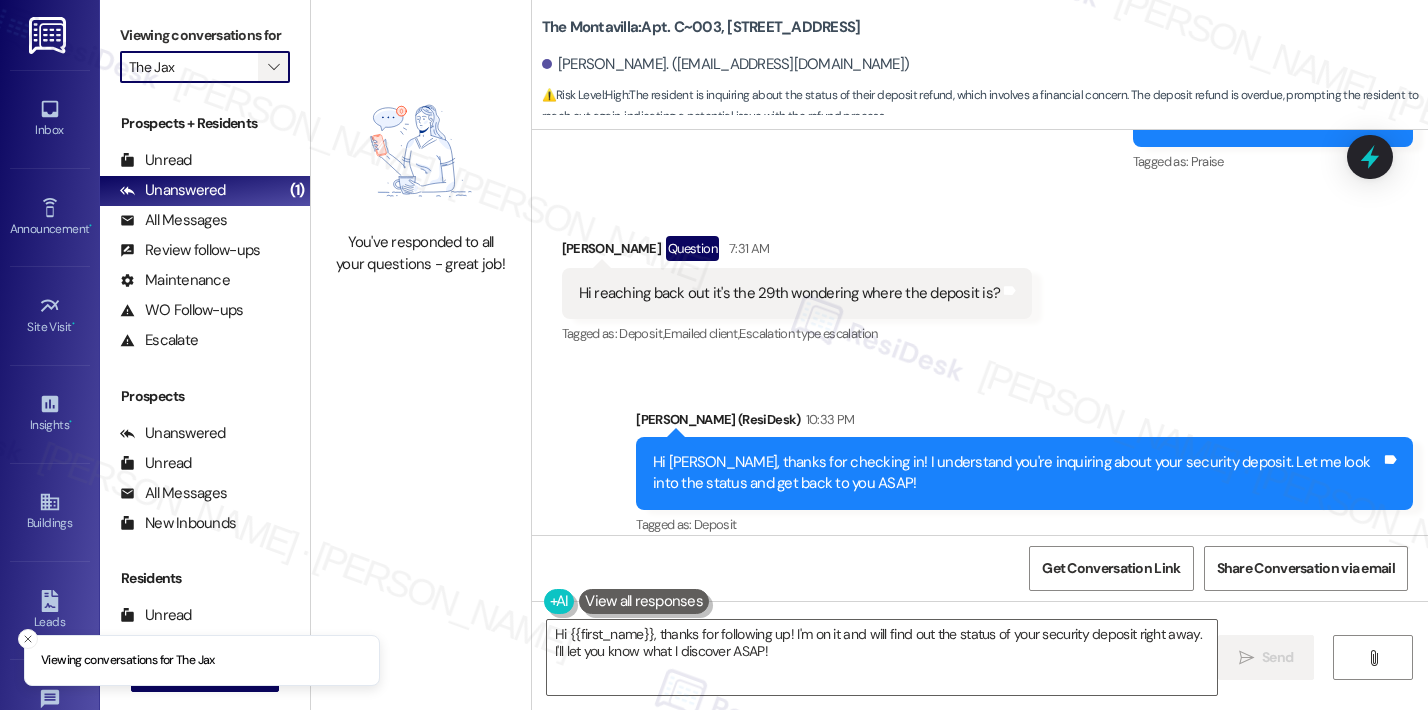 click on "" at bounding box center [273, 67] 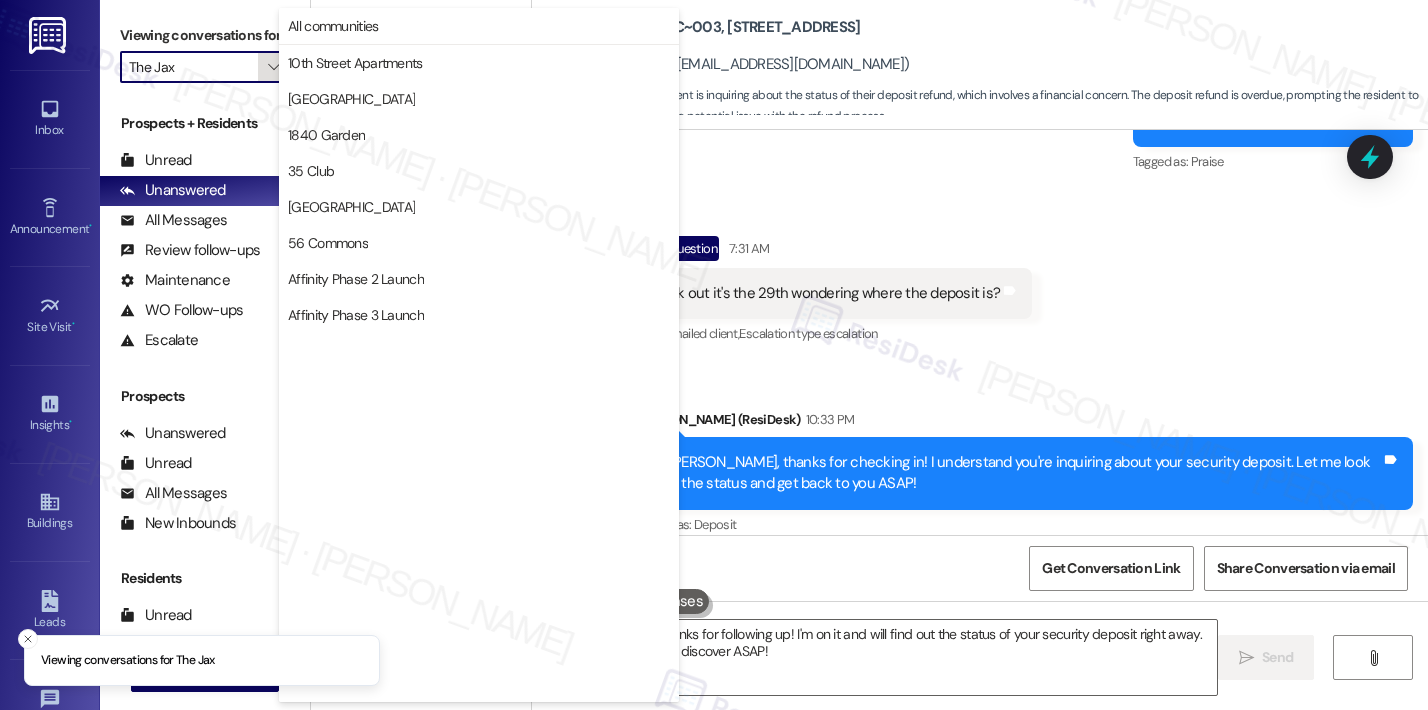scroll, scrollTop: 3488, scrollLeft: 0, axis: vertical 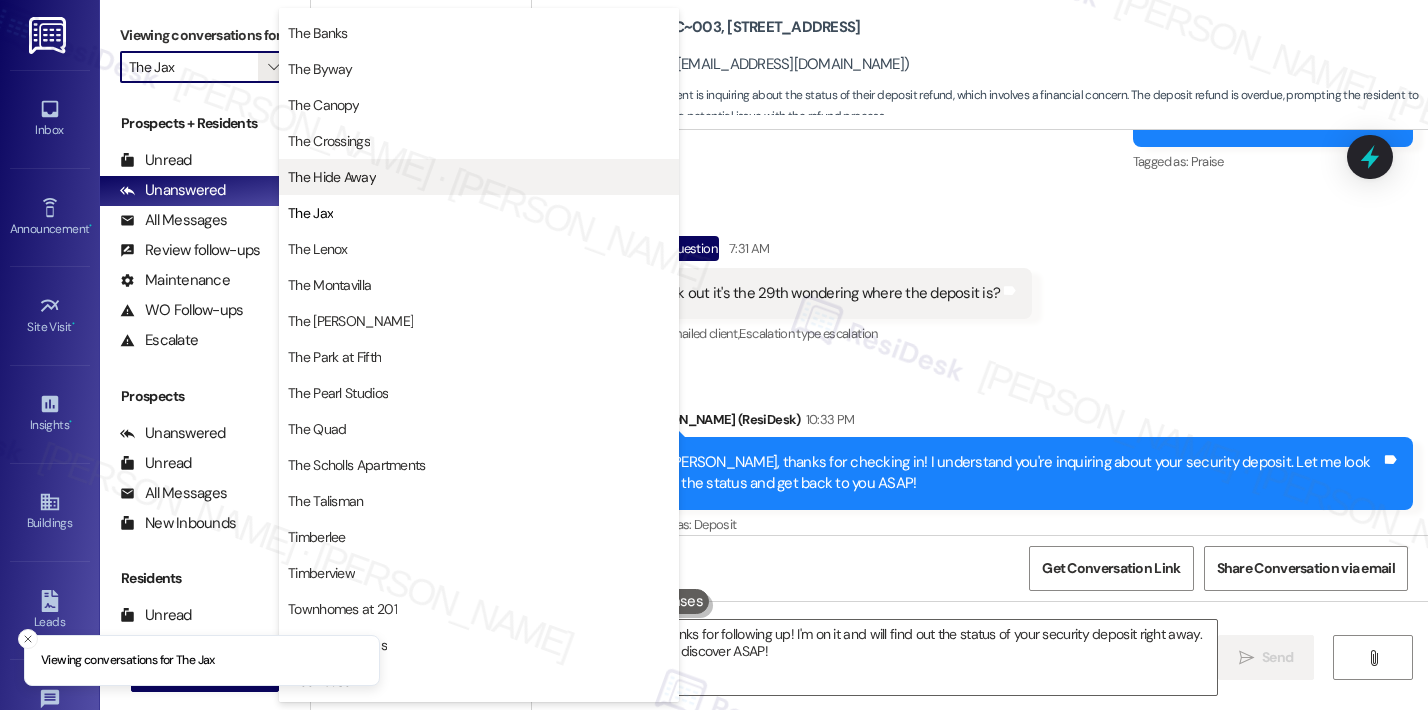click on "The Hide Away" at bounding box center [332, 177] 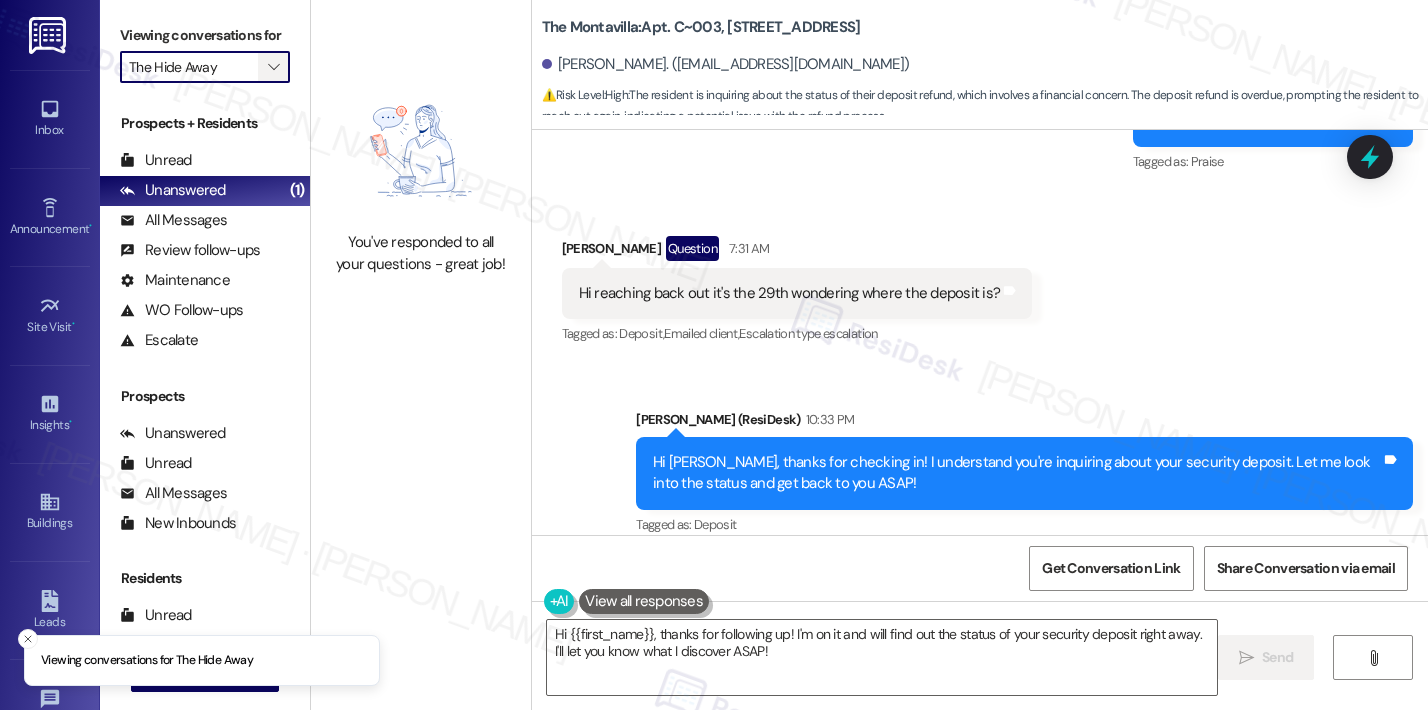 click on "" at bounding box center (273, 67) 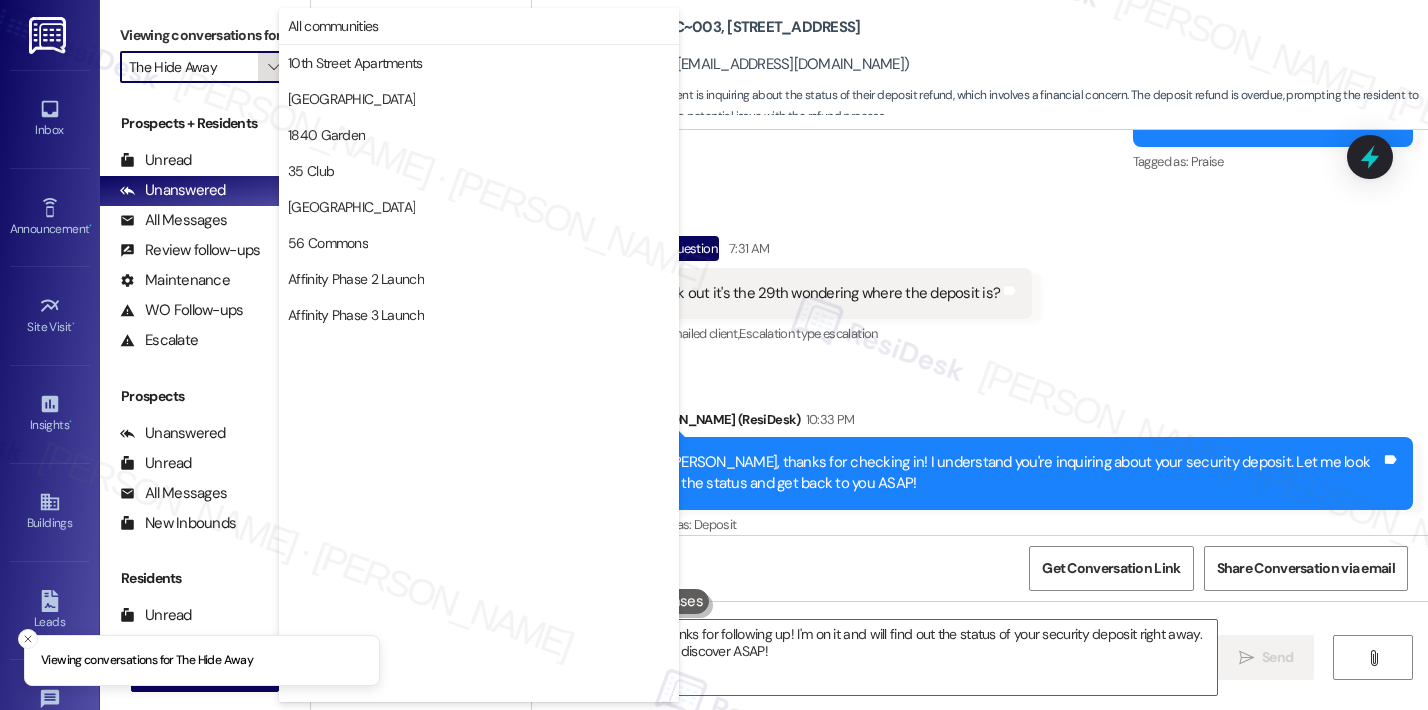 scroll, scrollTop: 3488, scrollLeft: 0, axis: vertical 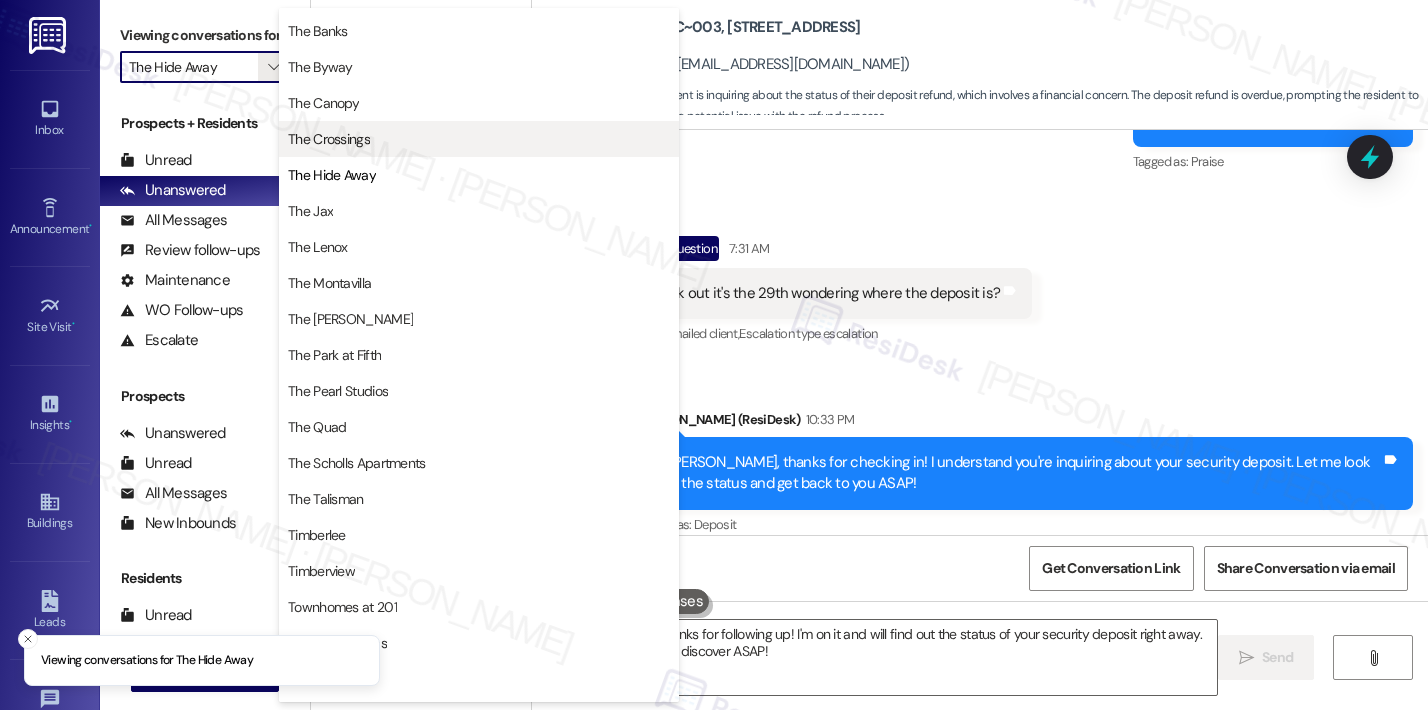 click on "The Crossings" at bounding box center (329, 139) 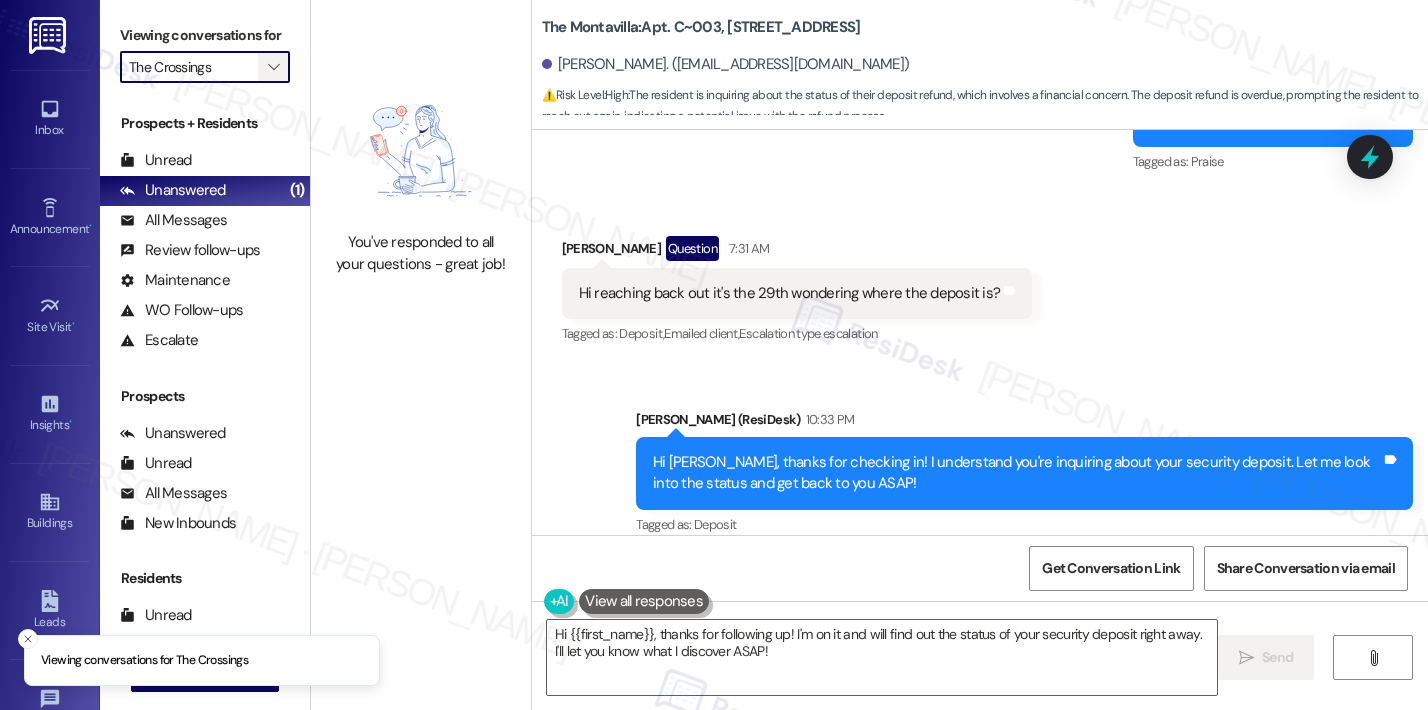 click on "" at bounding box center (273, 67) 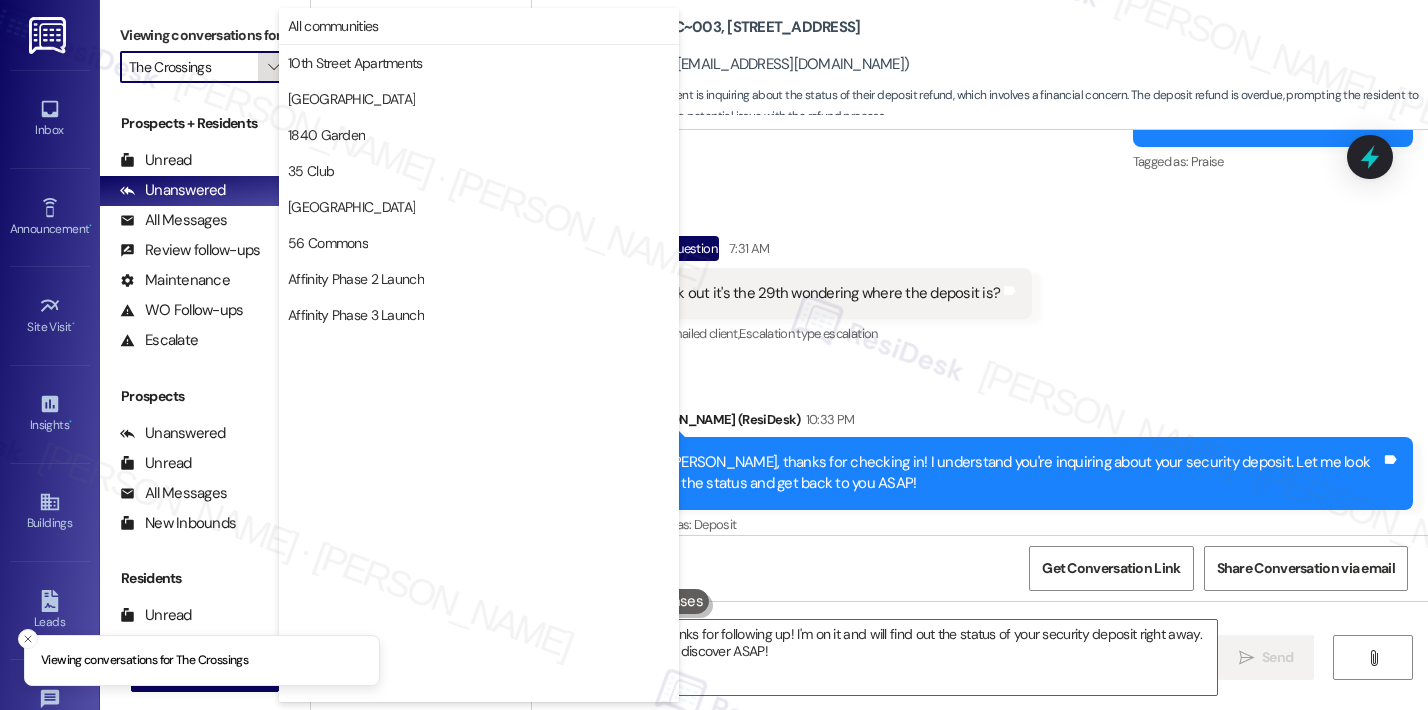 scroll, scrollTop: 3488, scrollLeft: 0, axis: vertical 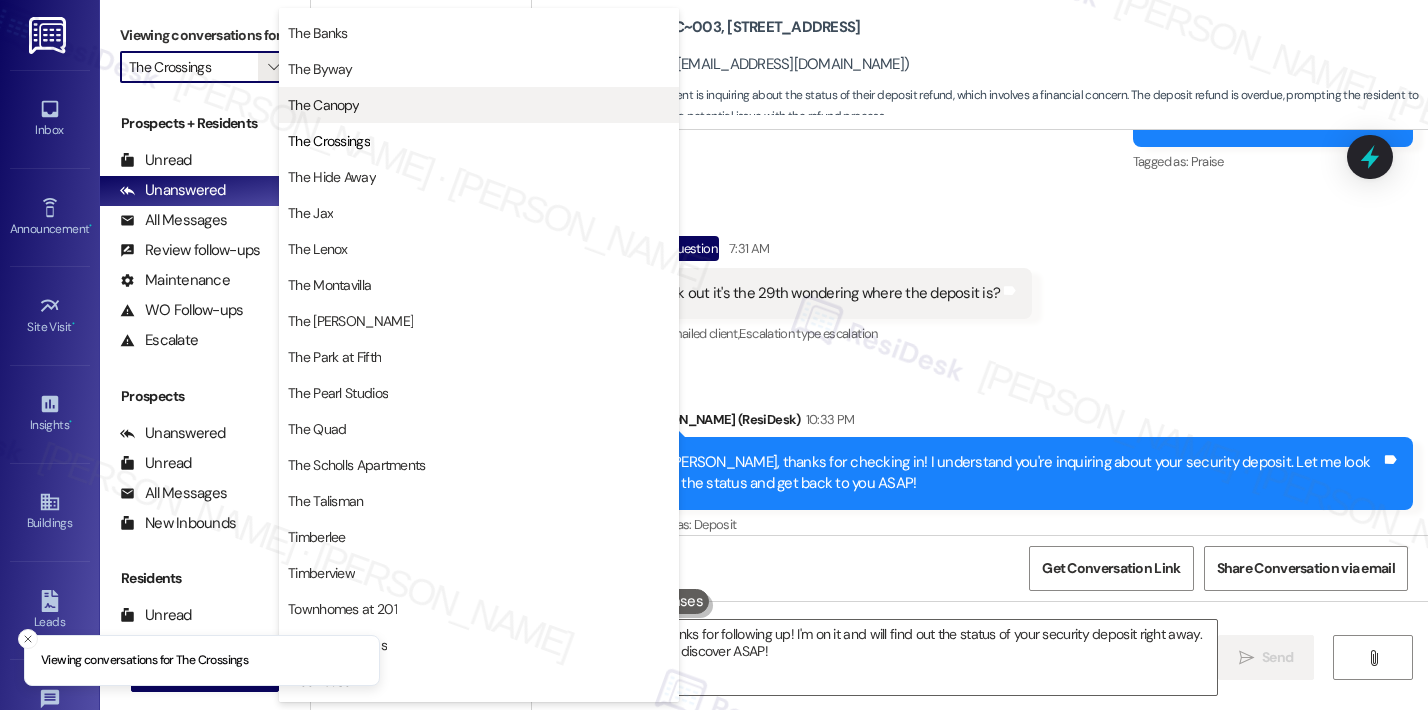 click on "The Canopy" at bounding box center (323, 105) 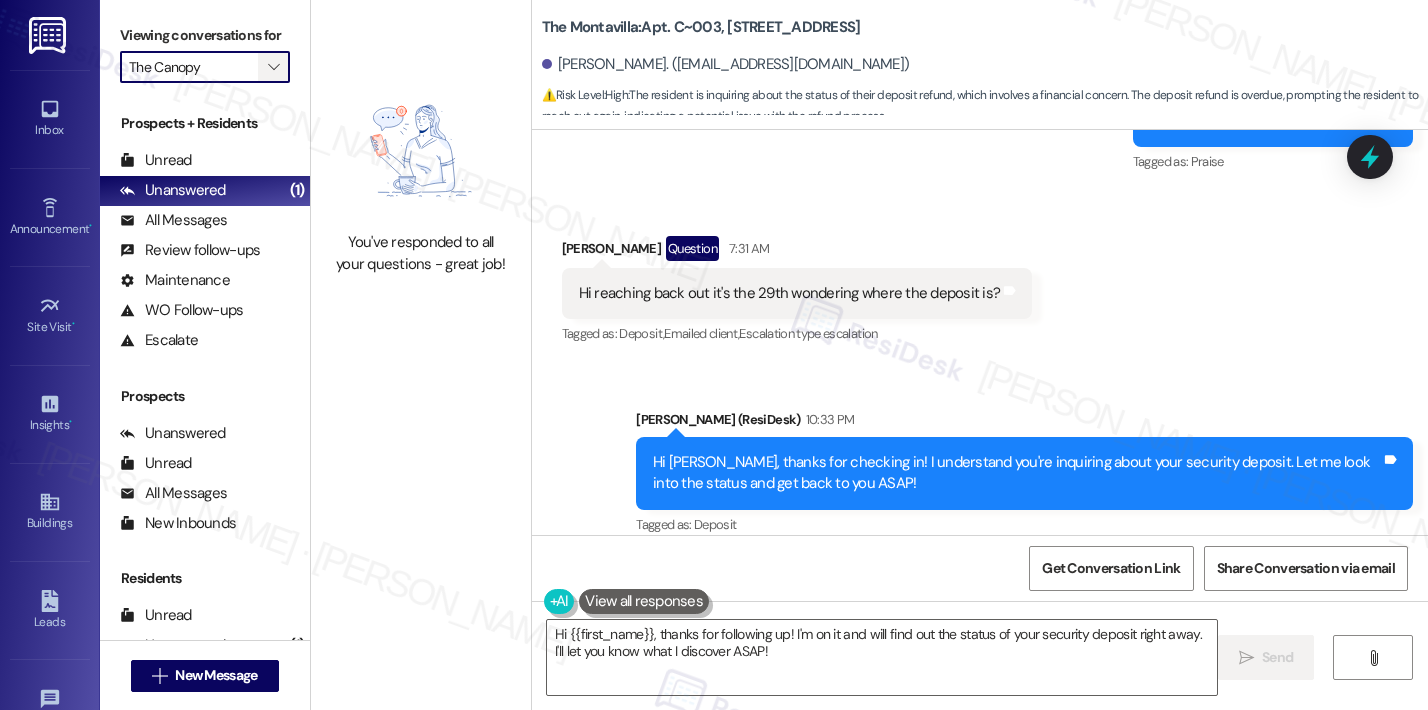 click on "" at bounding box center (273, 67) 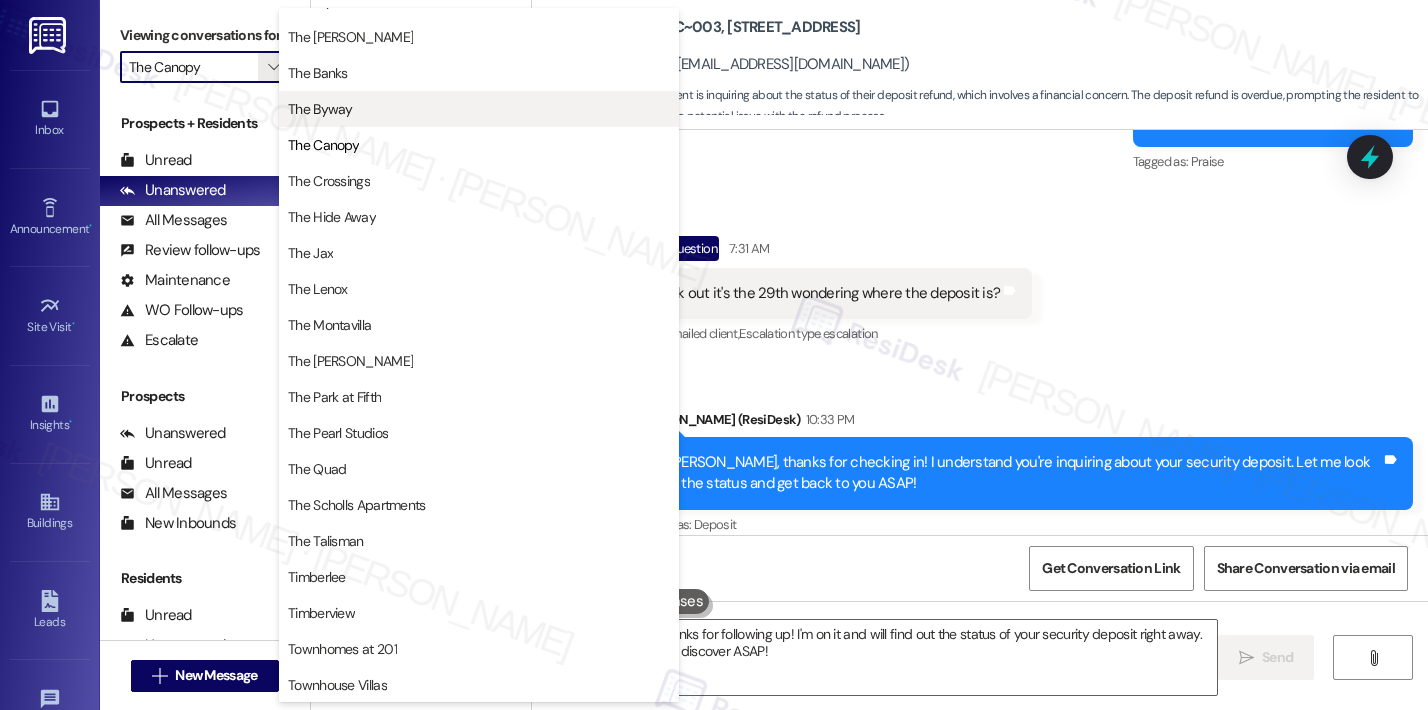 scroll, scrollTop: 3444, scrollLeft: 0, axis: vertical 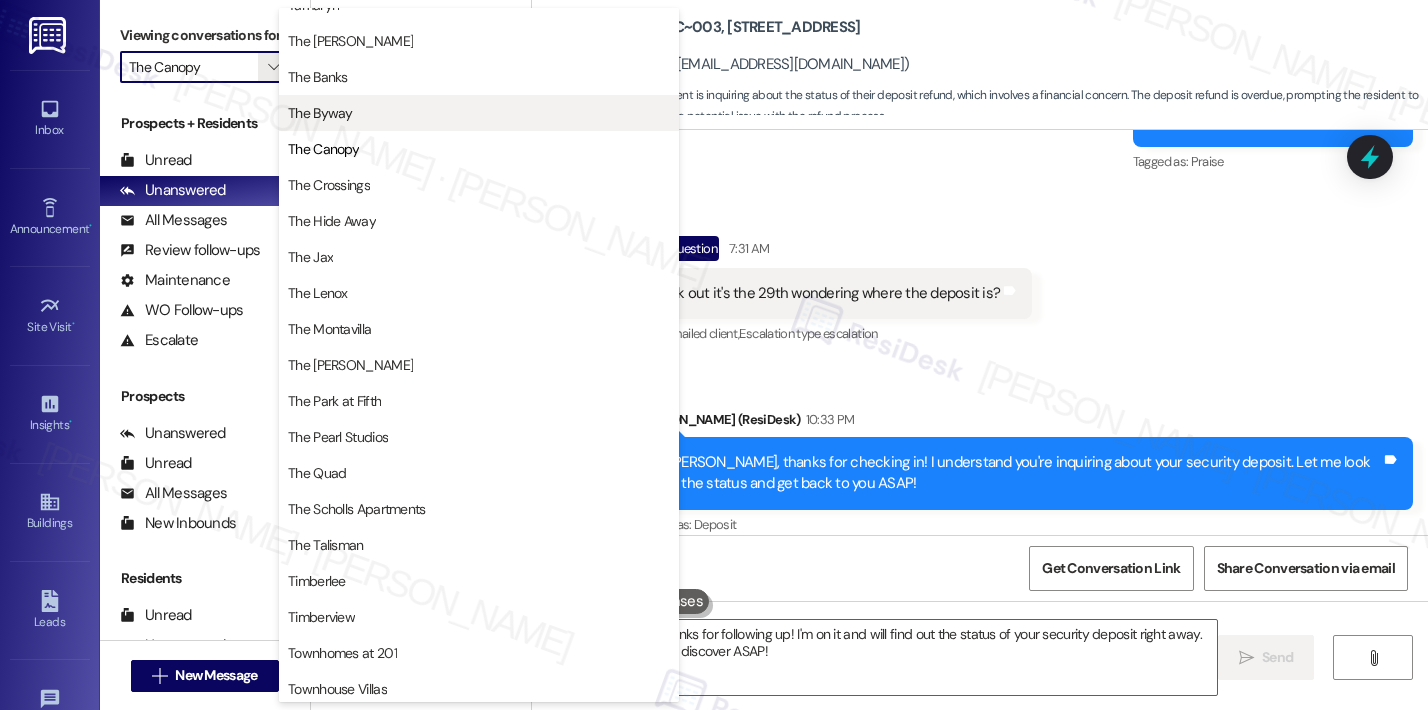 click on "The Byway" at bounding box center [320, 113] 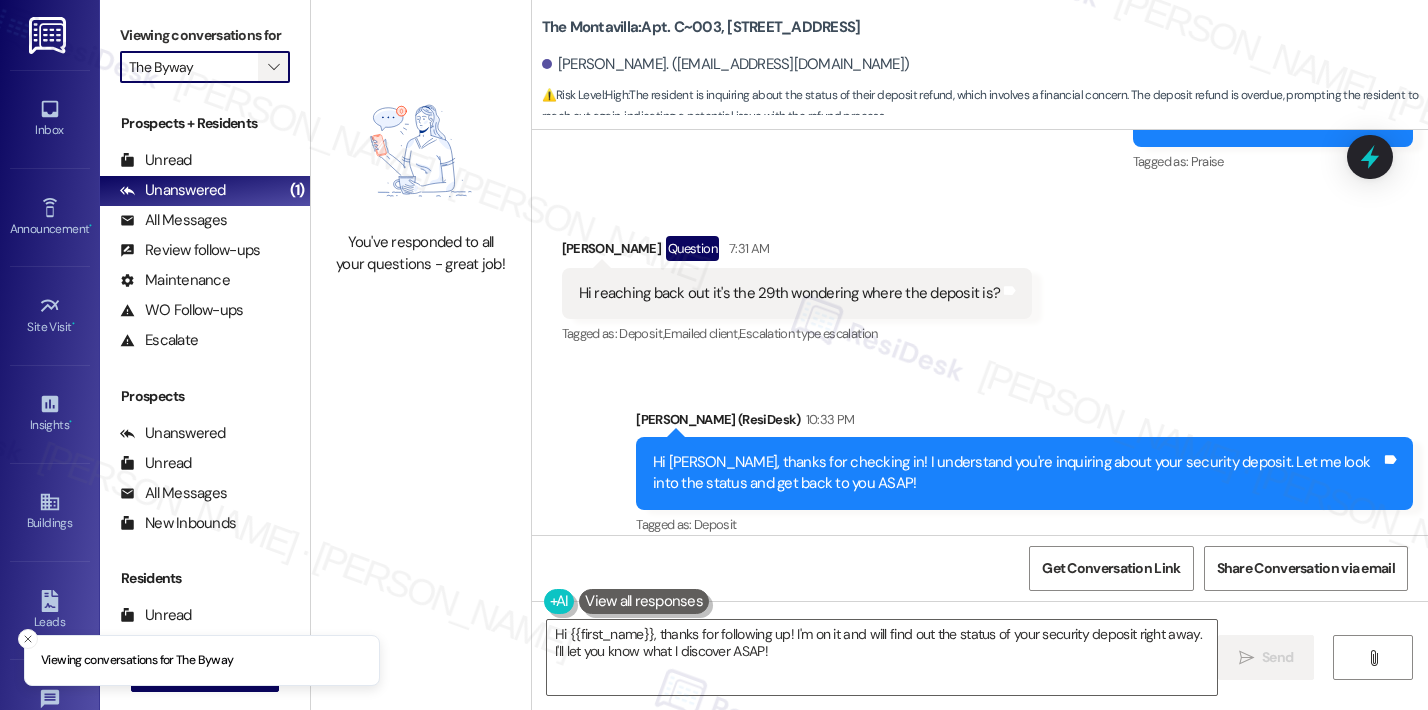 click on "" at bounding box center [273, 67] 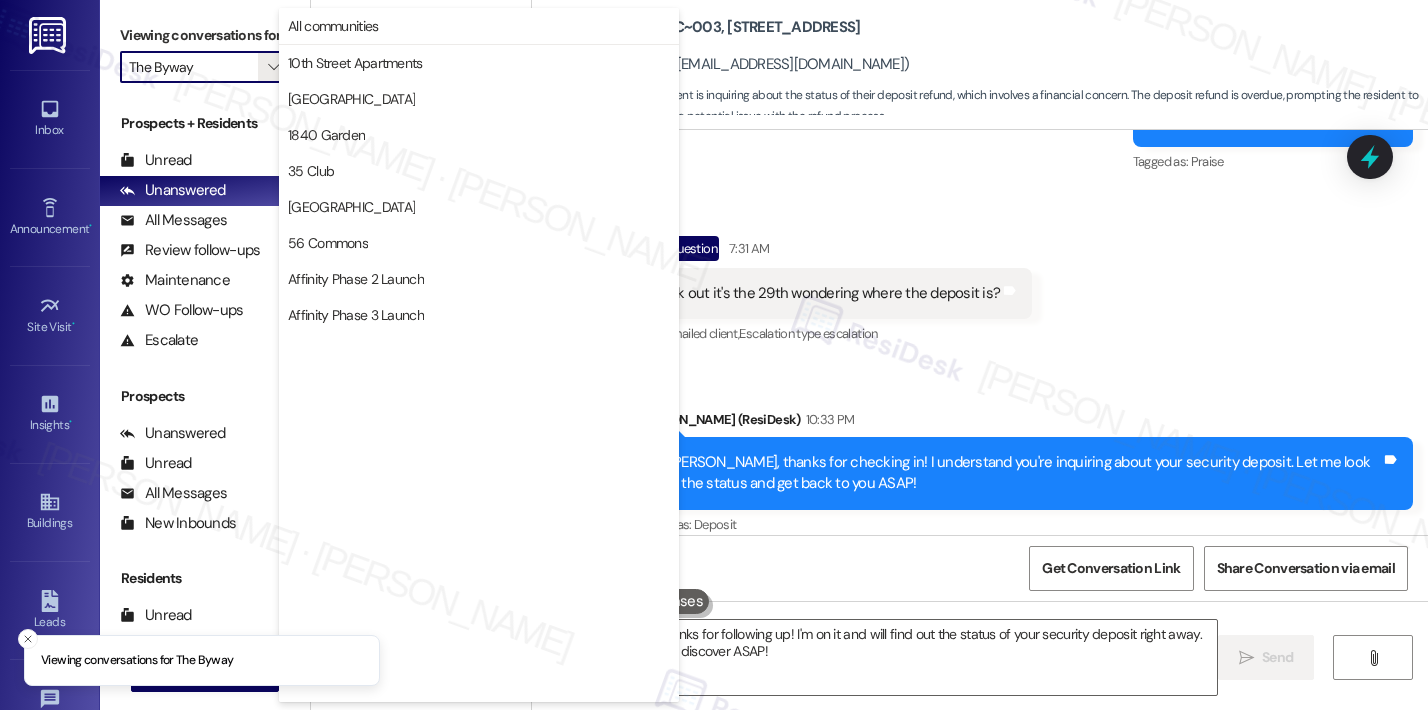 scroll, scrollTop: 3488, scrollLeft: 0, axis: vertical 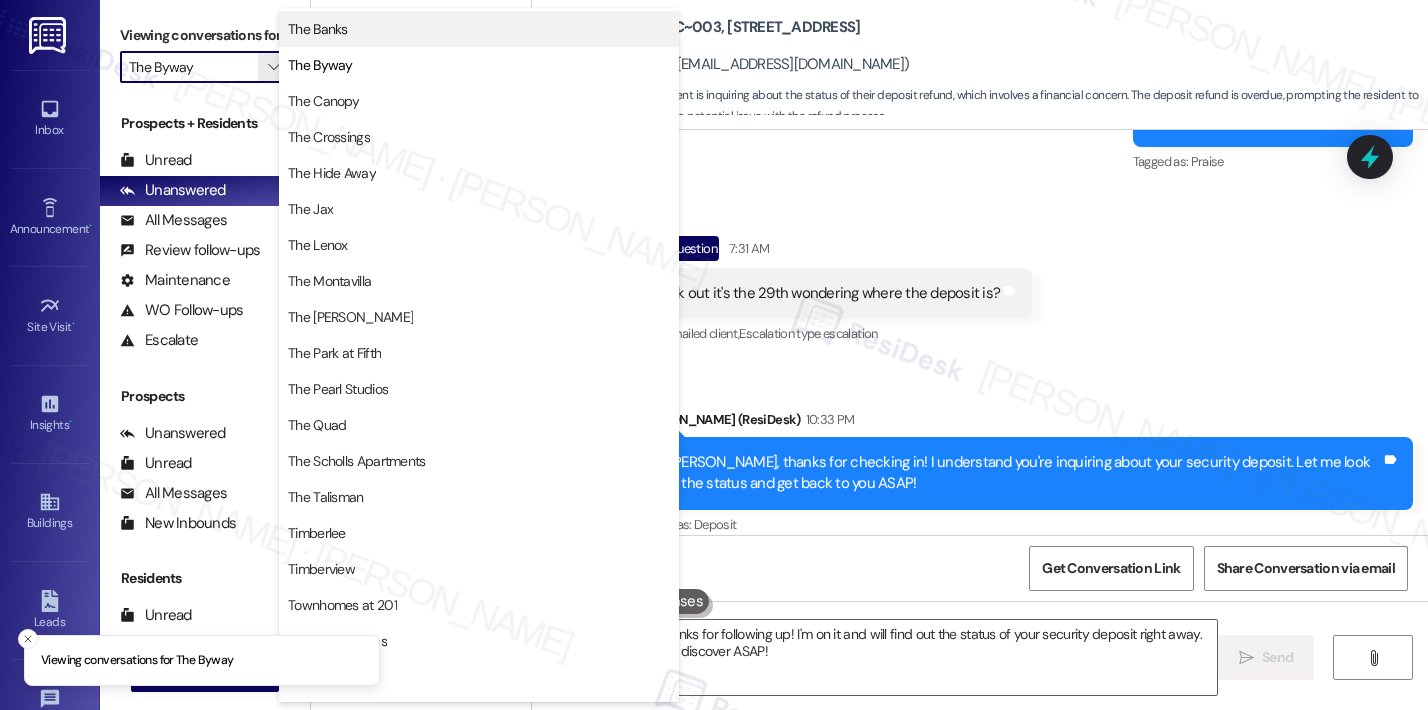 click on "The Banks" at bounding box center (318, 29) 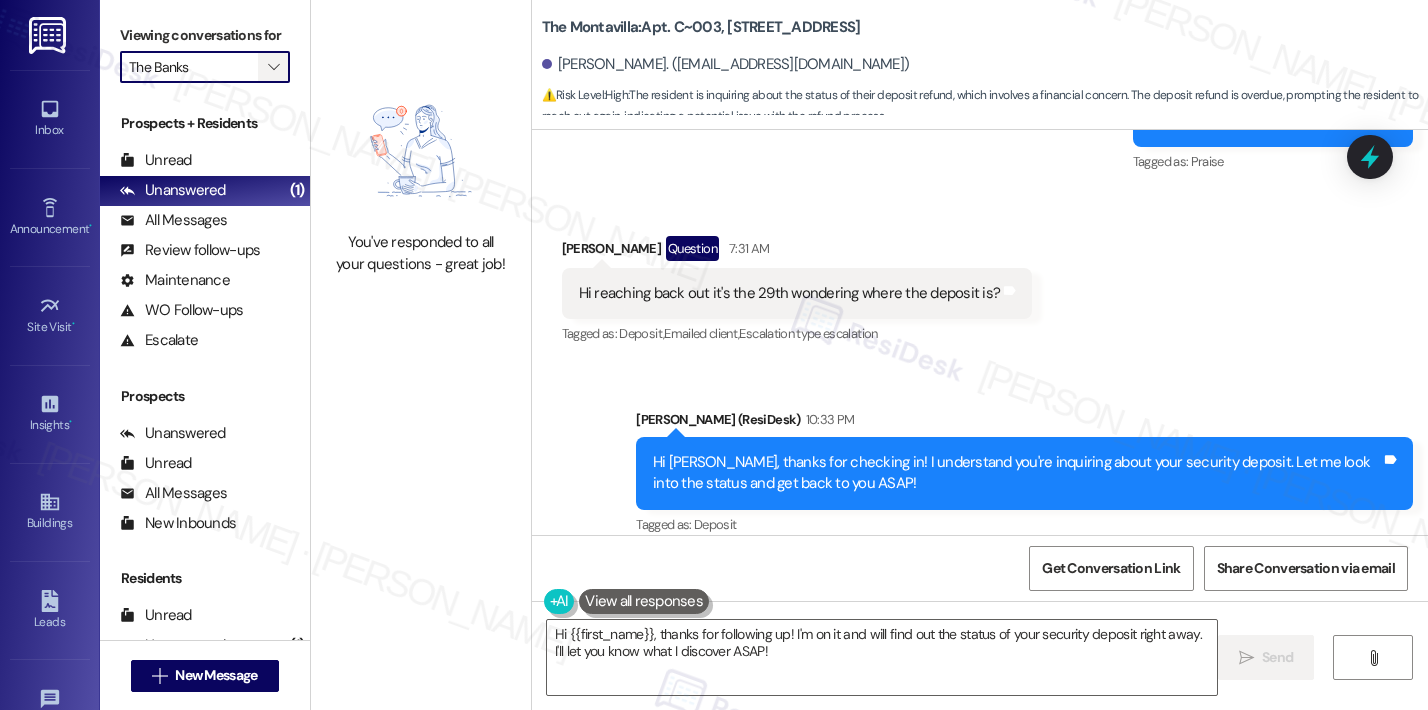 click on "" at bounding box center [273, 67] 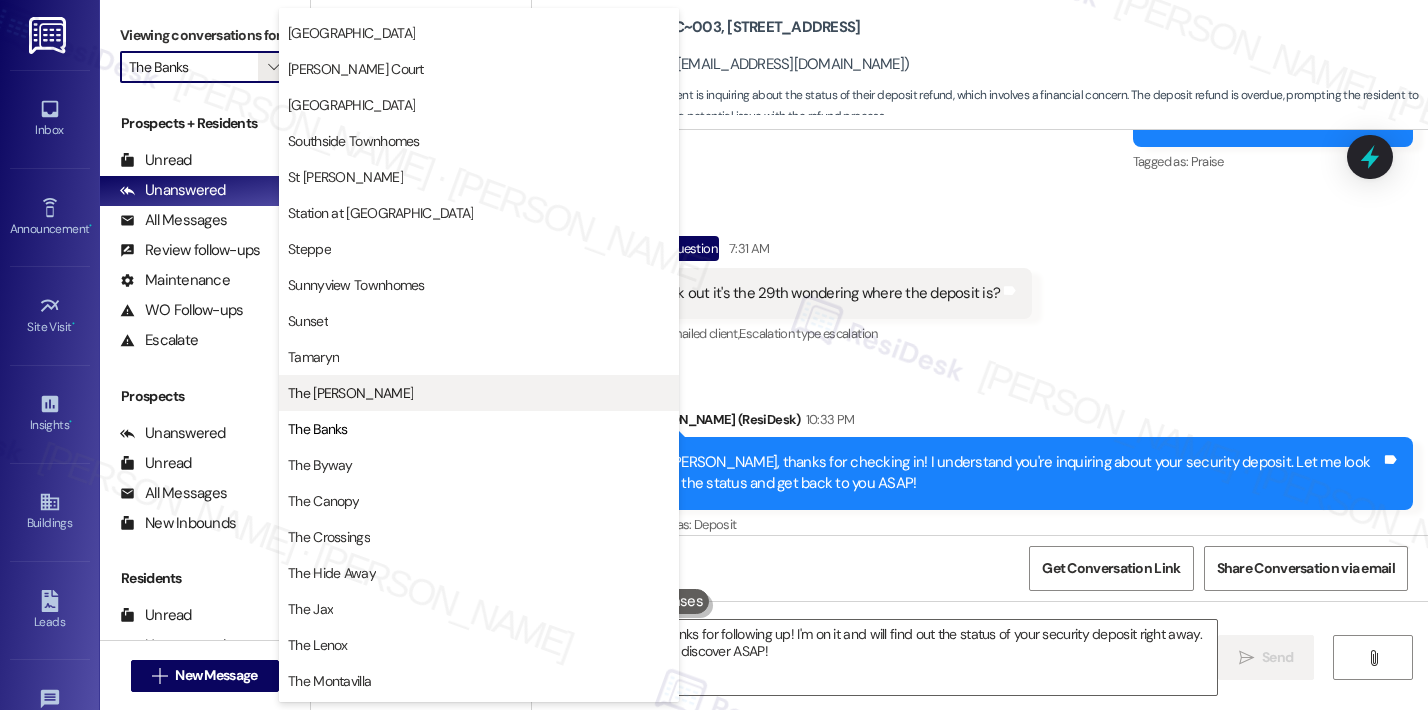 scroll, scrollTop: 3109, scrollLeft: 0, axis: vertical 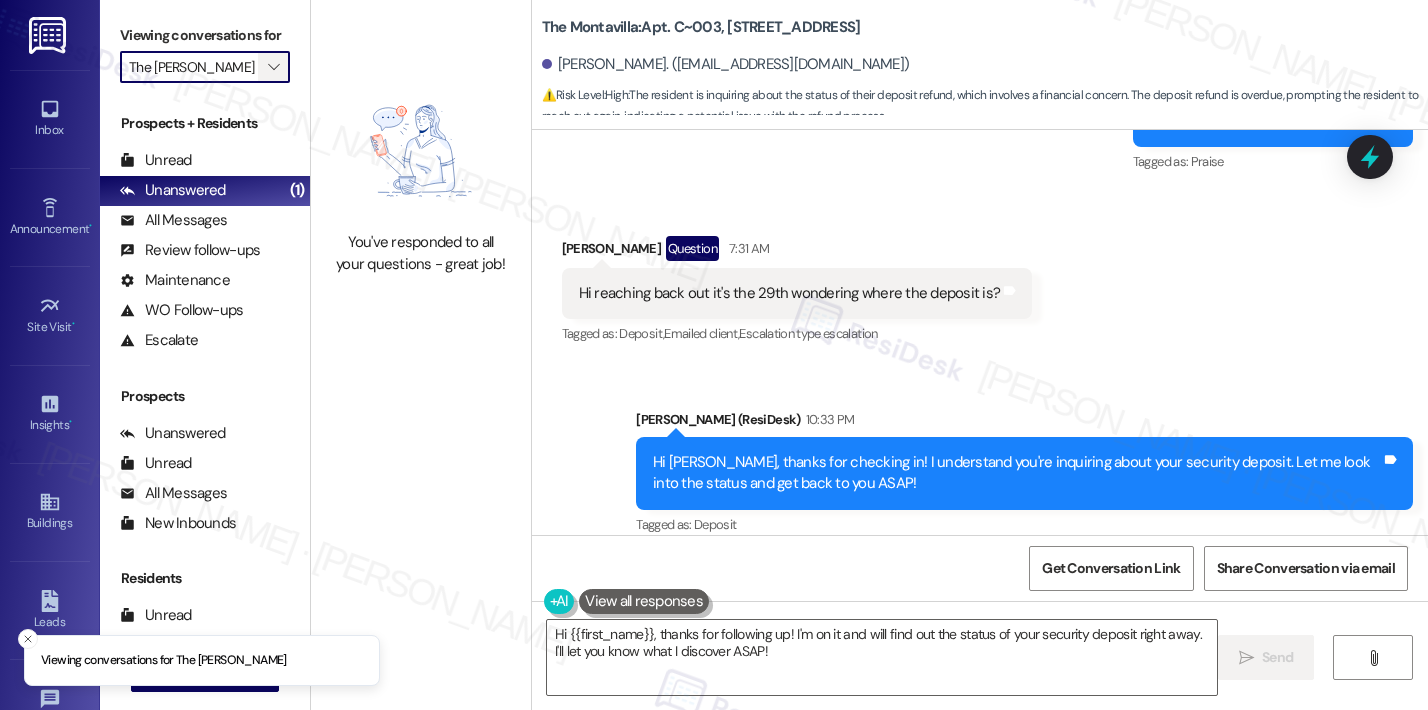 click on "" at bounding box center (273, 67) 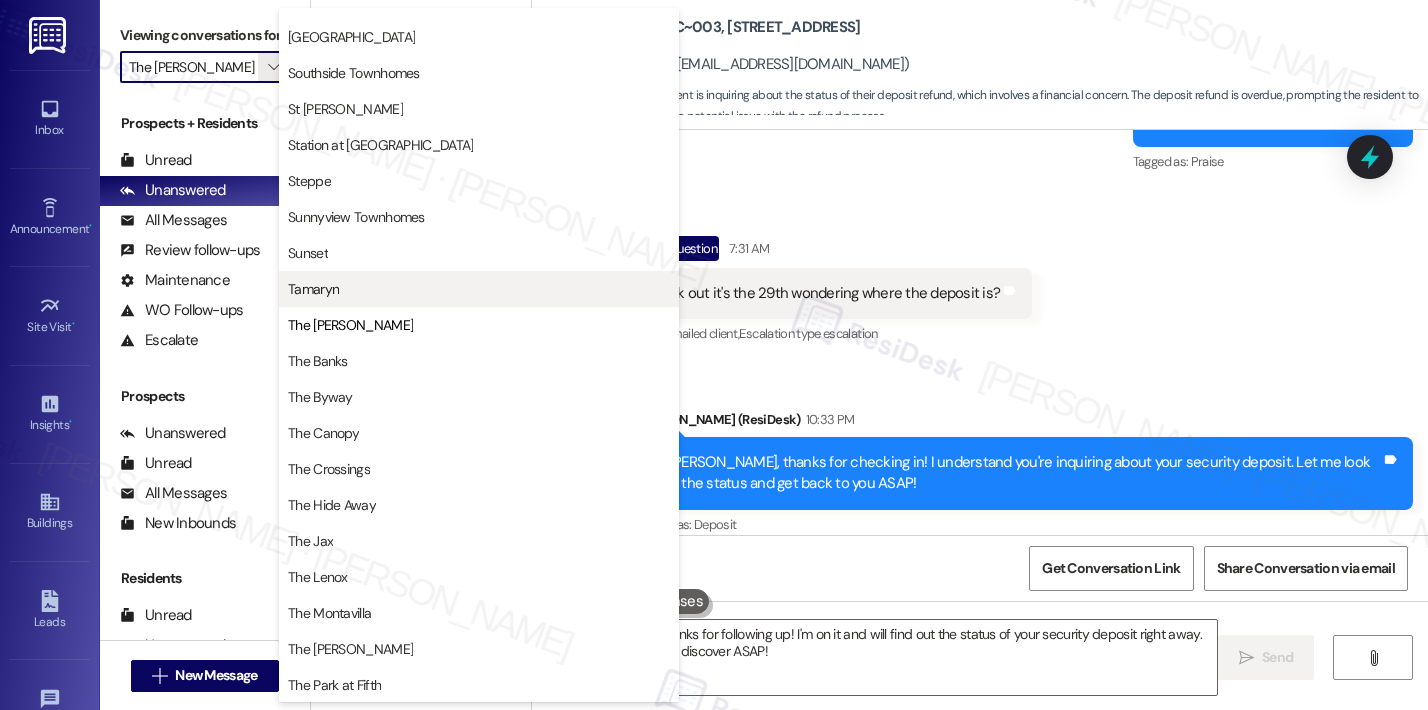 scroll, scrollTop: 3174, scrollLeft: 0, axis: vertical 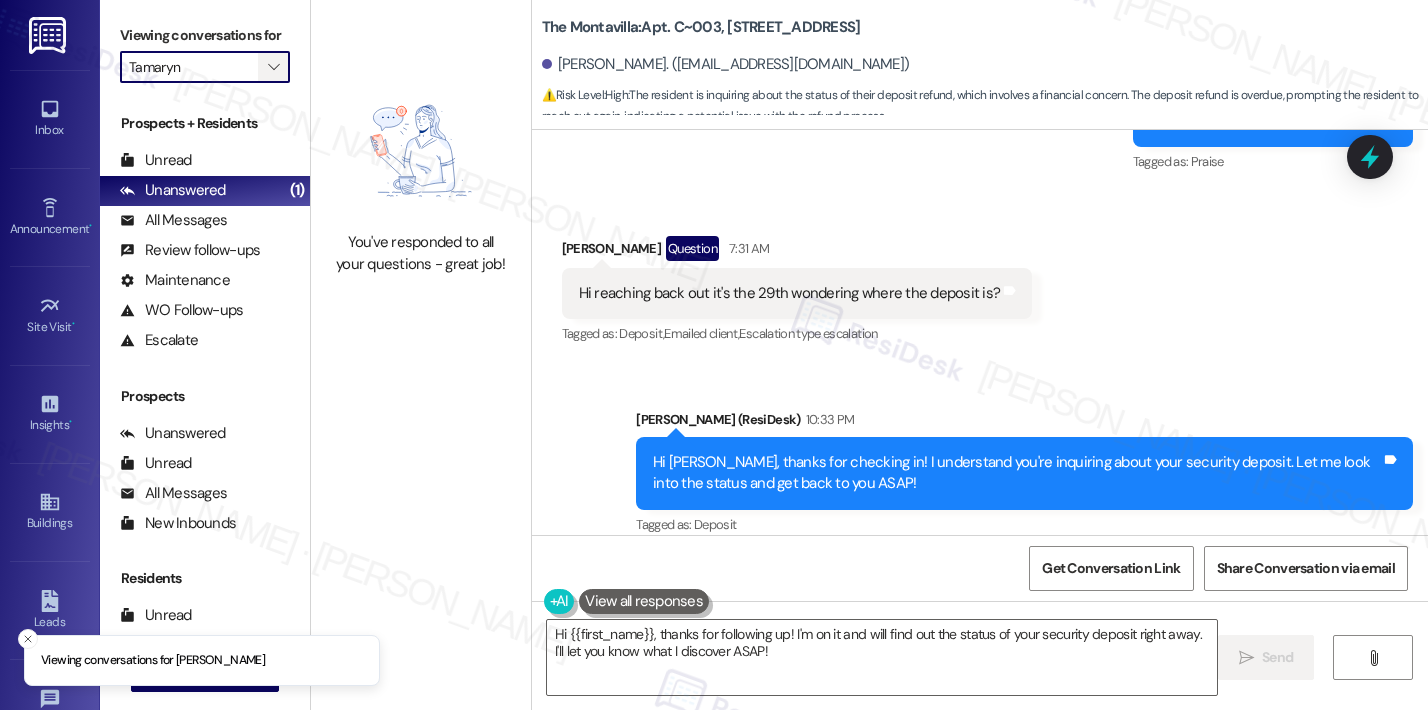 click on "" at bounding box center [273, 67] 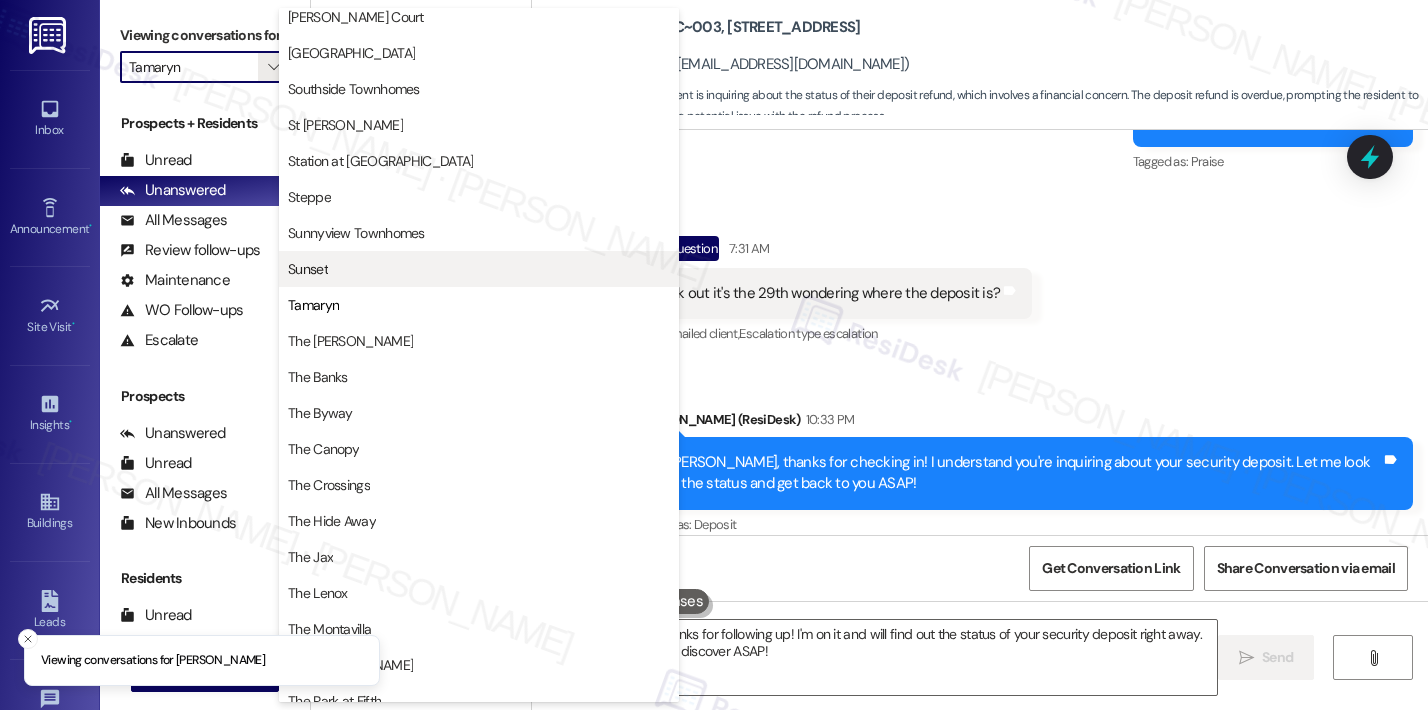 scroll, scrollTop: 3183, scrollLeft: 0, axis: vertical 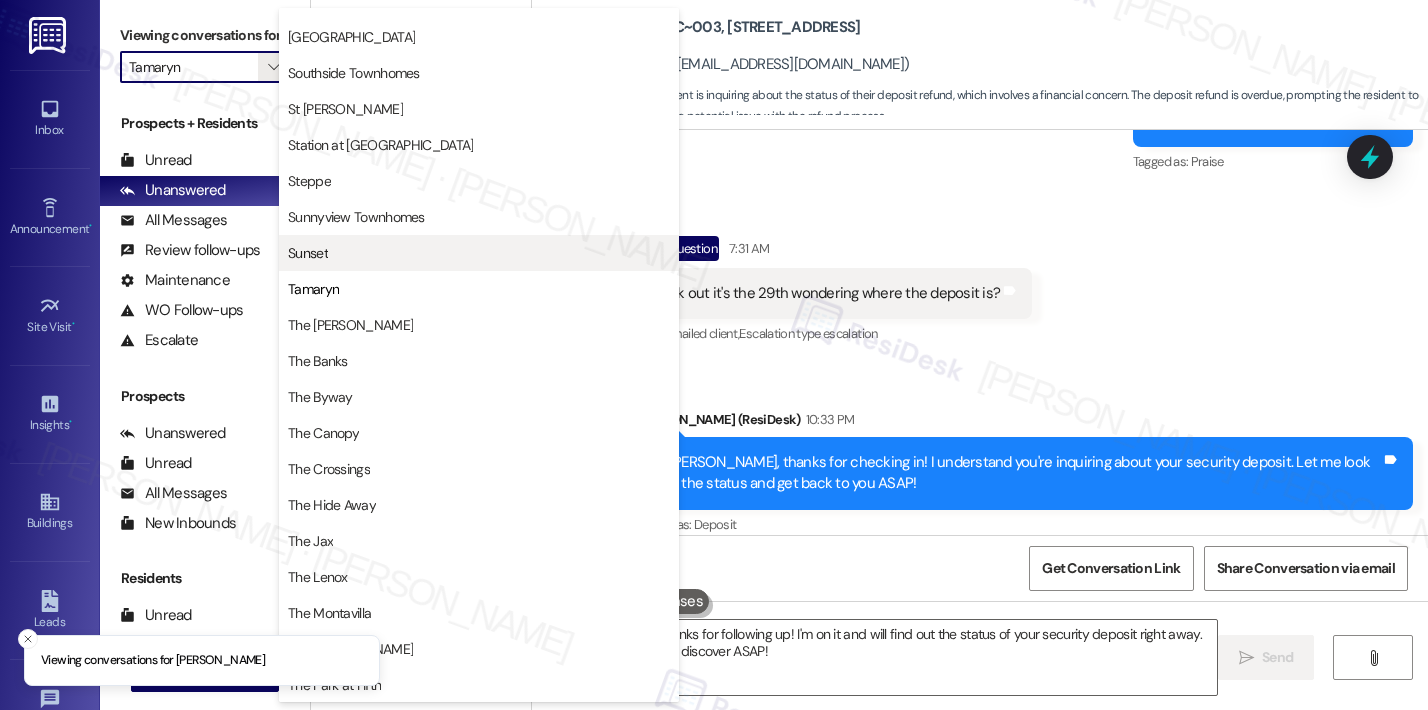 click on "Sunset" at bounding box center (479, 253) 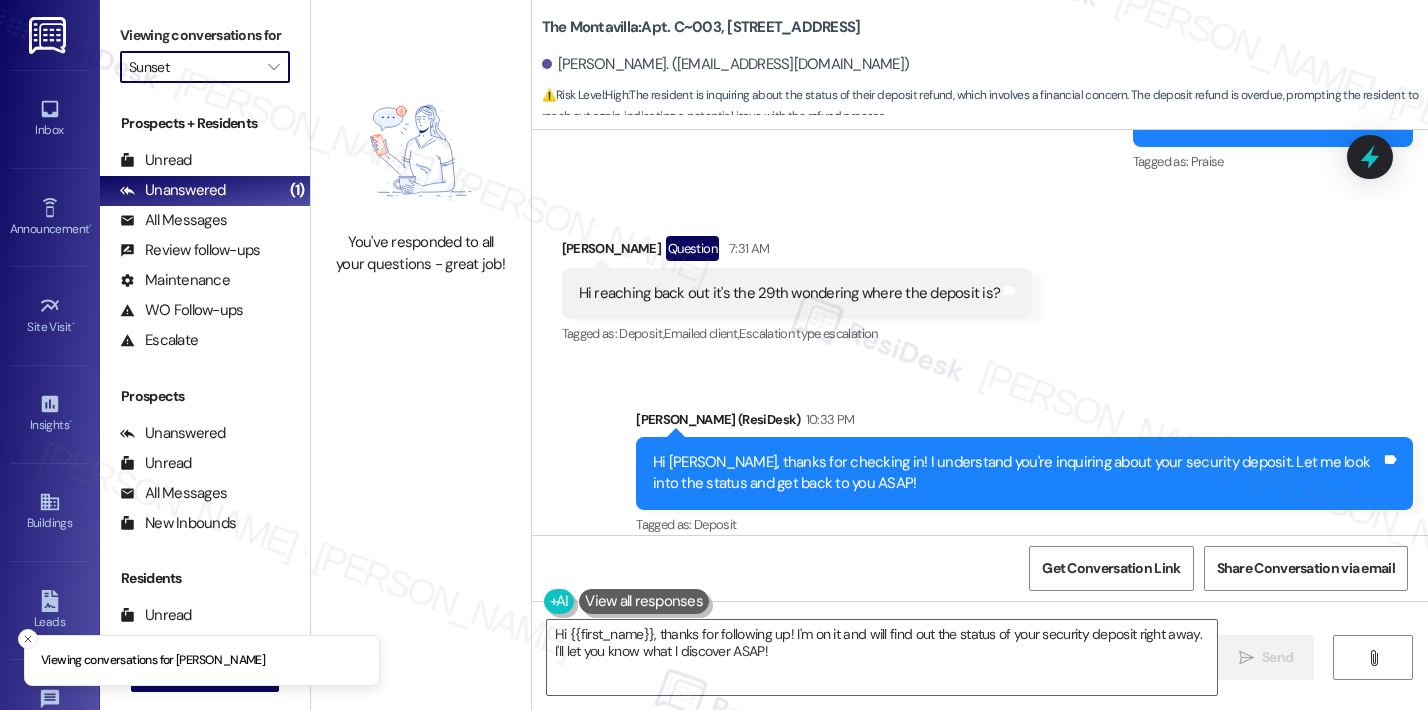 click on "You've responded to all your questions - great job!" at bounding box center [421, 253] 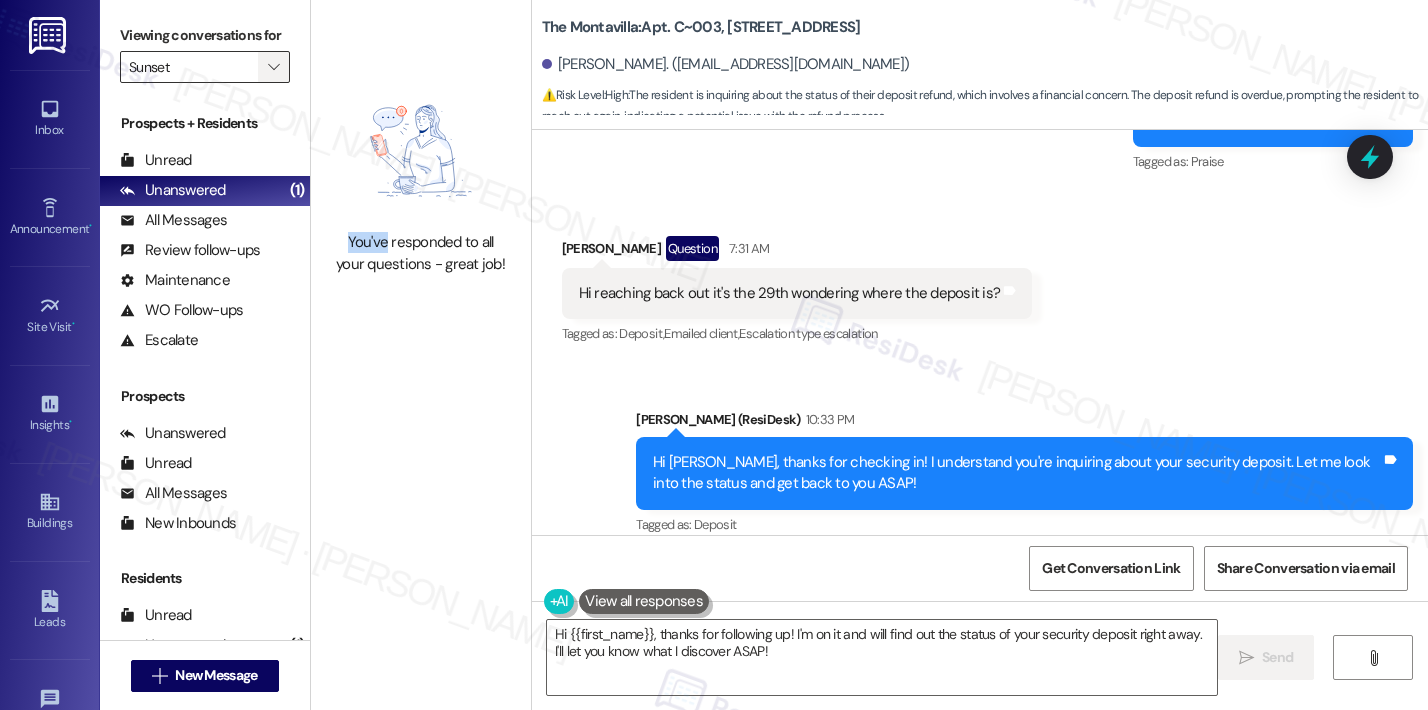 click on "" at bounding box center (273, 67) 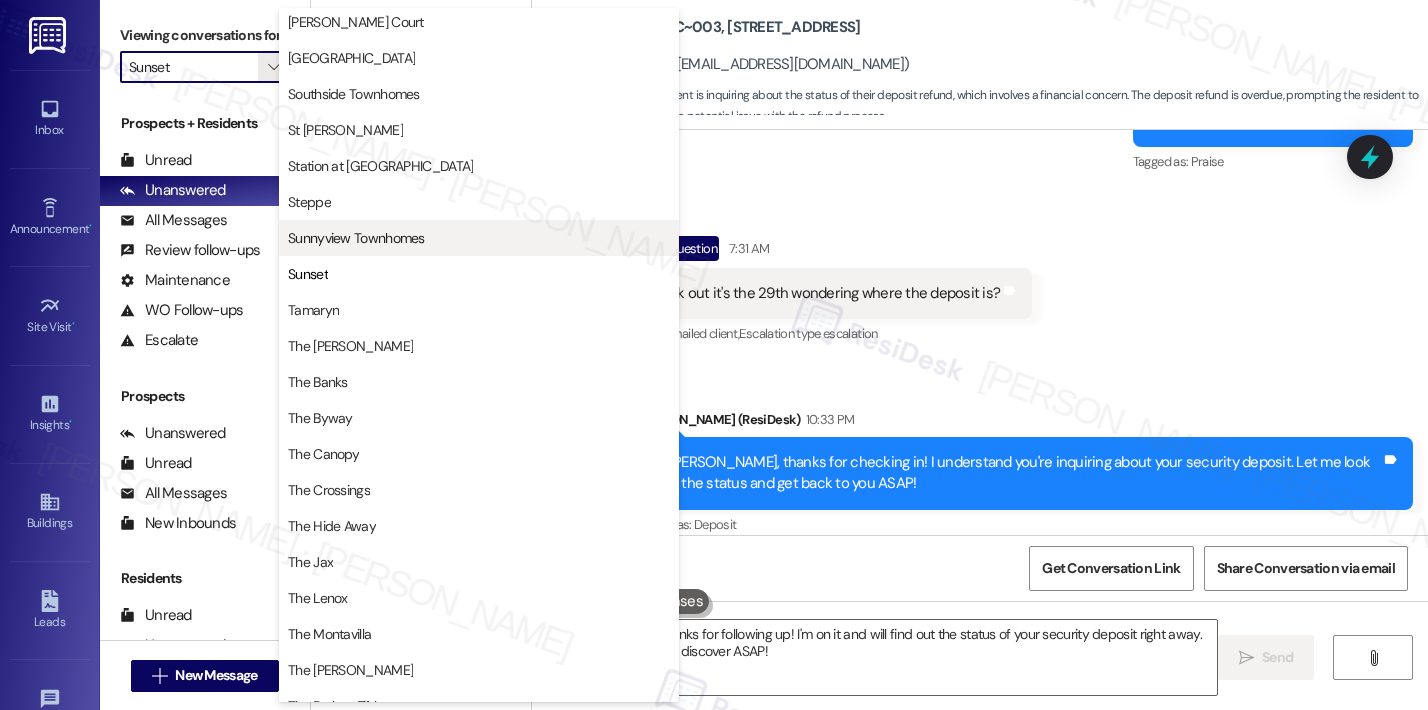 scroll, scrollTop: 0, scrollLeft: 0, axis: both 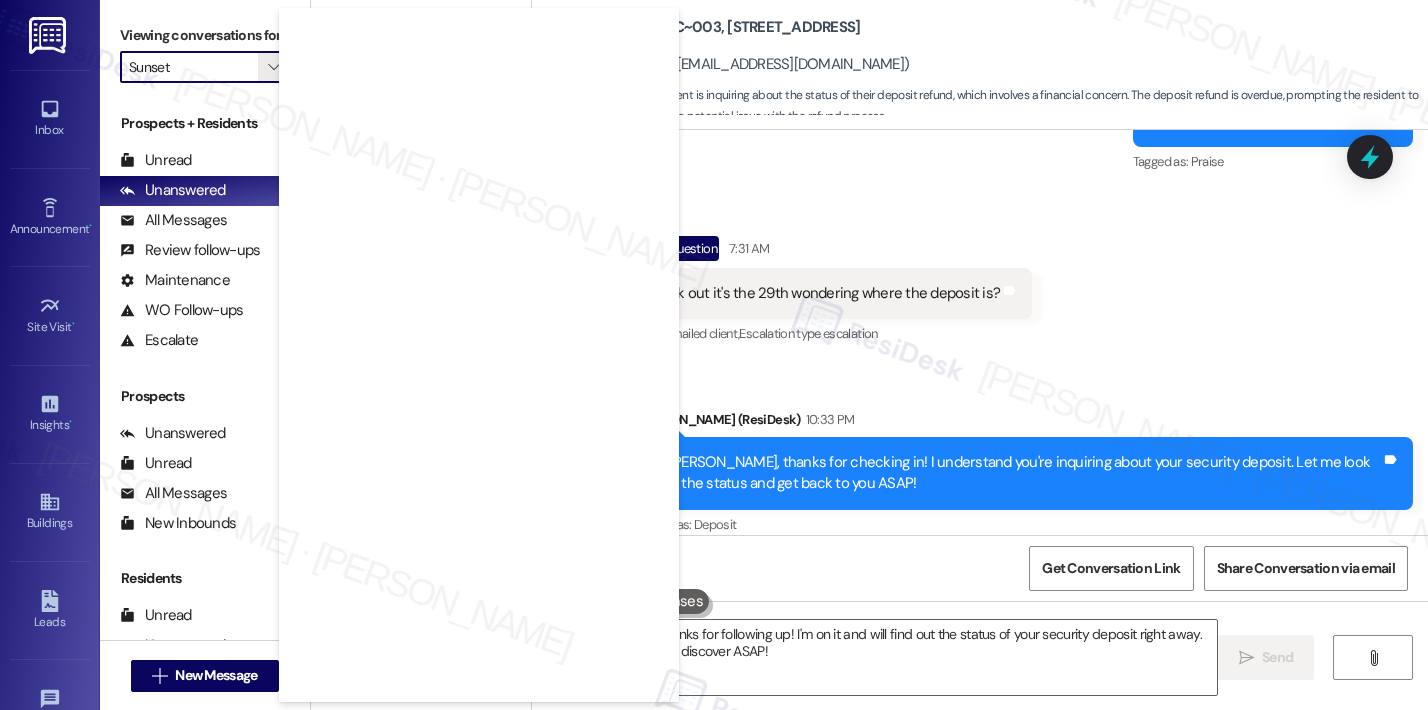 click on "Sunnyview Townhomes" at bounding box center [356, 2785] 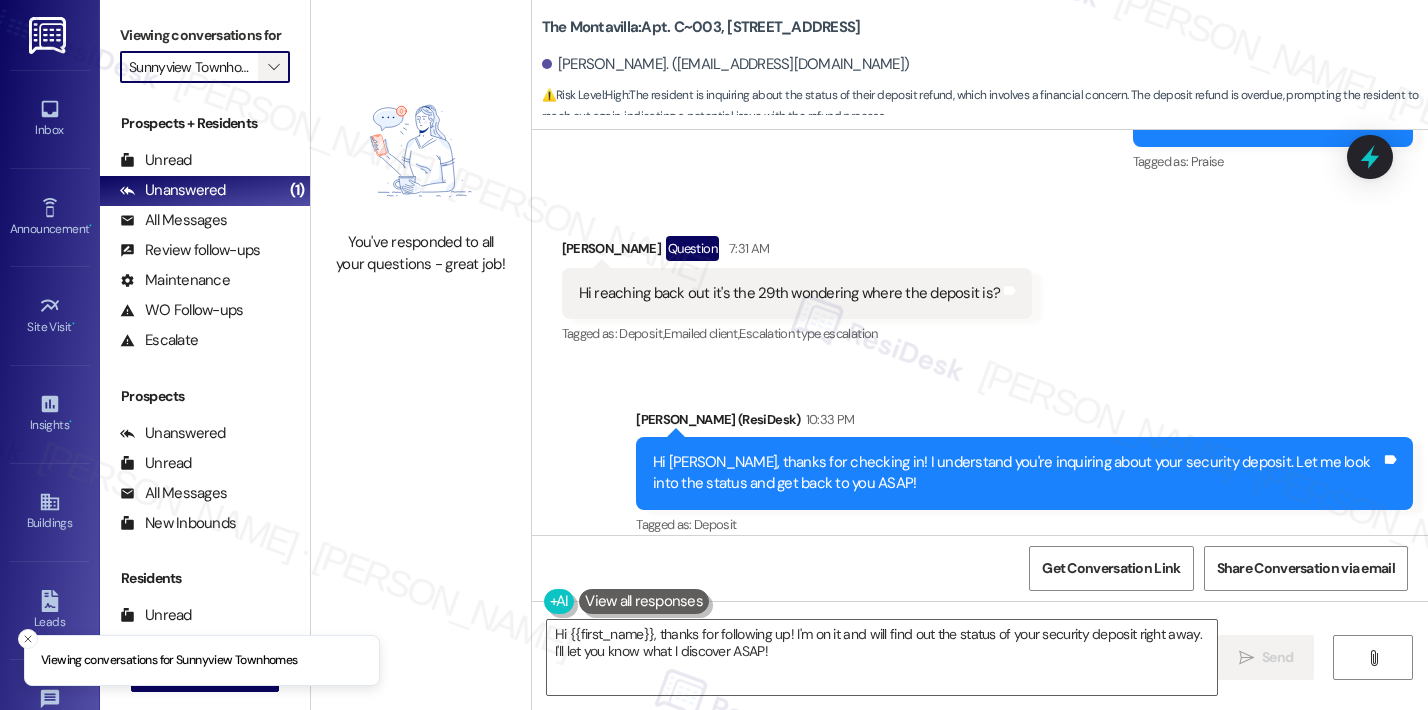 click on "" at bounding box center [273, 67] 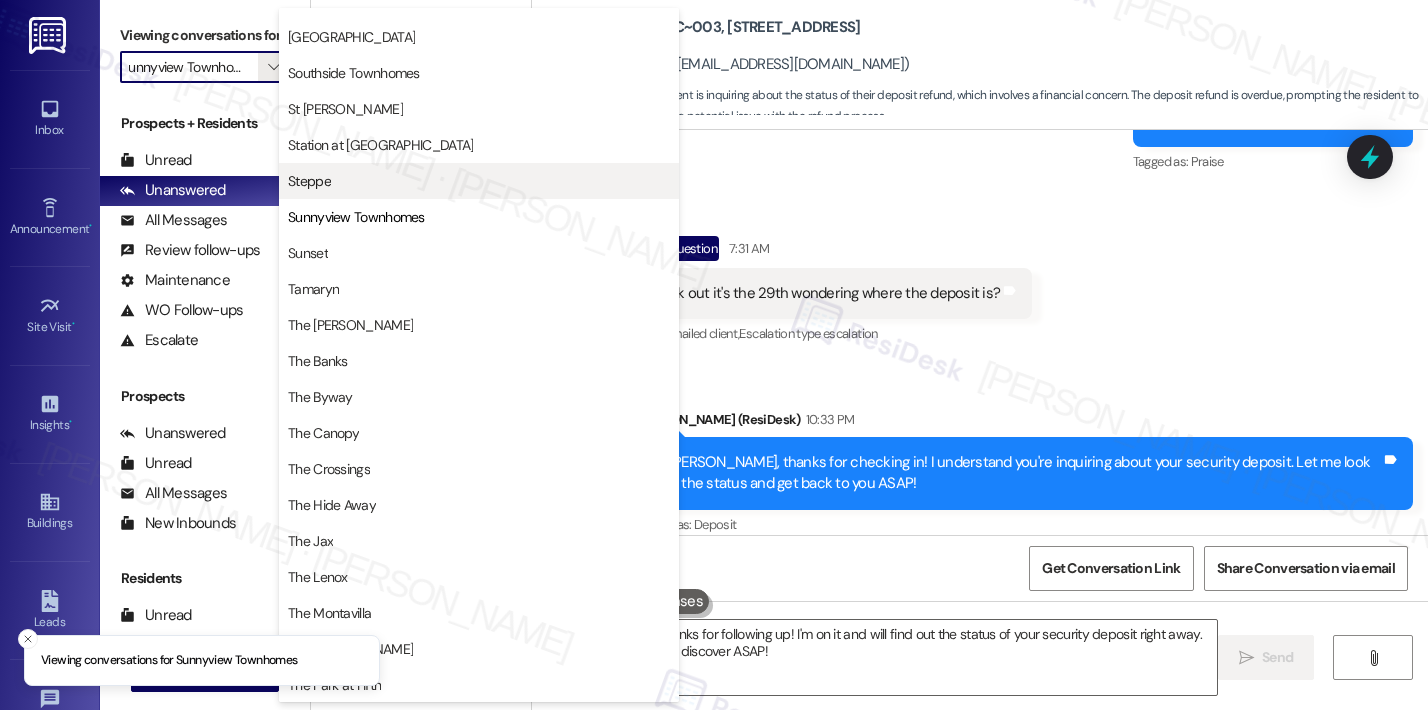 scroll, scrollTop: 3161, scrollLeft: 0, axis: vertical 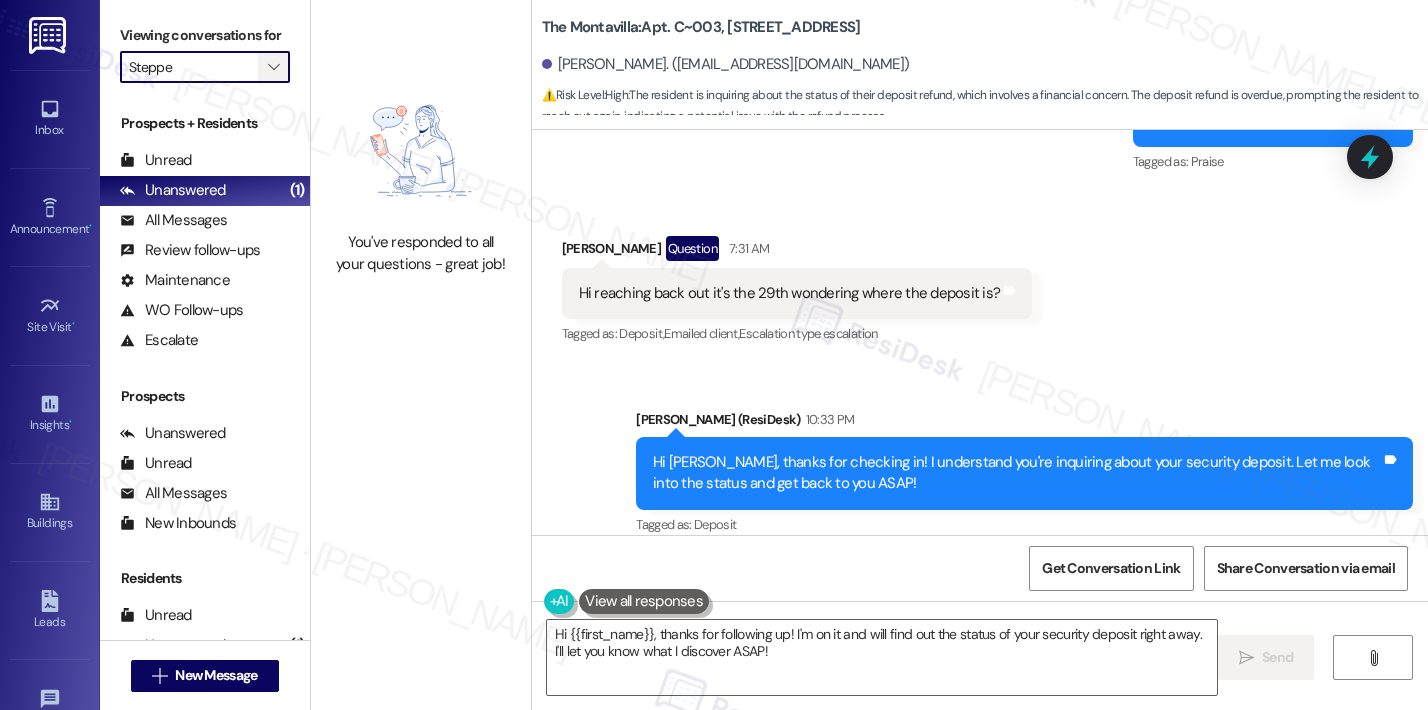 click on "" at bounding box center (273, 67) 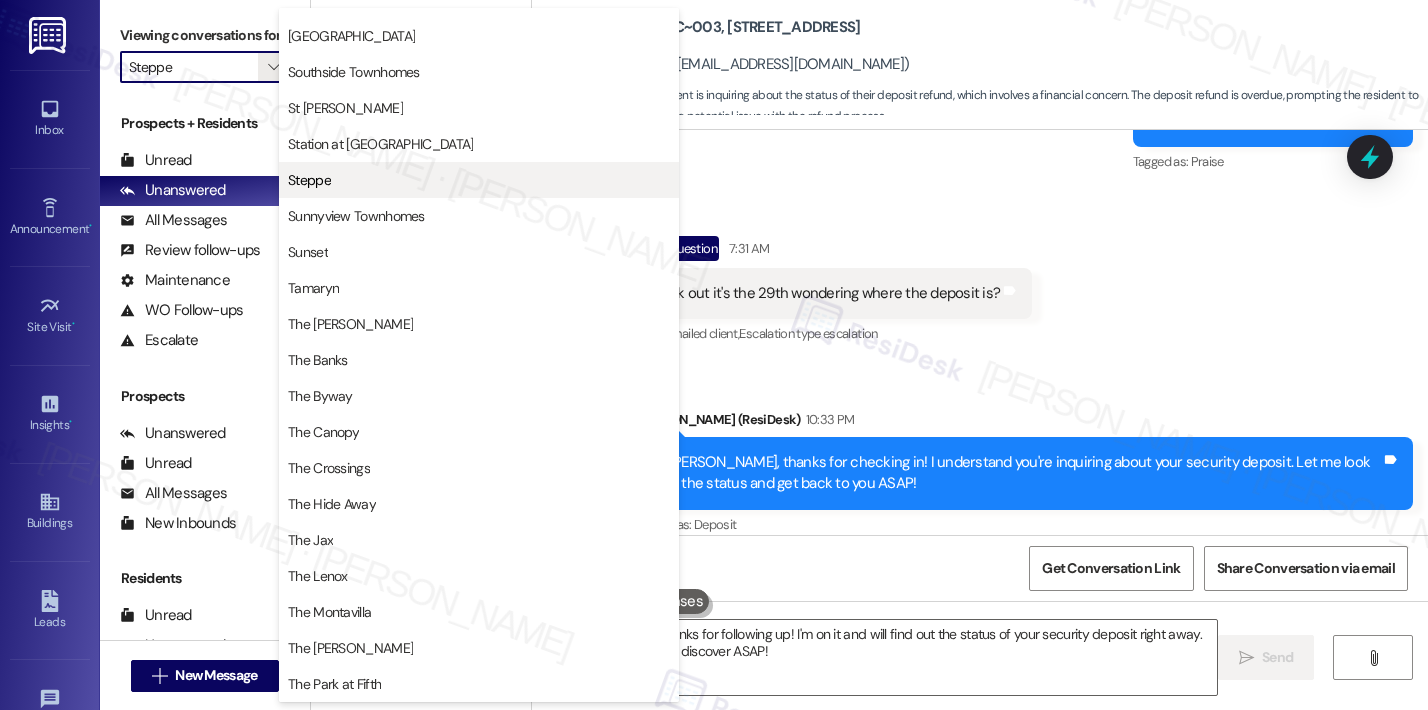 scroll, scrollTop: 3178, scrollLeft: 0, axis: vertical 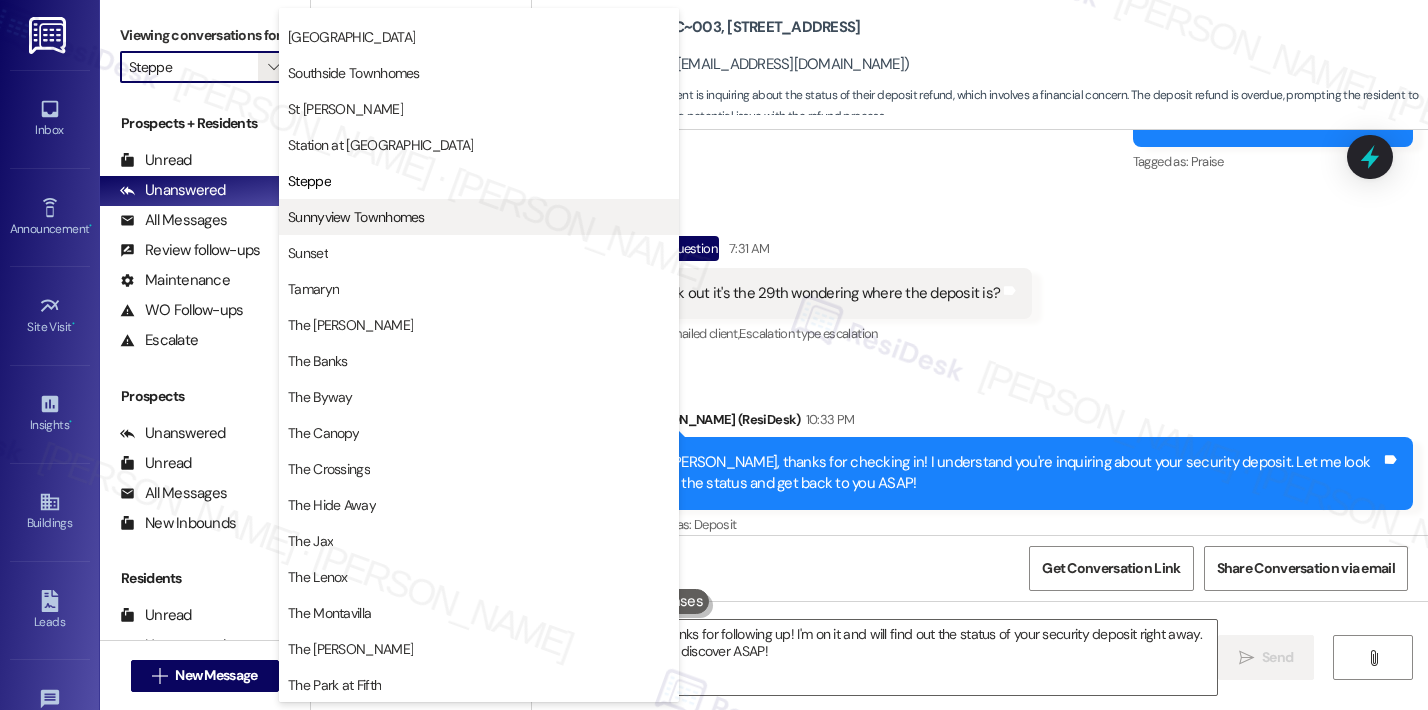click on "Sunnyview Townhomes" at bounding box center (356, 217) 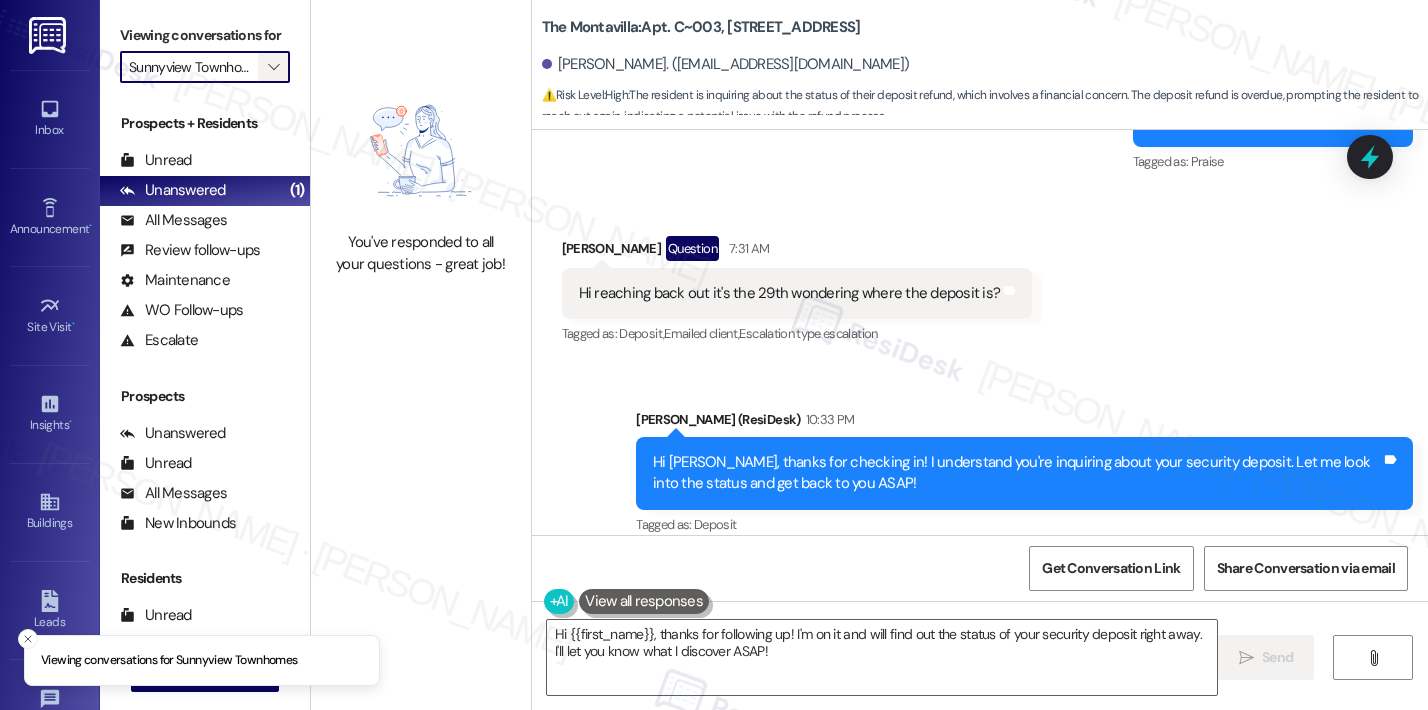 click on "" at bounding box center (273, 67) 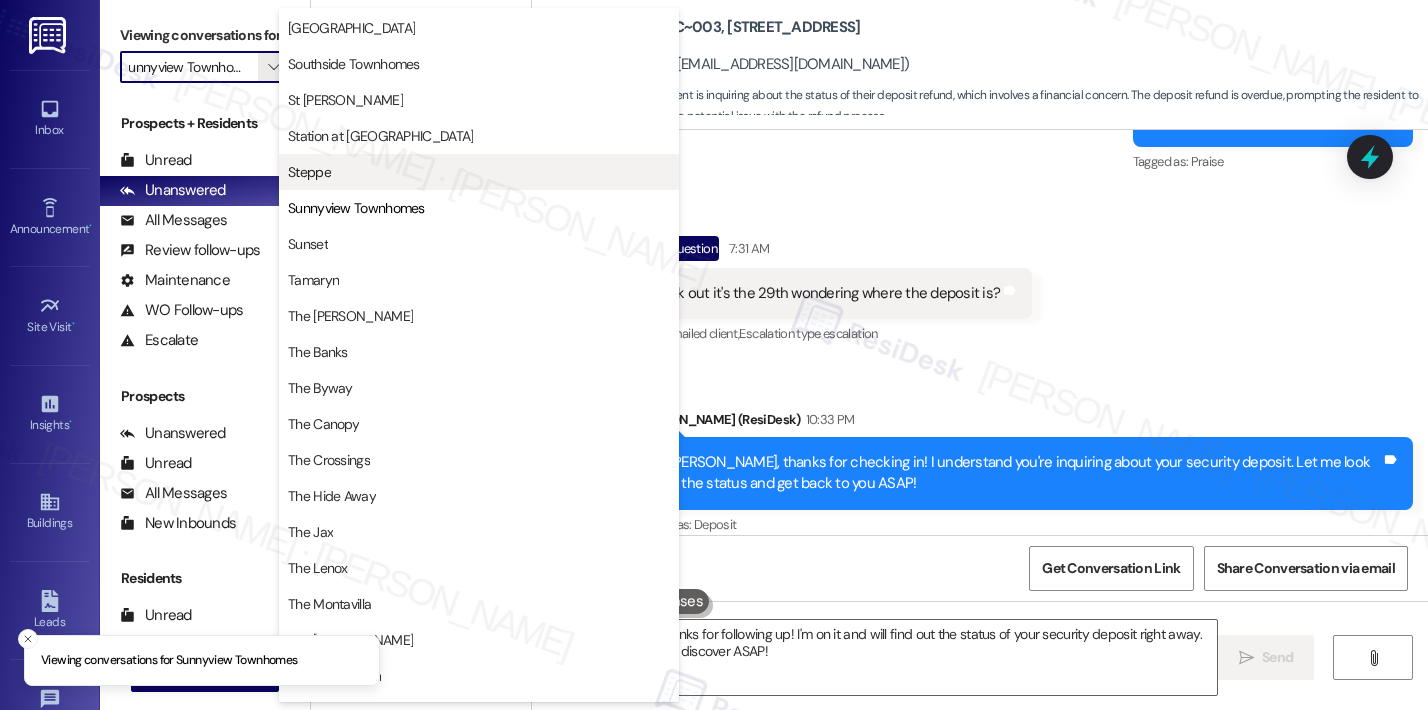 scroll, scrollTop: 3161, scrollLeft: 0, axis: vertical 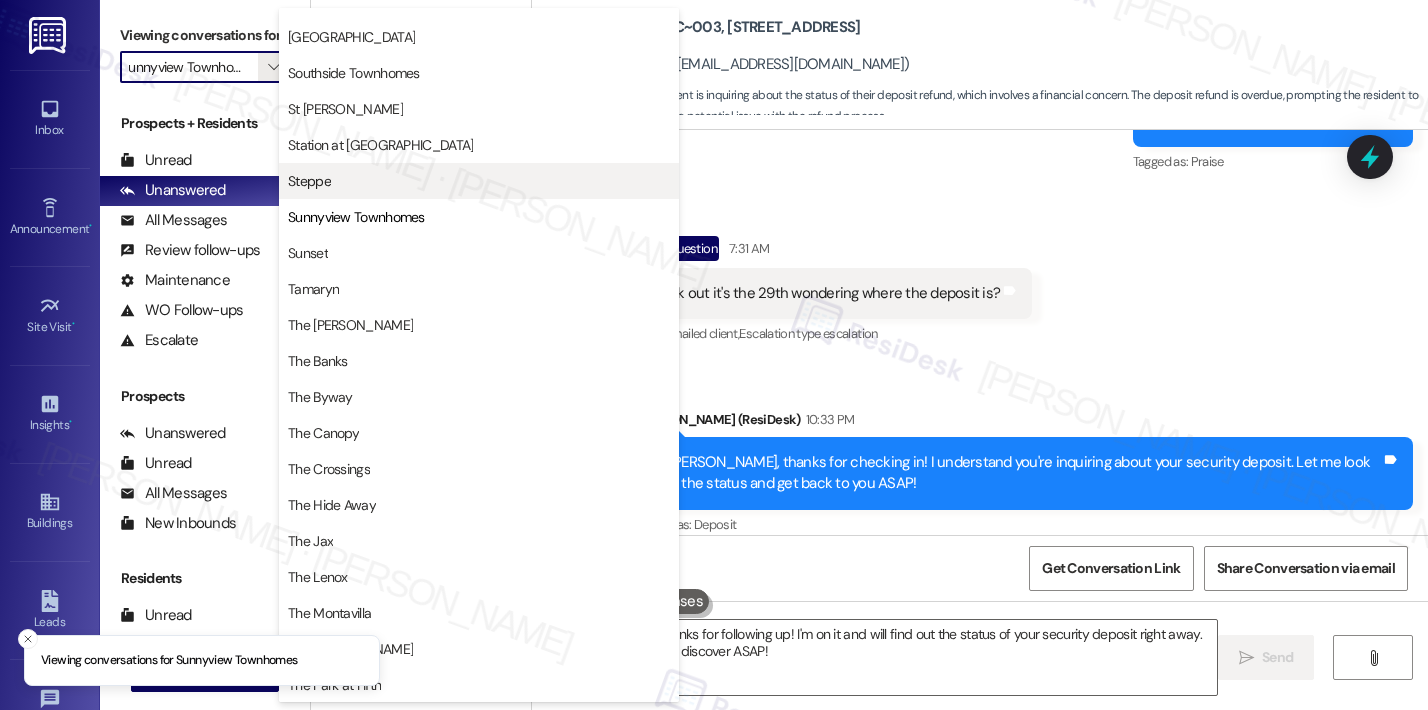 click on "Steppe" at bounding box center [309, 181] 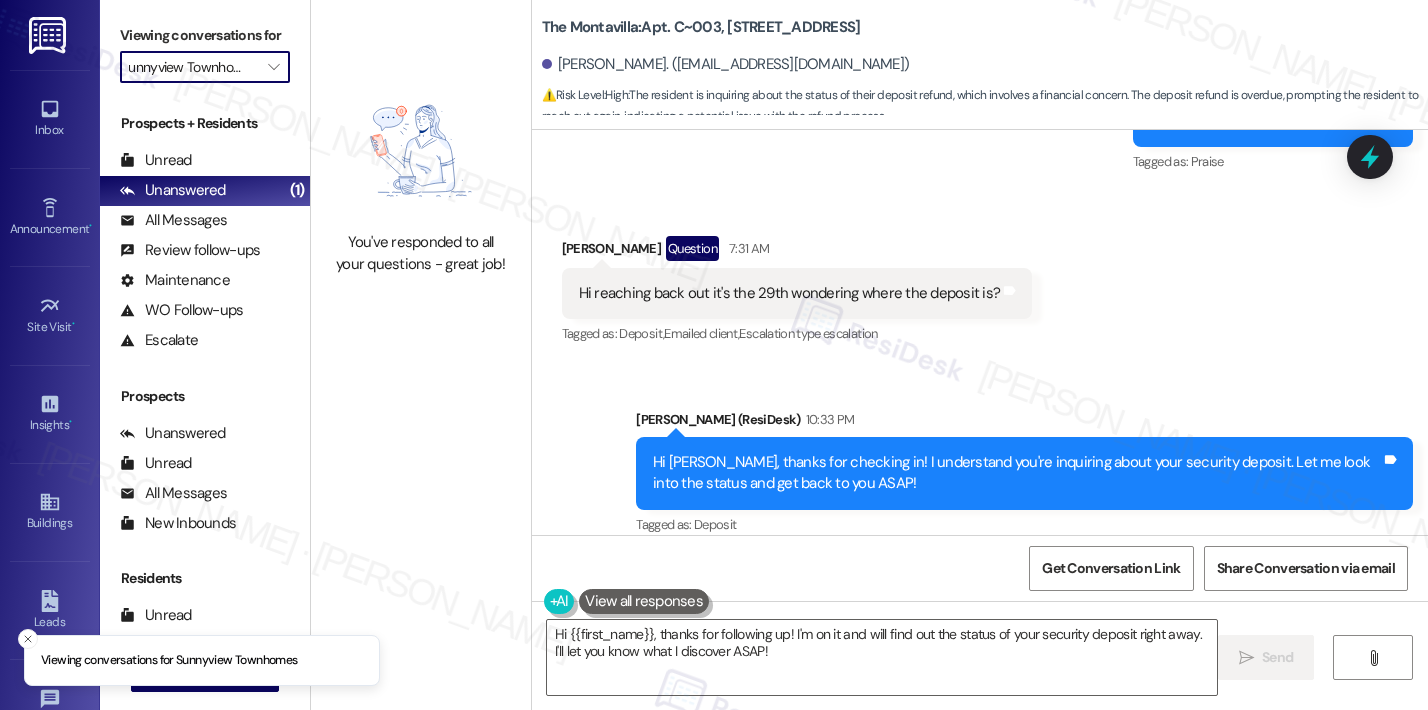 type on "Steppe" 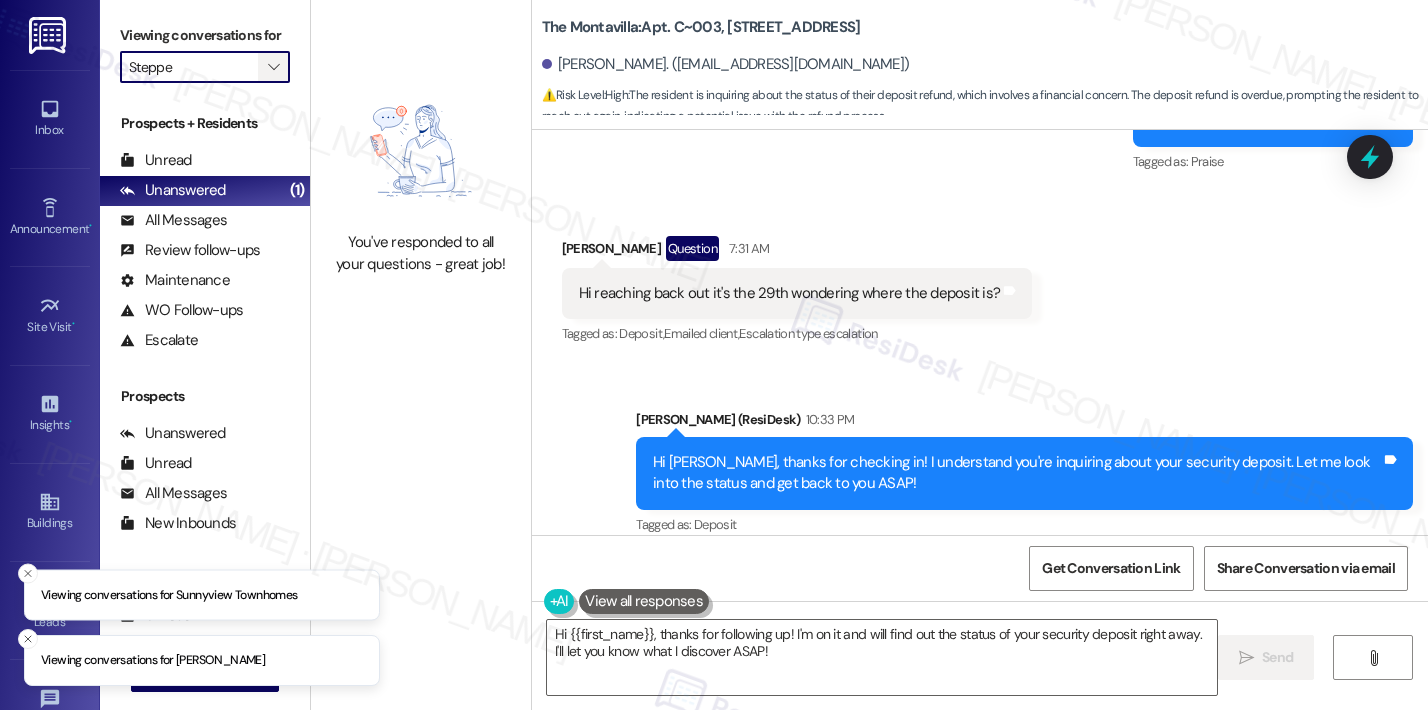 scroll, scrollTop: 0, scrollLeft: 0, axis: both 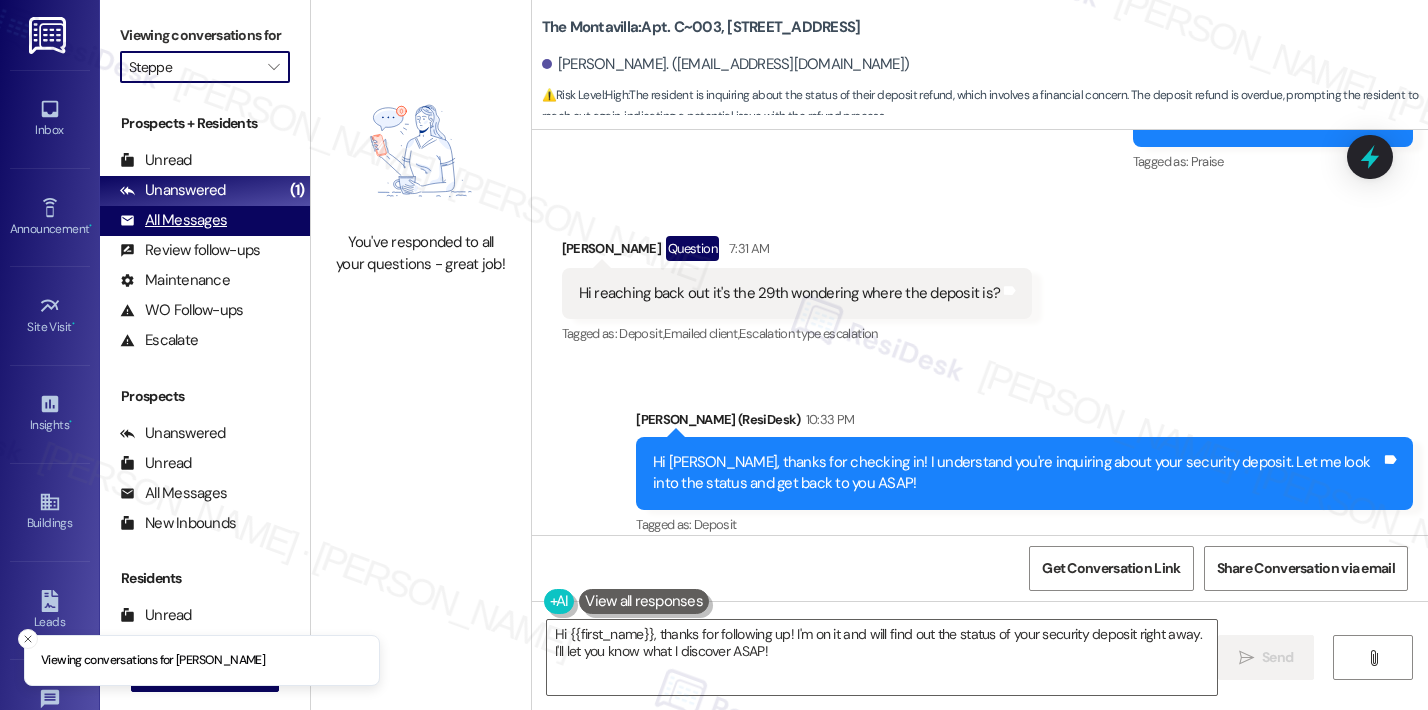 click on "All Messages" at bounding box center (173, 220) 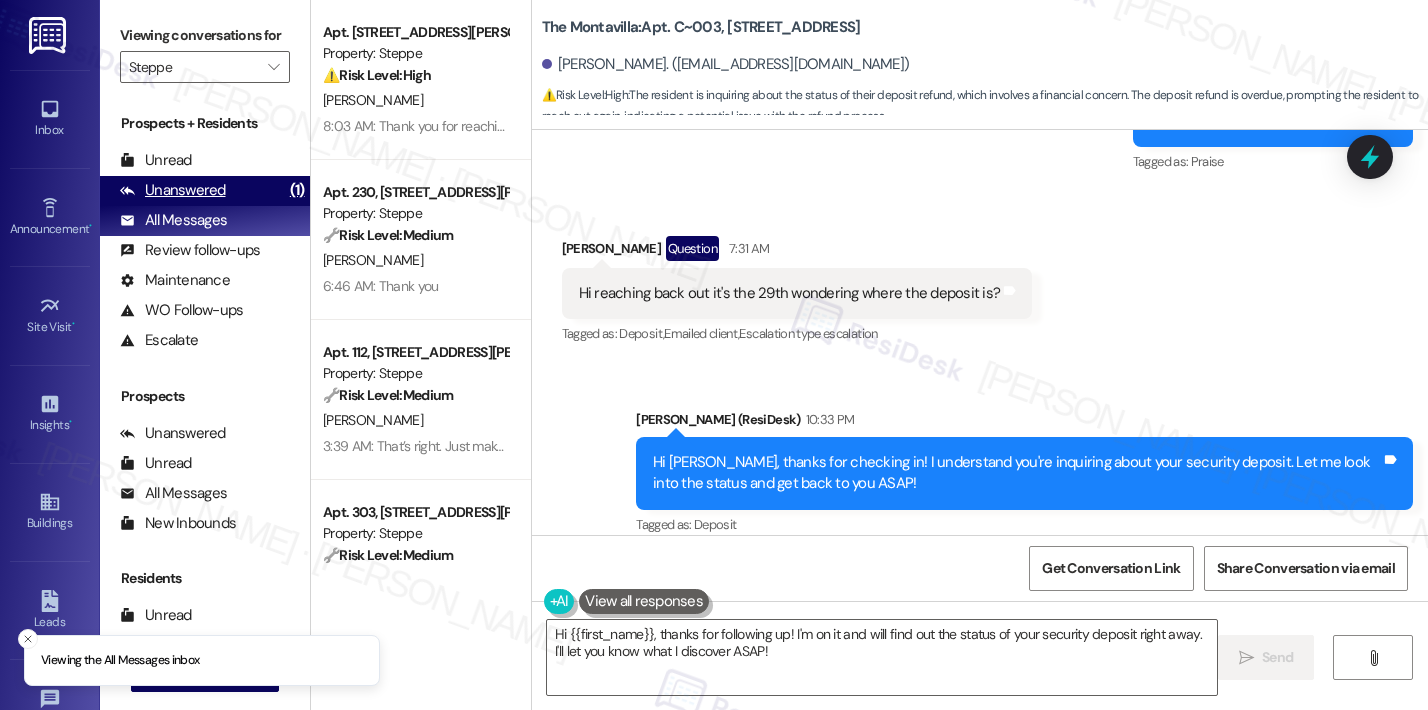 click on "Unanswered" at bounding box center (173, 190) 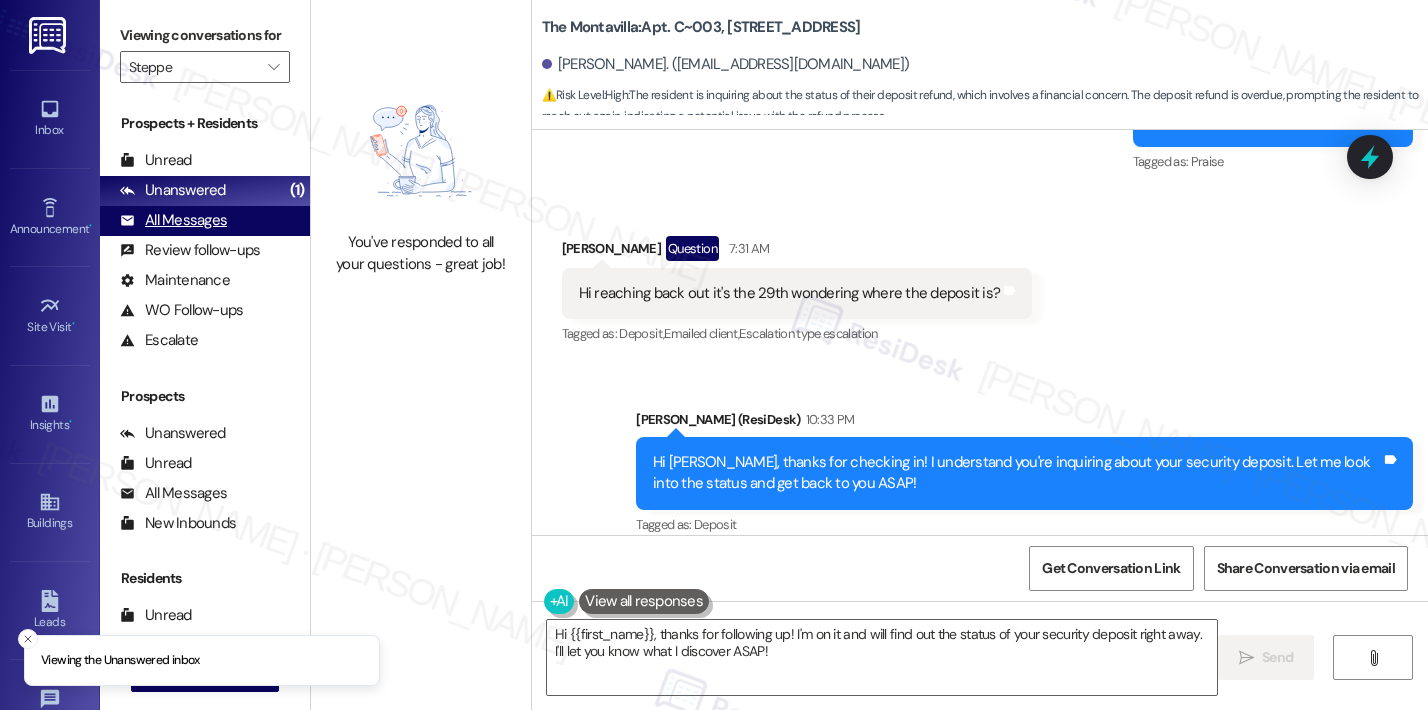 click on "All Messages" at bounding box center [173, 220] 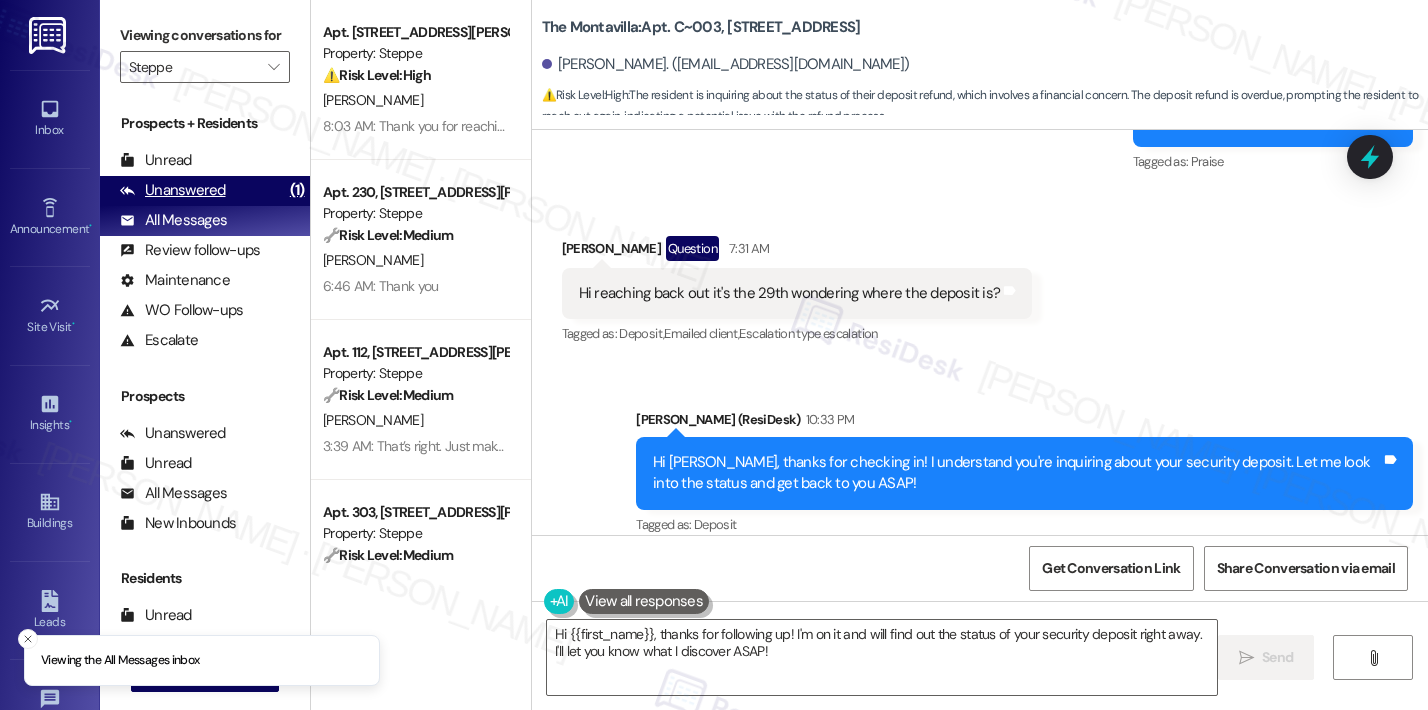 click on "Unanswered" at bounding box center (173, 190) 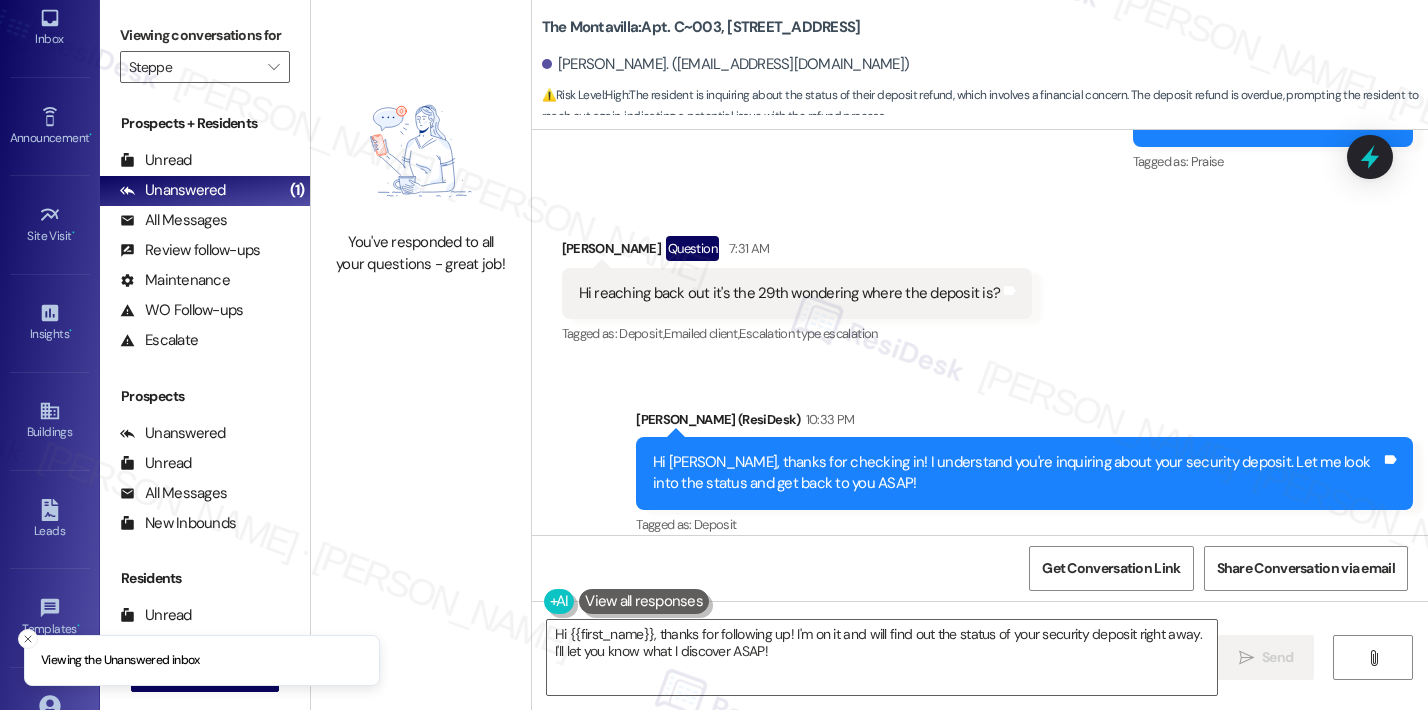 scroll, scrollTop: 244, scrollLeft: 0, axis: vertical 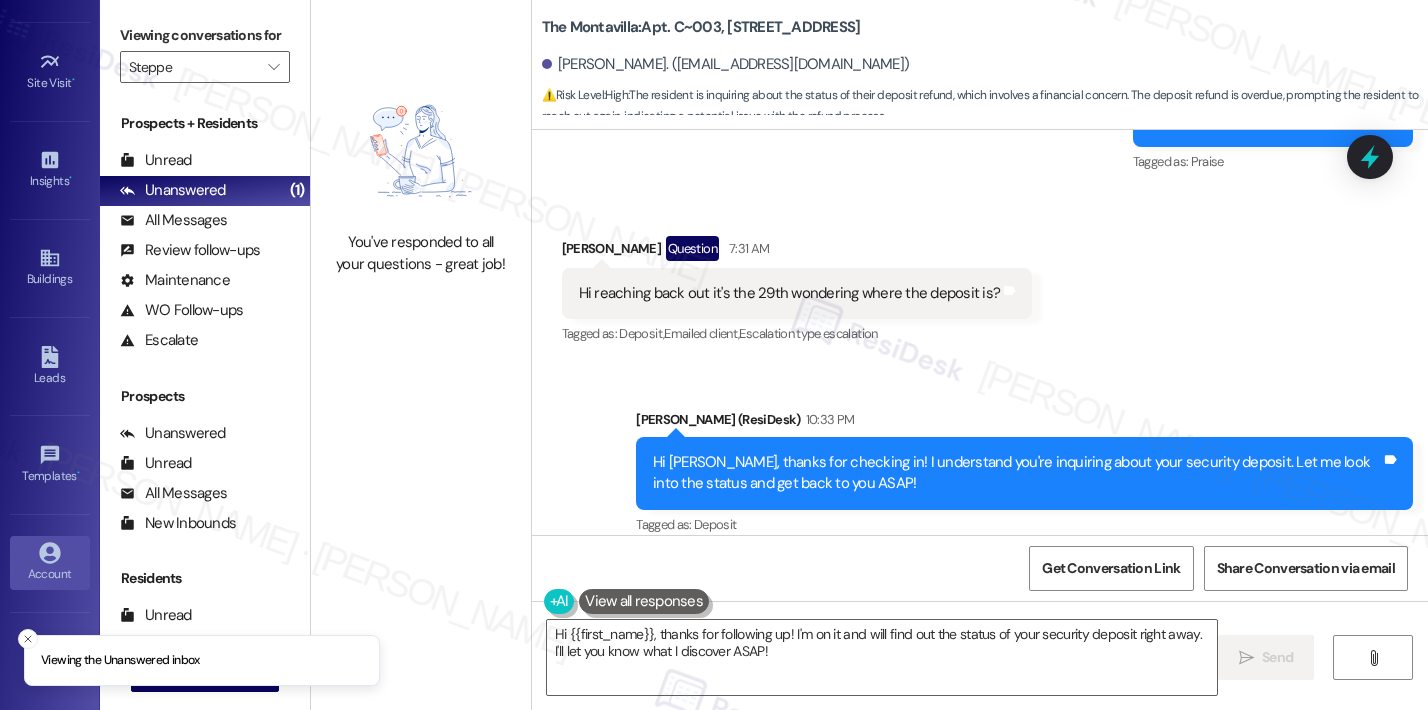 click on "Account" at bounding box center [50, 574] 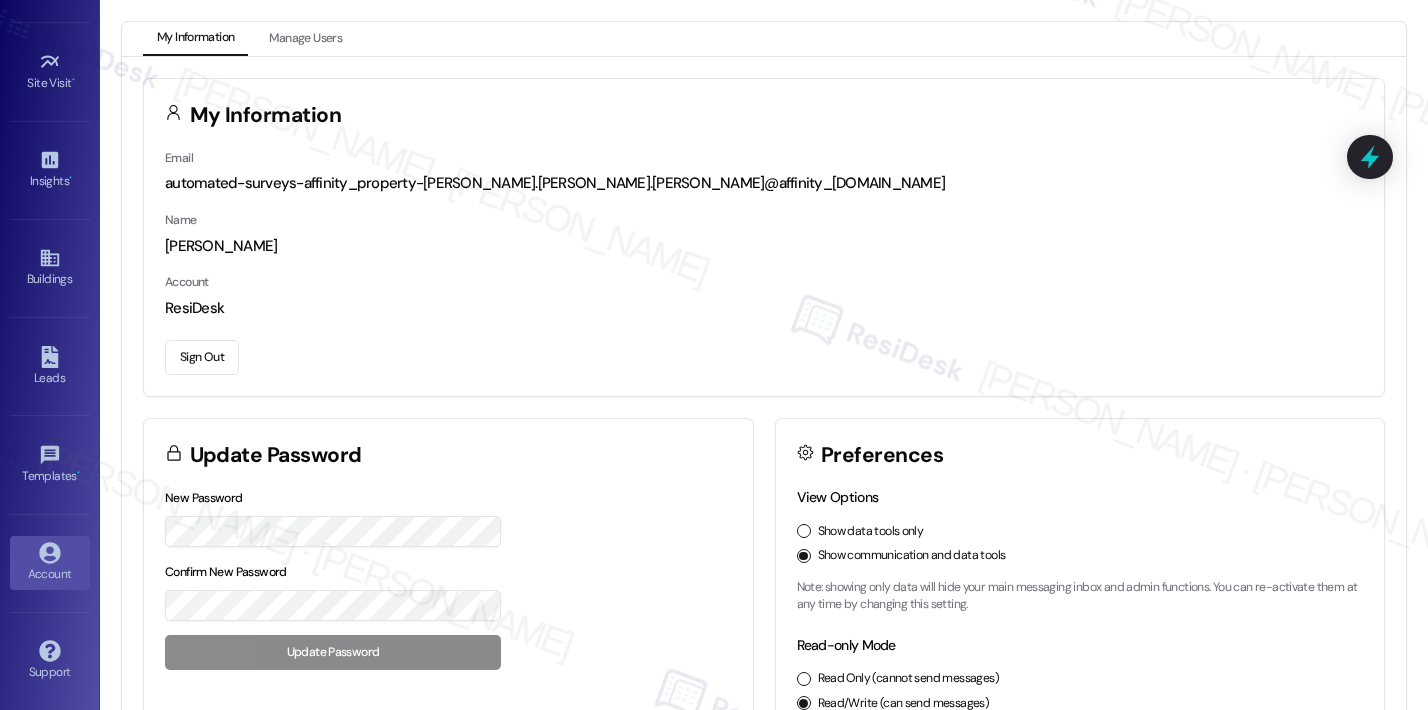 click on "Sign Out" at bounding box center [202, 357] 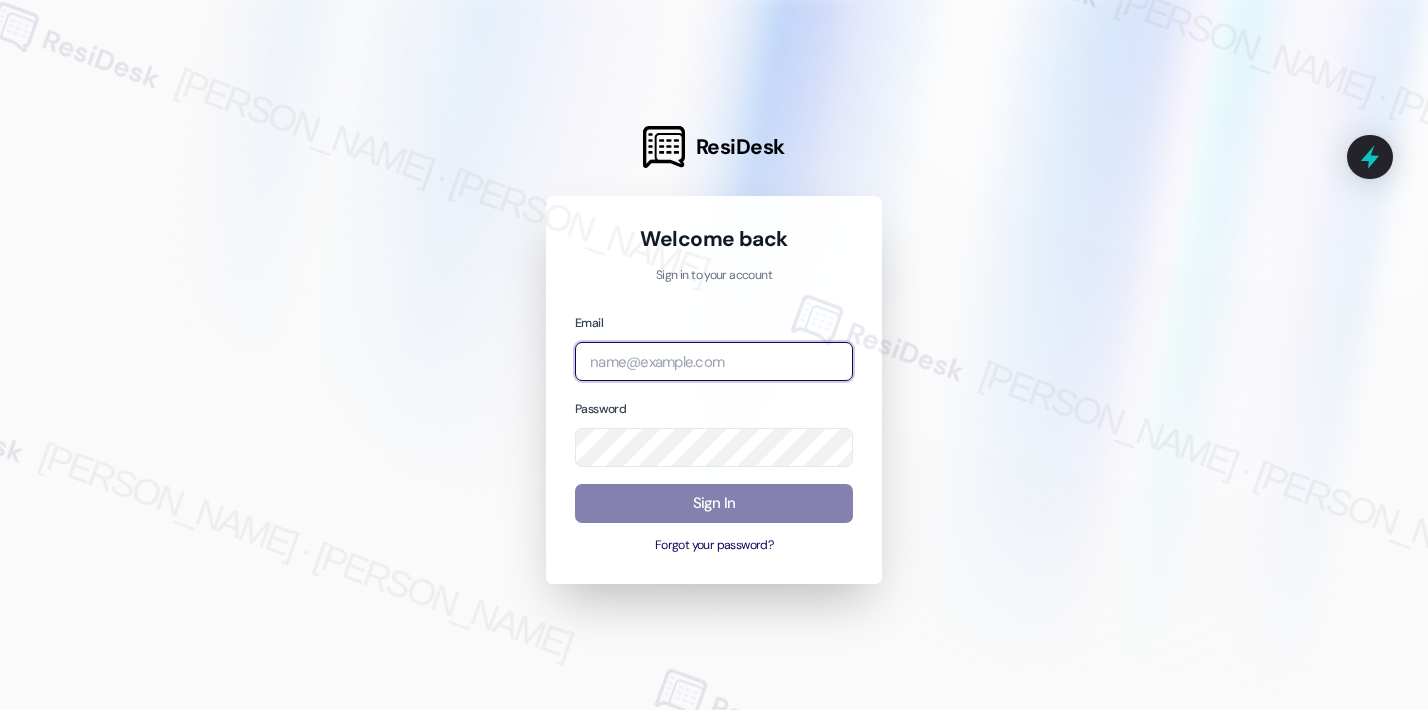 click at bounding box center [714, 361] 